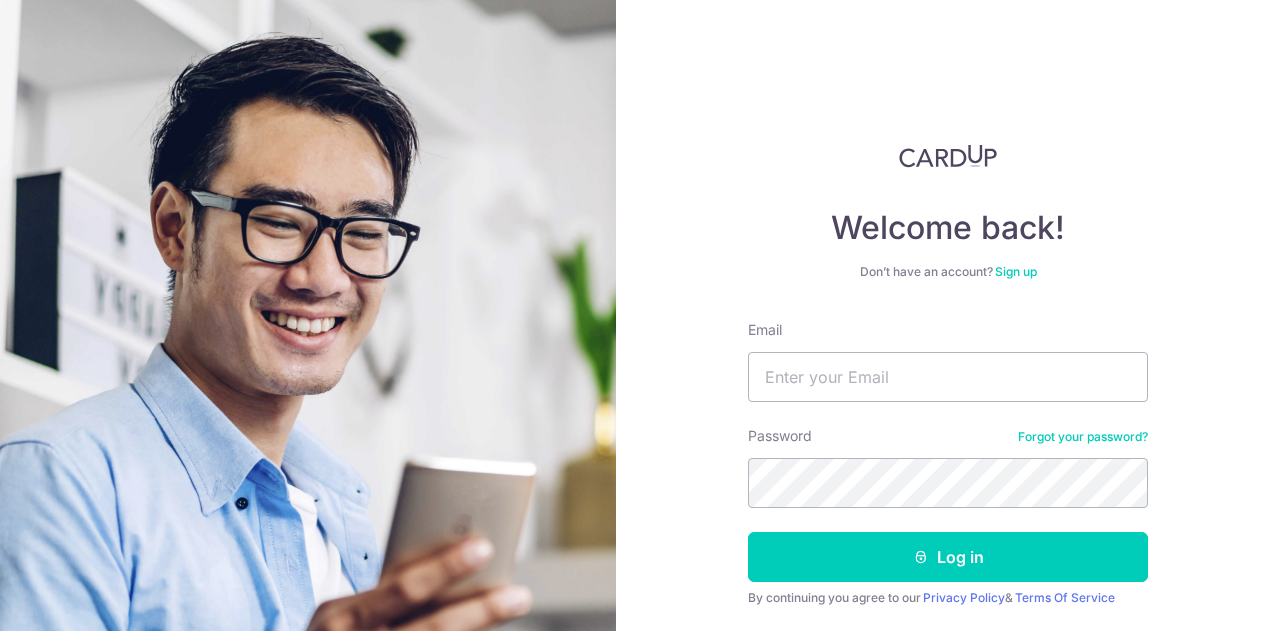 scroll, scrollTop: 0, scrollLeft: 0, axis: both 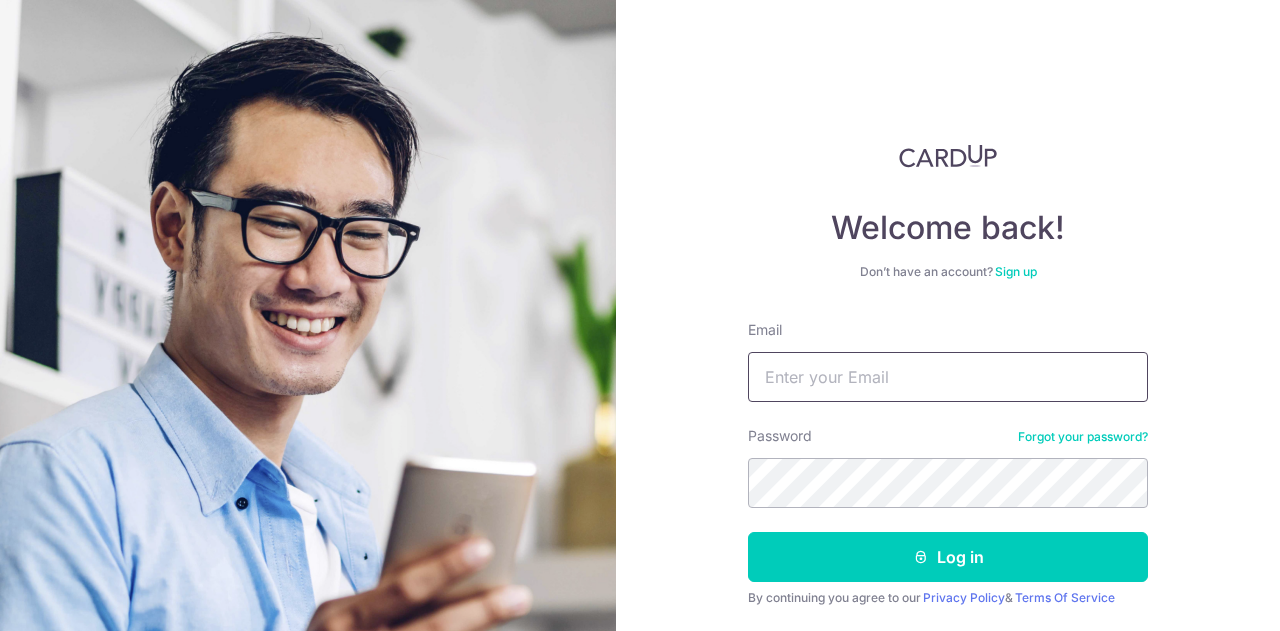click on "Email" at bounding box center [948, 377] 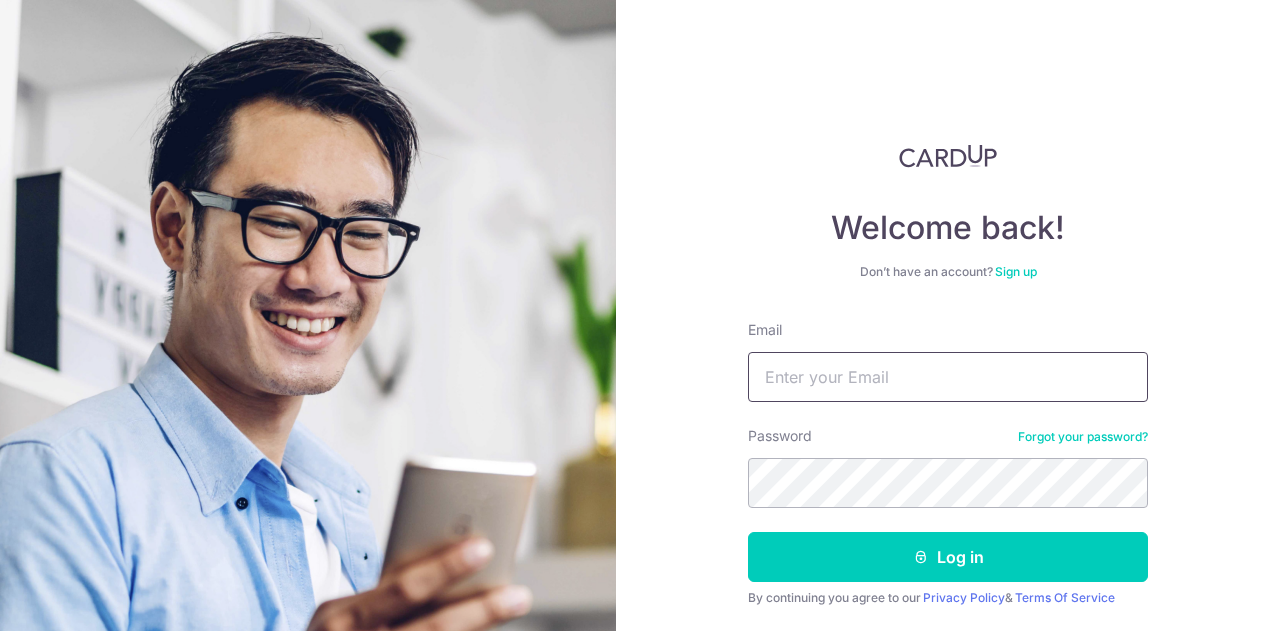 type on "[EMAIL]" 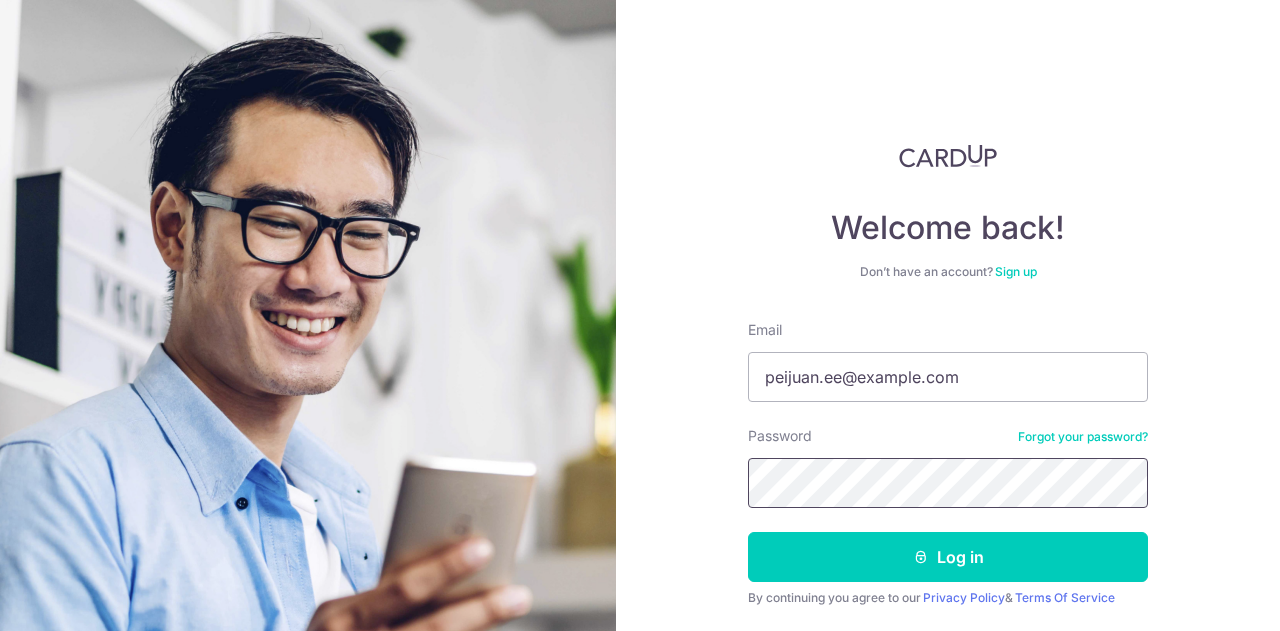 click on "Log in" at bounding box center [948, 557] 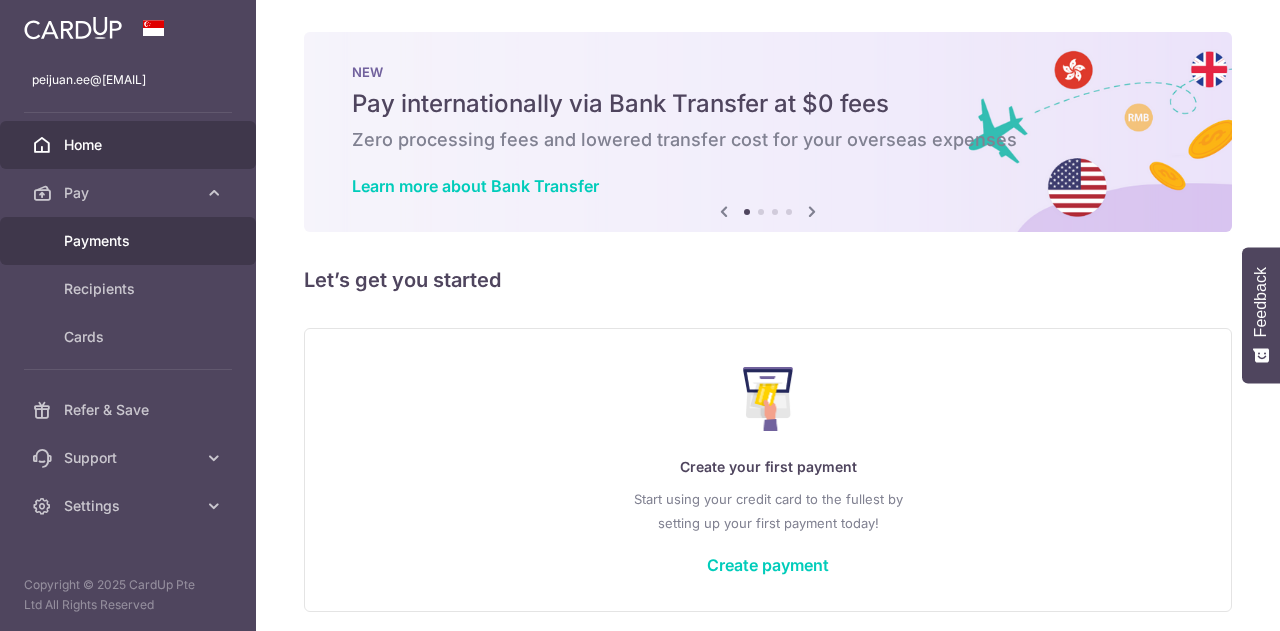 scroll, scrollTop: 0, scrollLeft: 0, axis: both 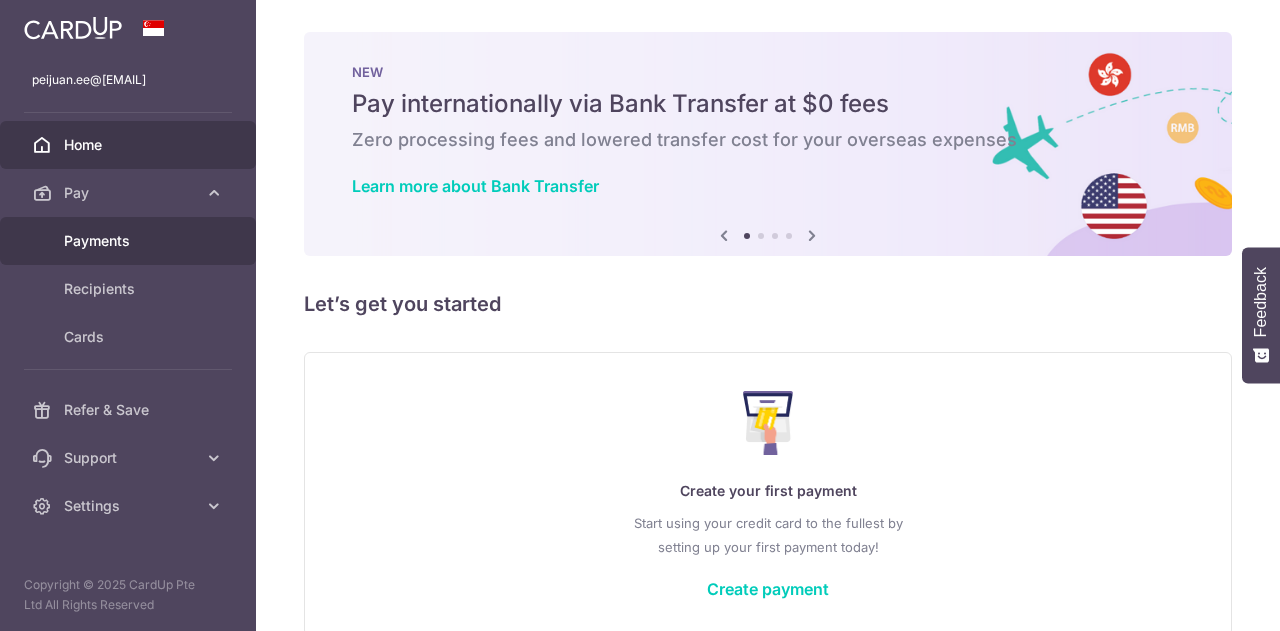 click on "Payments" at bounding box center [128, 241] 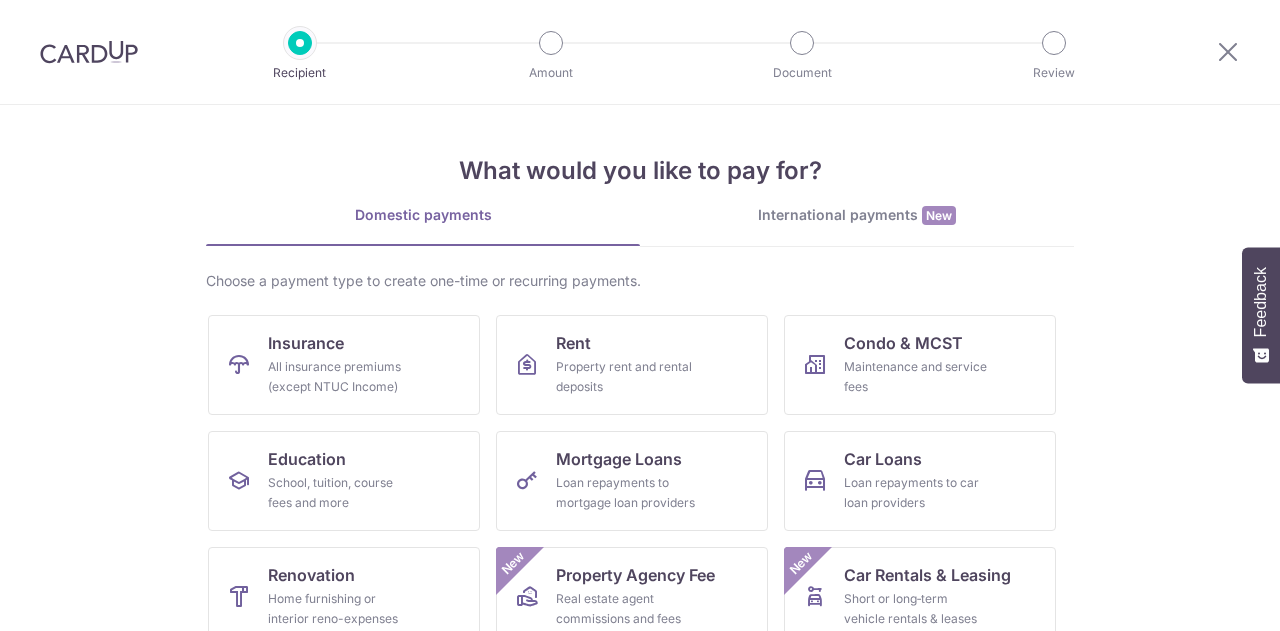scroll, scrollTop: 0, scrollLeft: 0, axis: both 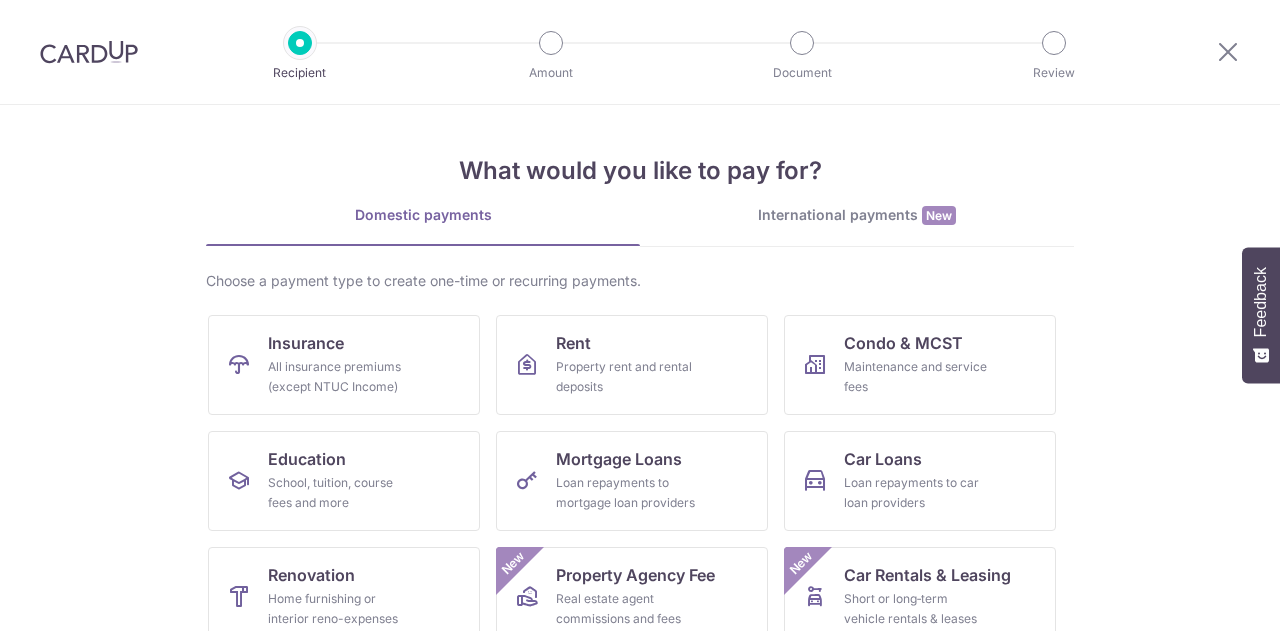 click at bounding box center (89, 52) 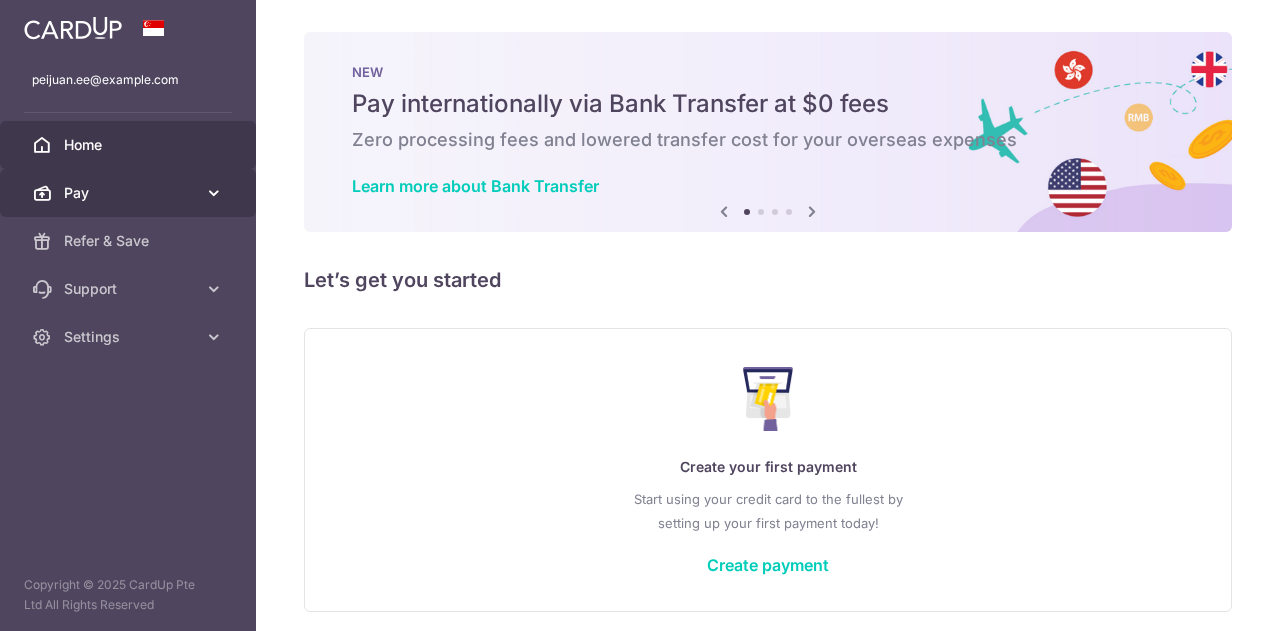 scroll, scrollTop: 0, scrollLeft: 0, axis: both 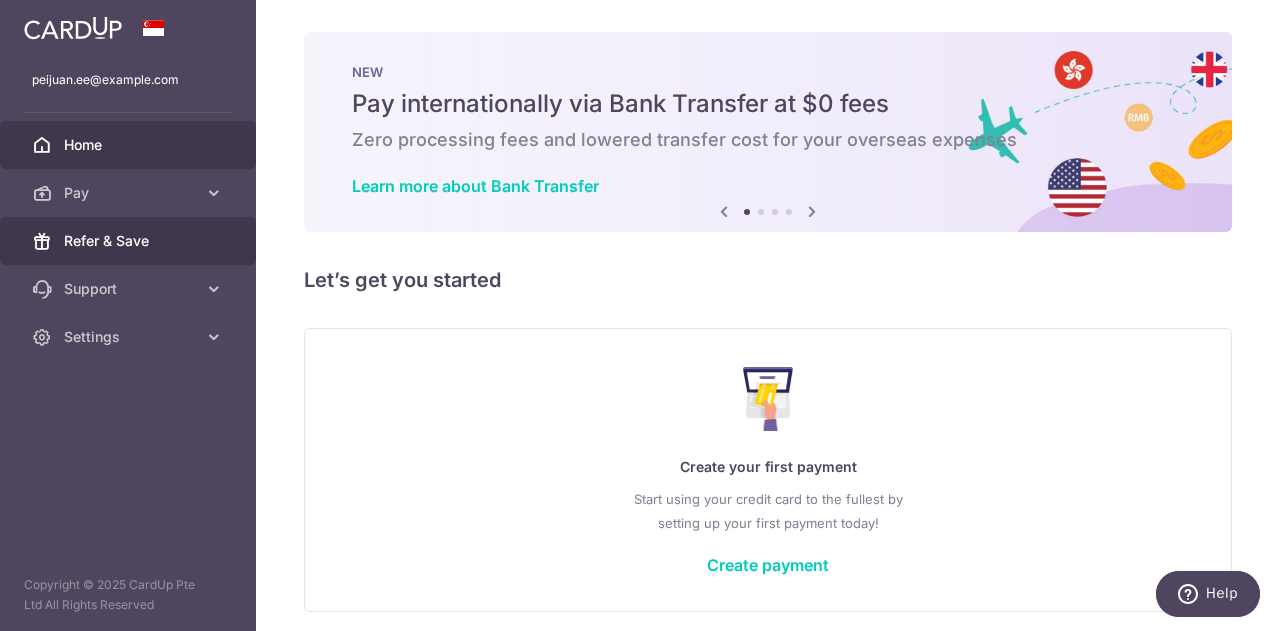 click on "Refer & Save" at bounding box center [130, 241] 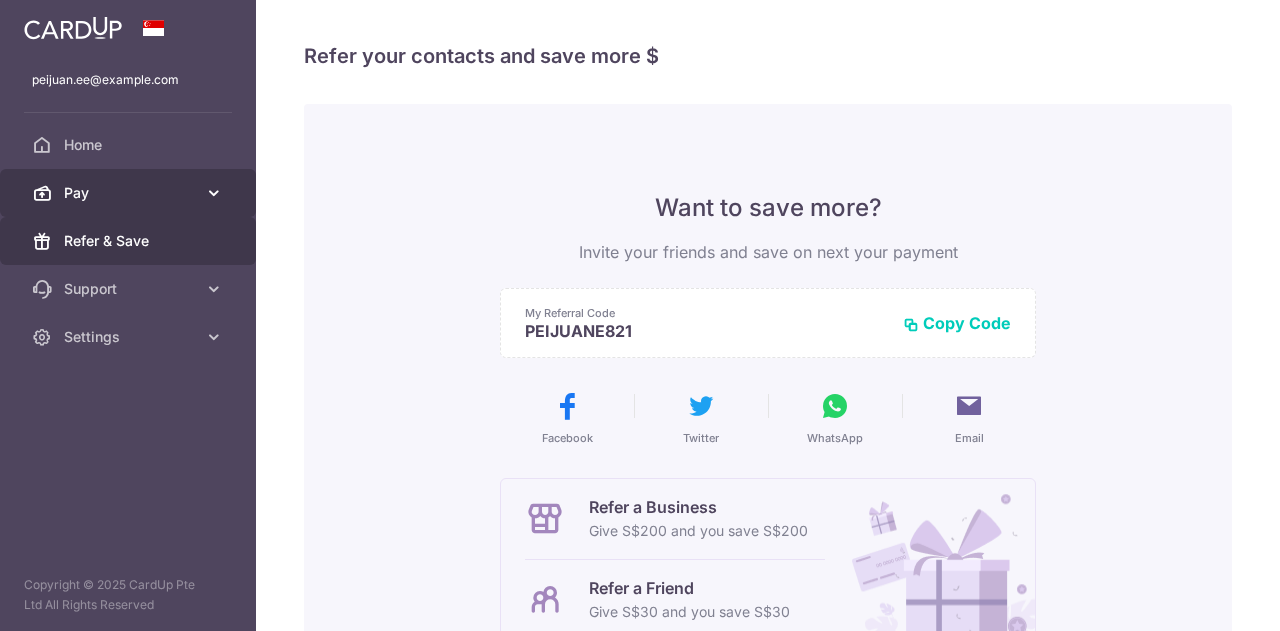 click on "Pay" at bounding box center [128, 193] 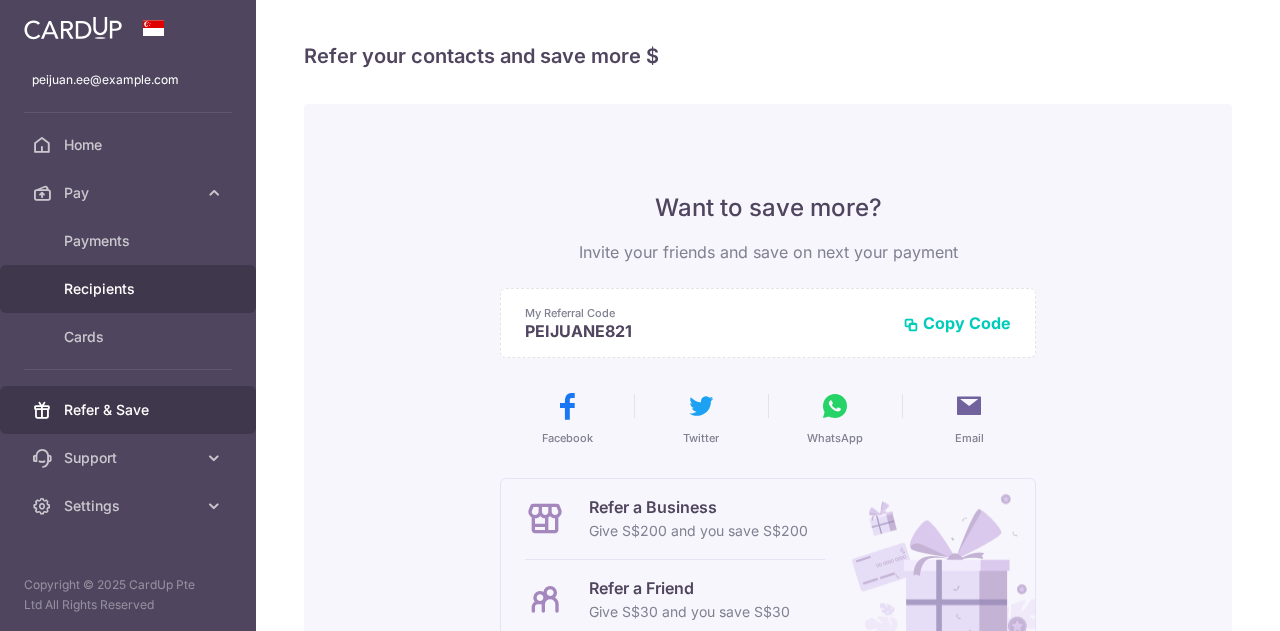 scroll, scrollTop: 0, scrollLeft: 0, axis: both 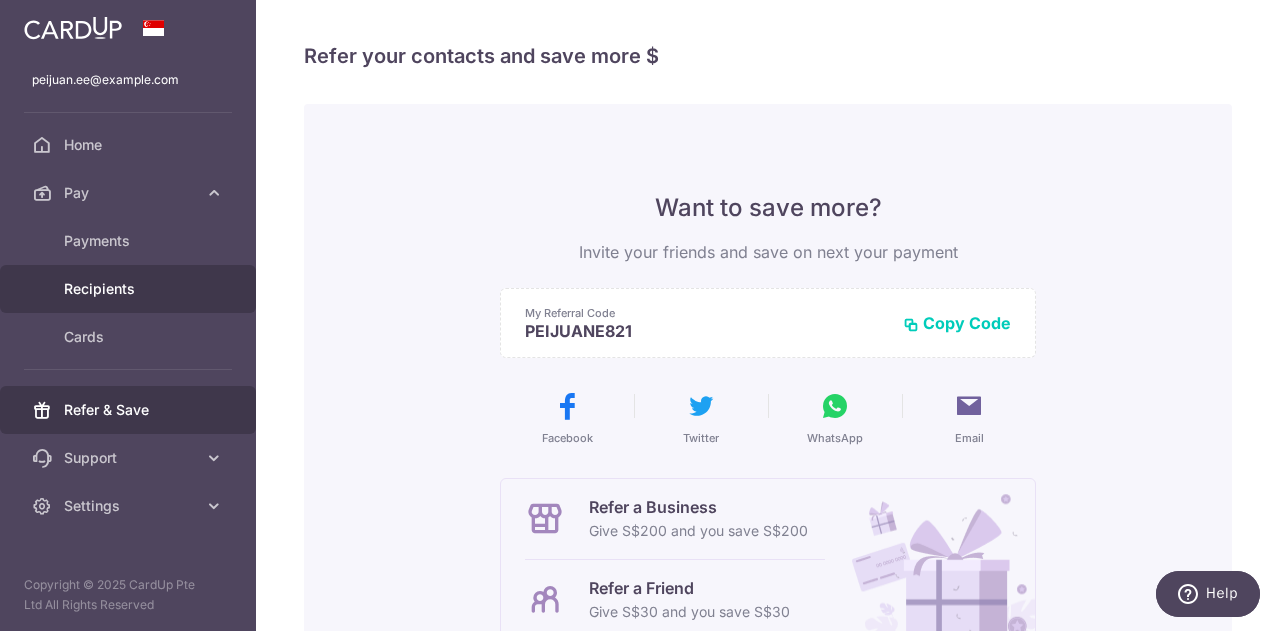 click on "Recipients" at bounding box center [130, 289] 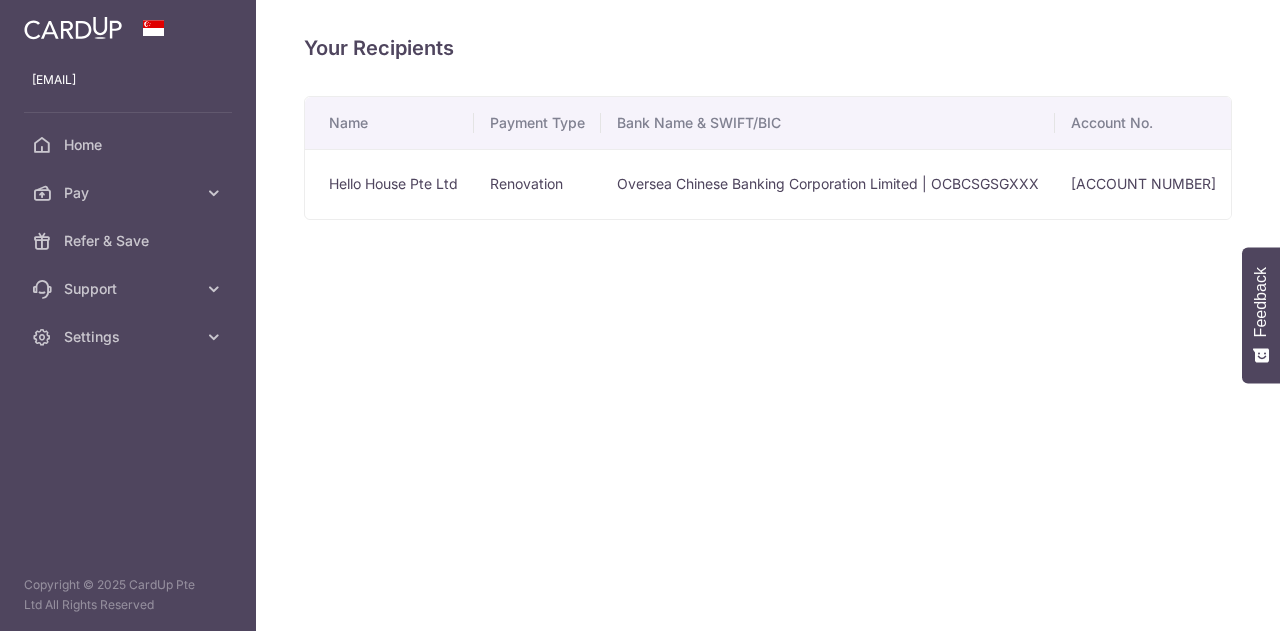 scroll, scrollTop: 0, scrollLeft: 0, axis: both 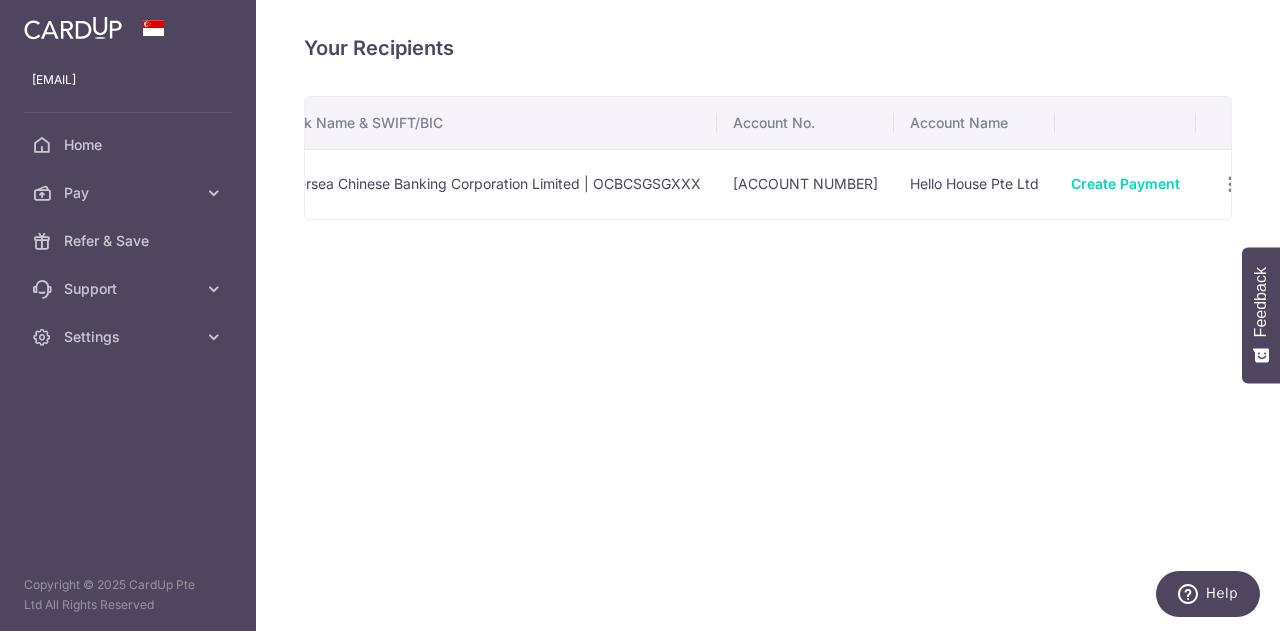 click on "Hello House Pte Ltd" at bounding box center (974, 184) 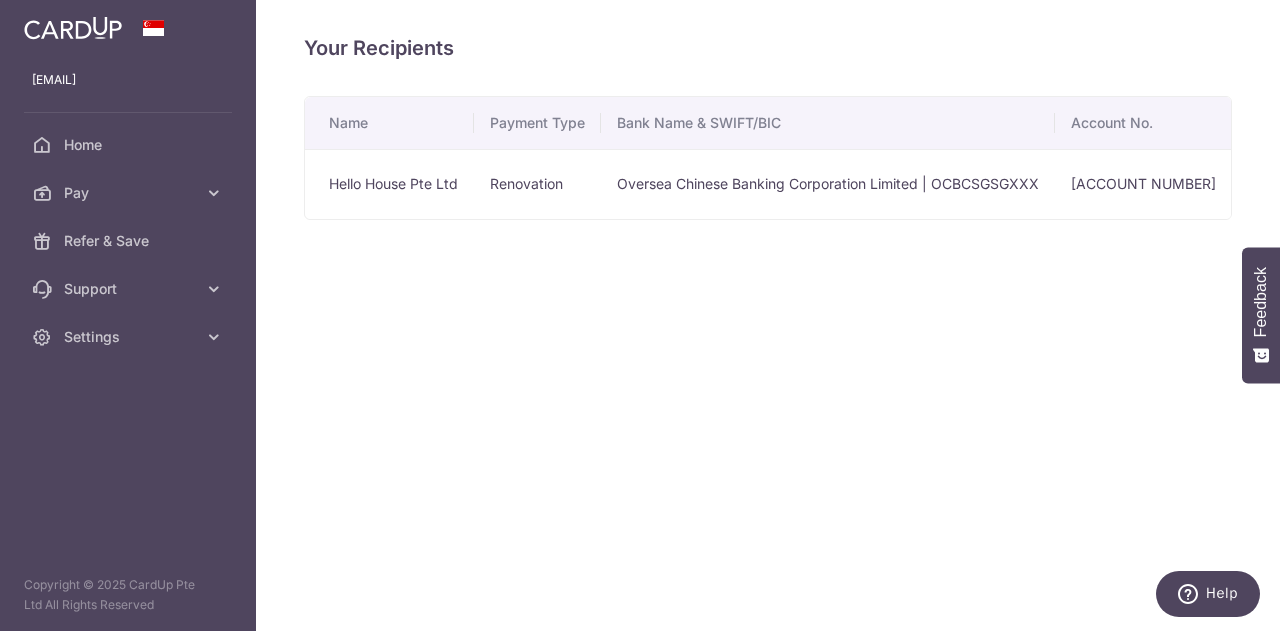 scroll, scrollTop: 0, scrollLeft: 338, axis: horizontal 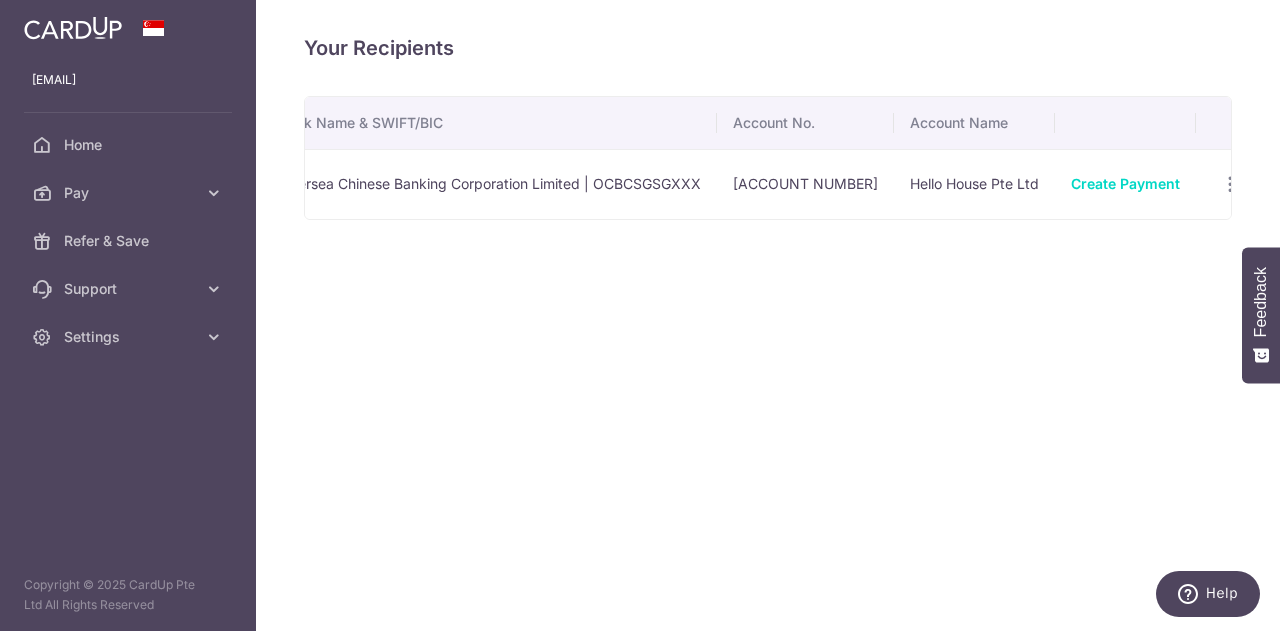 drag, startPoint x: 616, startPoint y: 229, endPoint x: 452, endPoint y: 228, distance: 164.00305 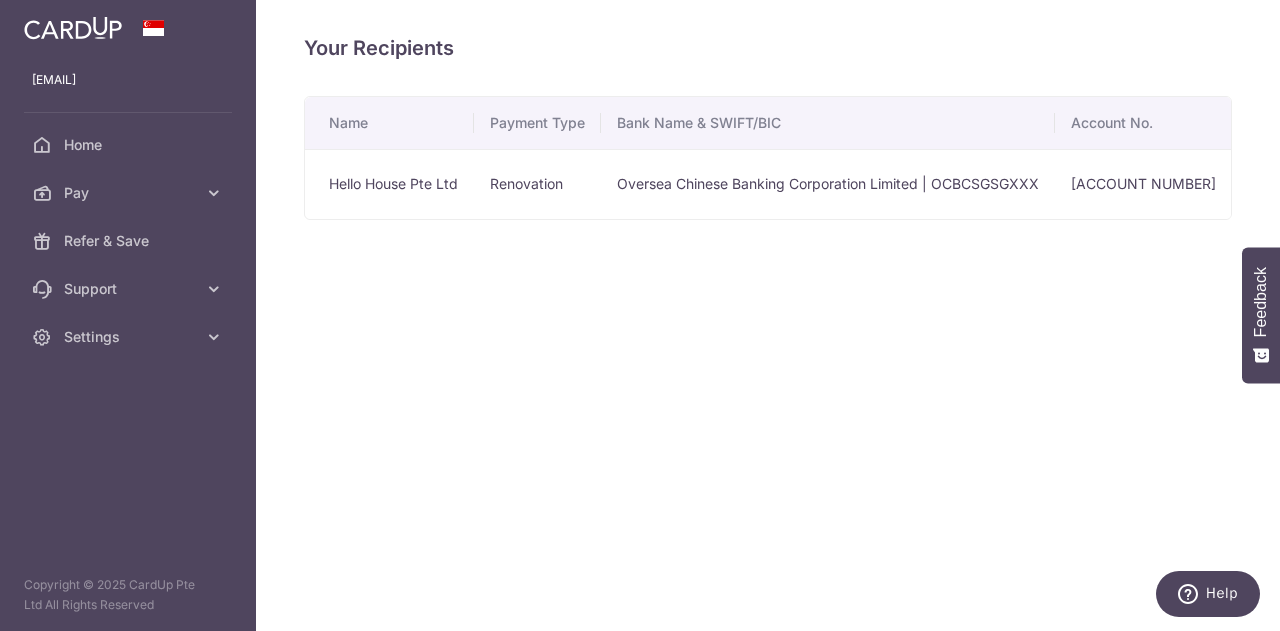 click on "Your Recipients" at bounding box center [768, 48] 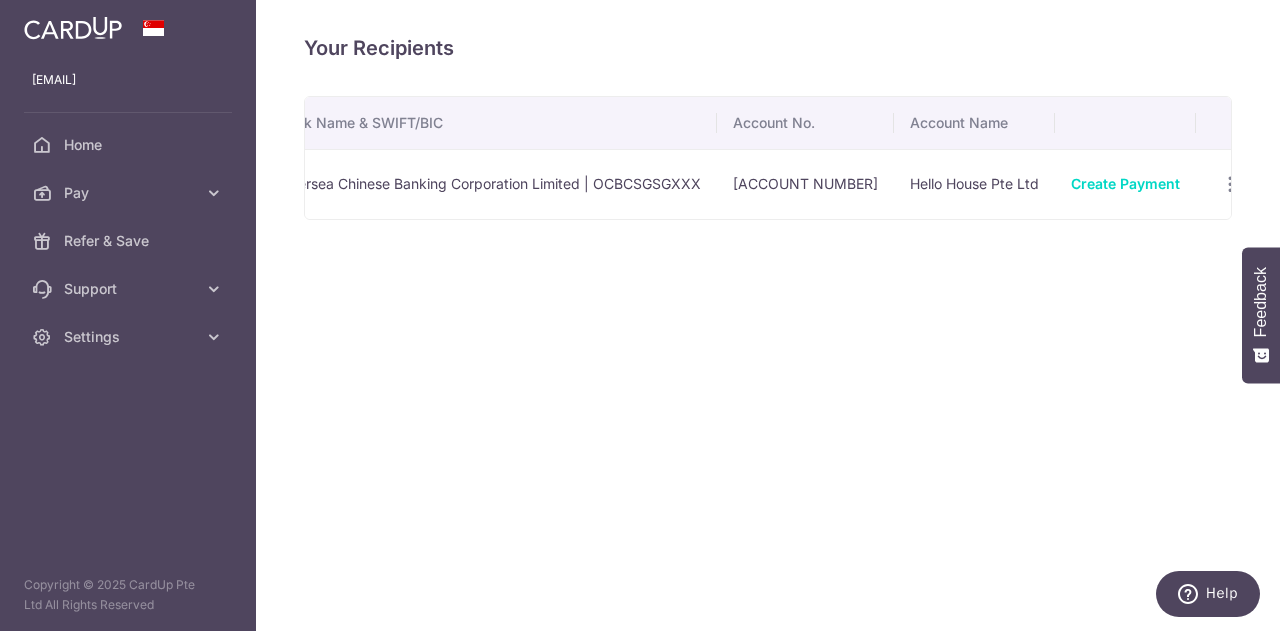 scroll, scrollTop: 0, scrollLeft: 0, axis: both 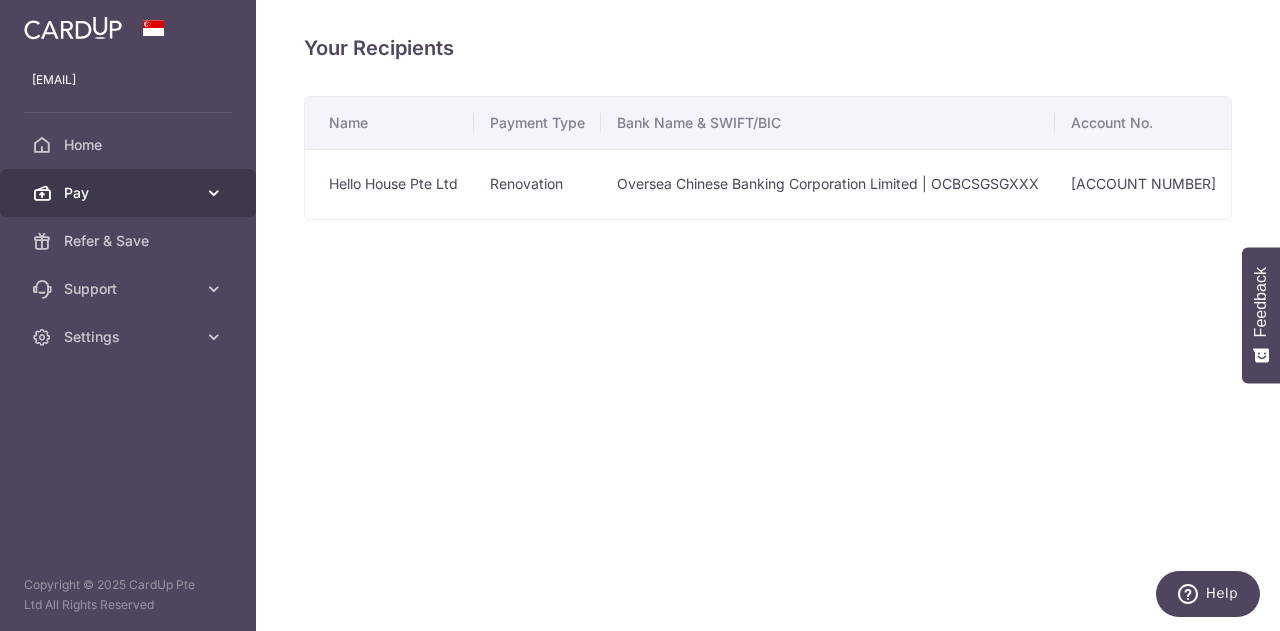 click on "Pay" at bounding box center [128, 193] 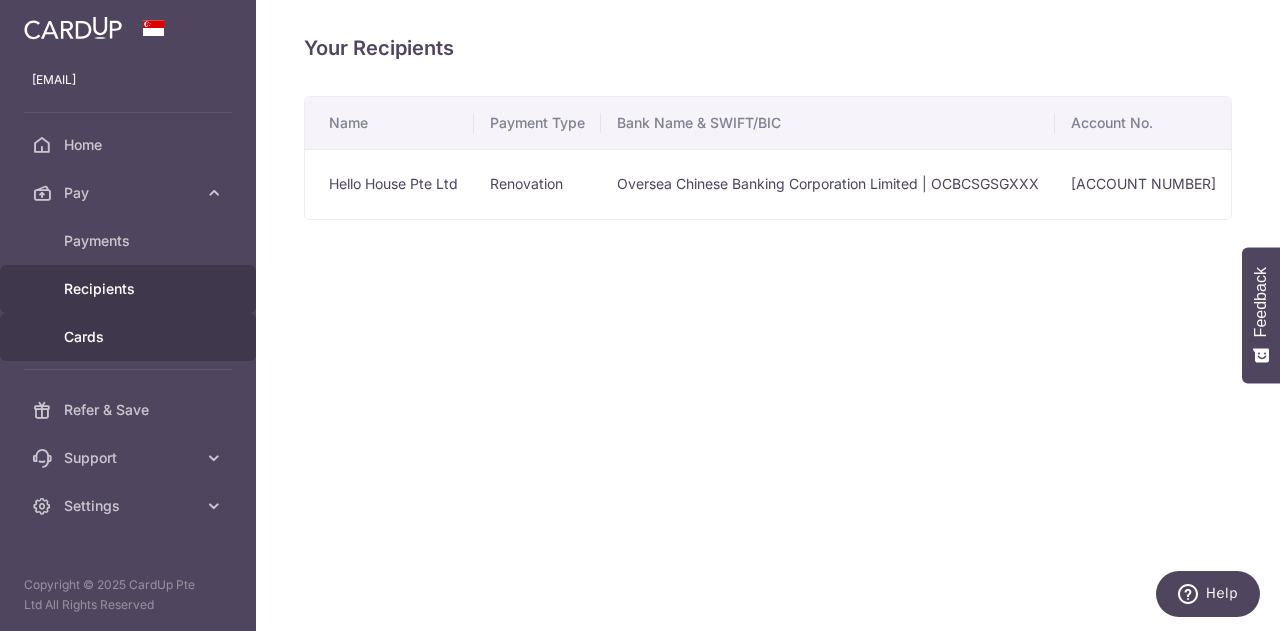 click on "Cards" at bounding box center [130, 337] 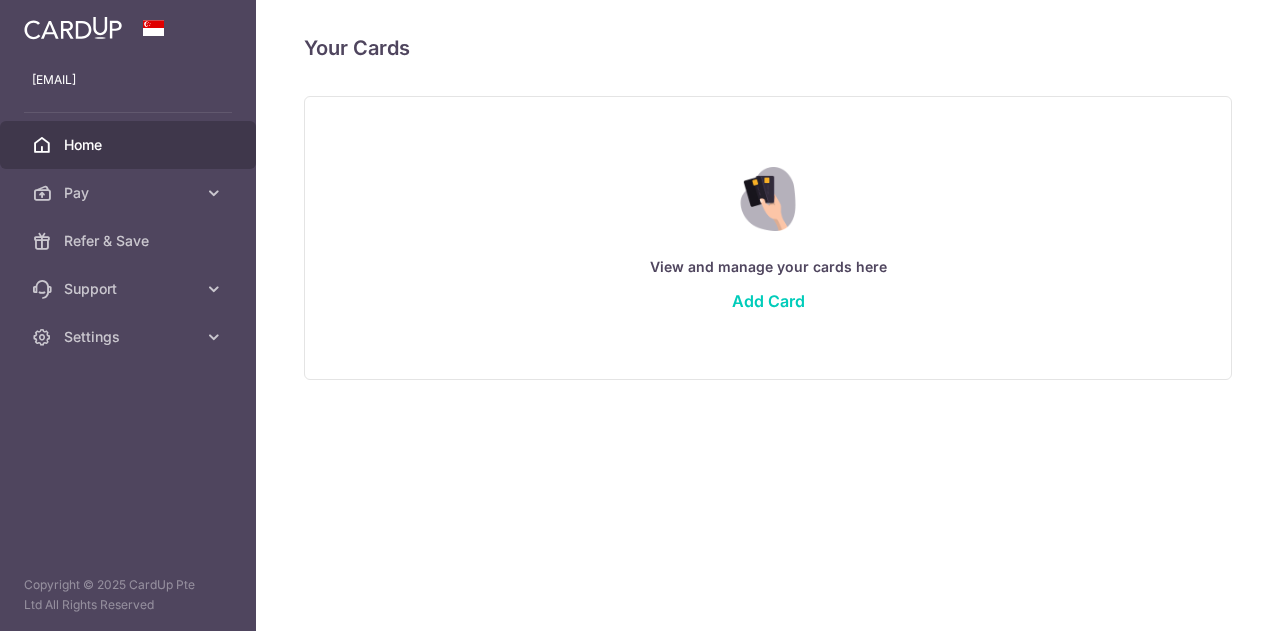 scroll, scrollTop: 0, scrollLeft: 0, axis: both 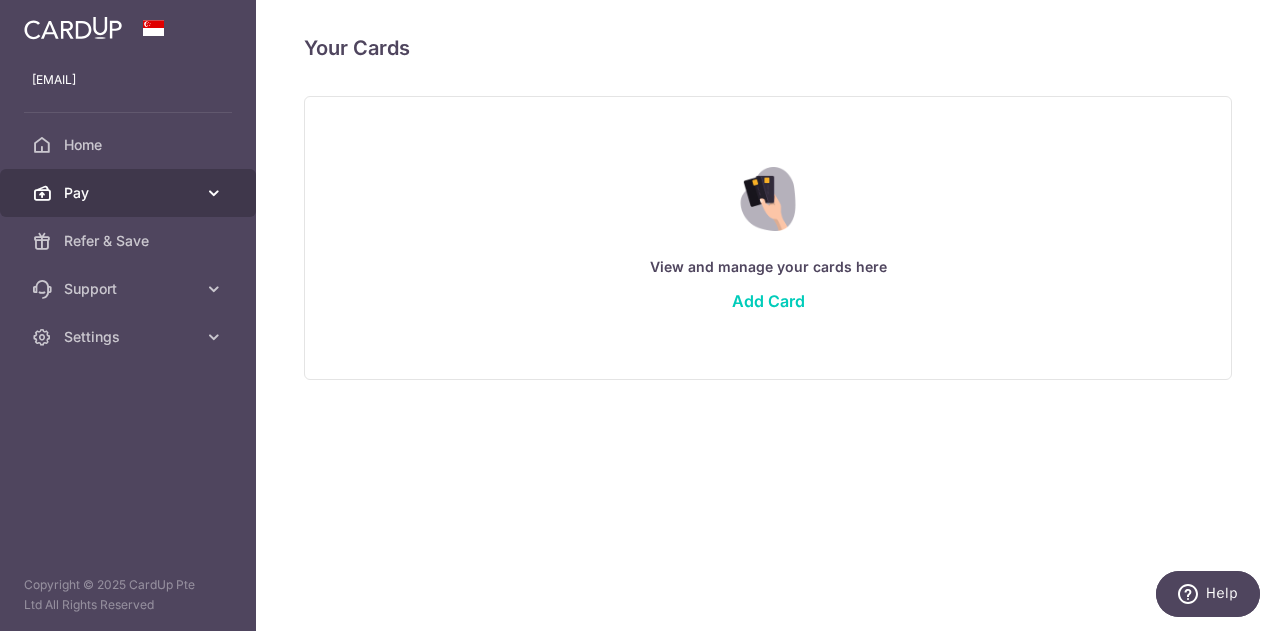 click on "Pay" at bounding box center [128, 193] 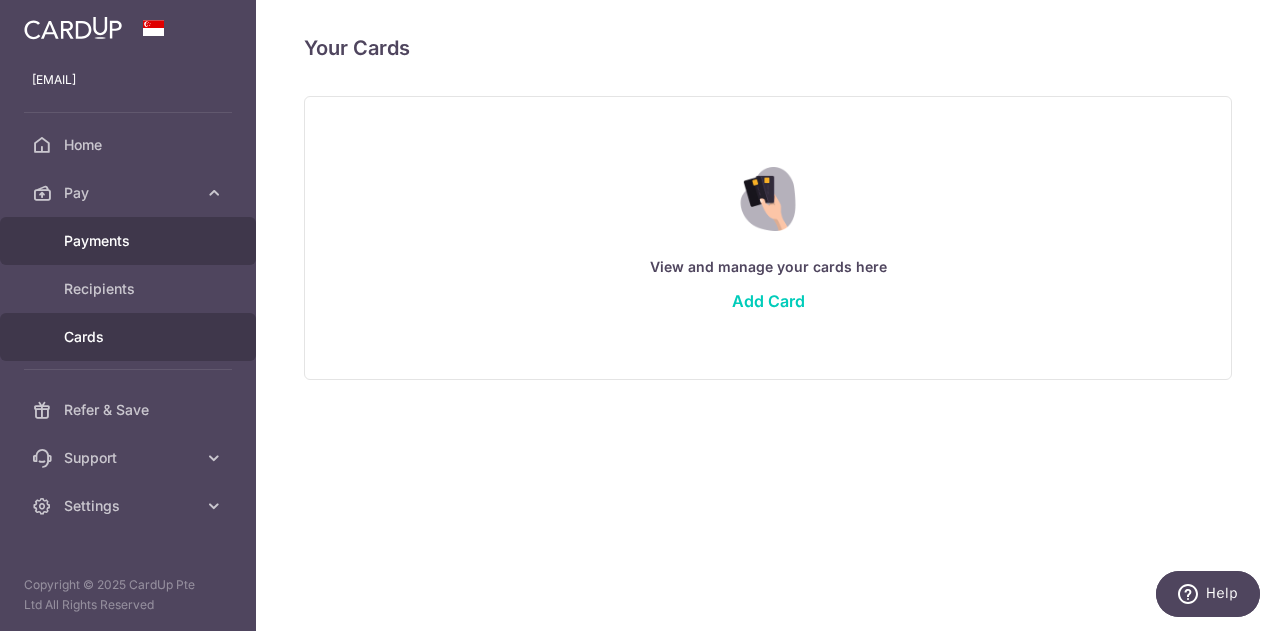 click on "Payments" at bounding box center (130, 241) 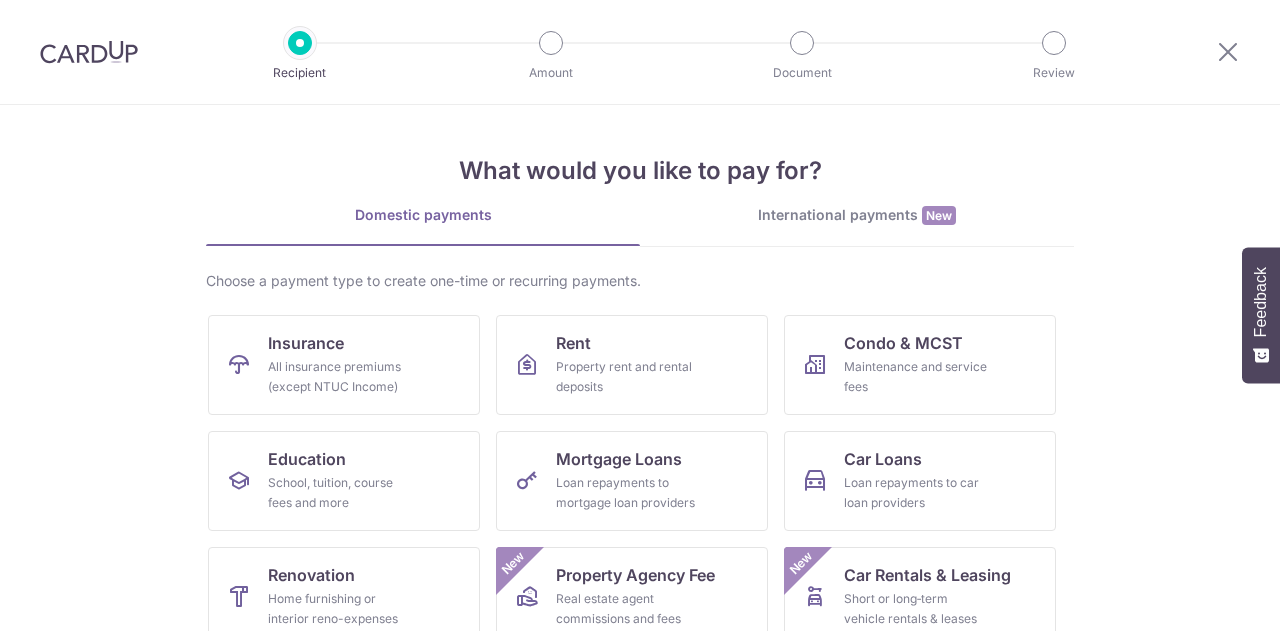 scroll, scrollTop: 0, scrollLeft: 0, axis: both 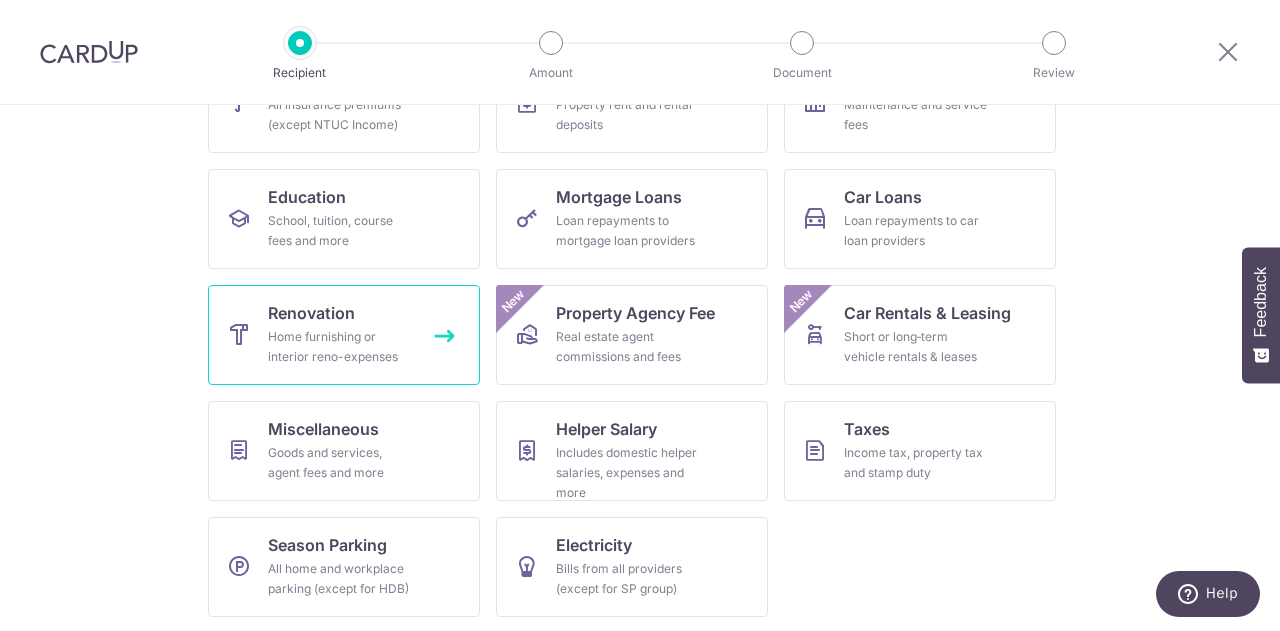 click on "Renovation" at bounding box center [311, 313] 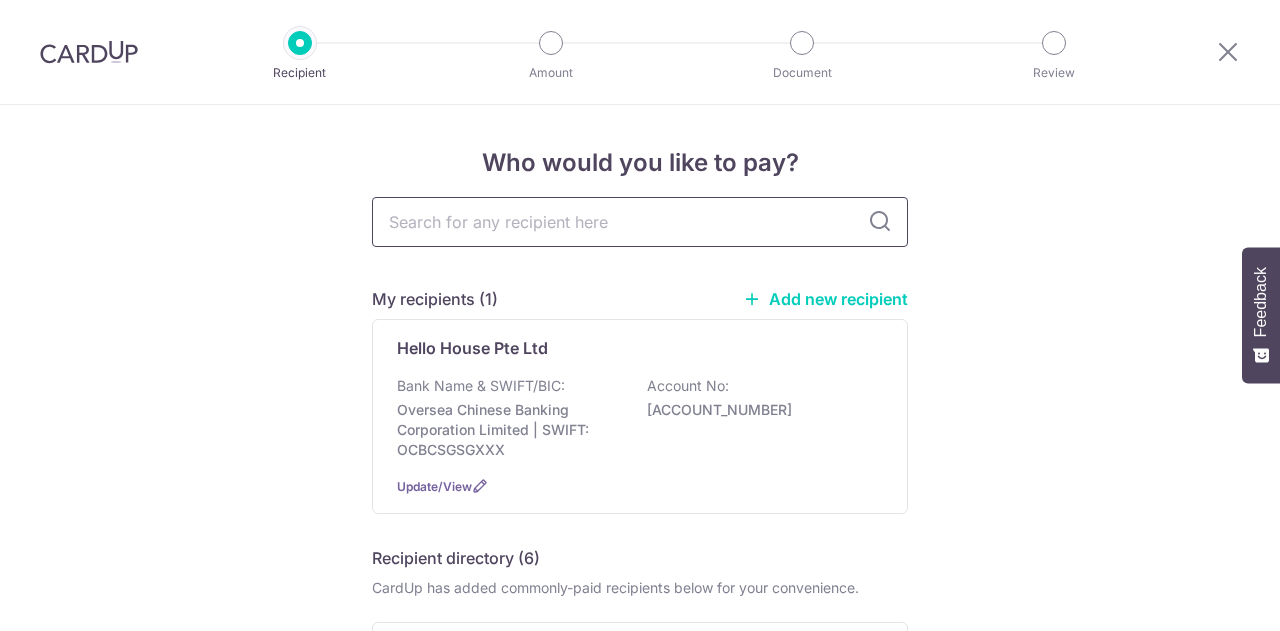 scroll, scrollTop: 0, scrollLeft: 0, axis: both 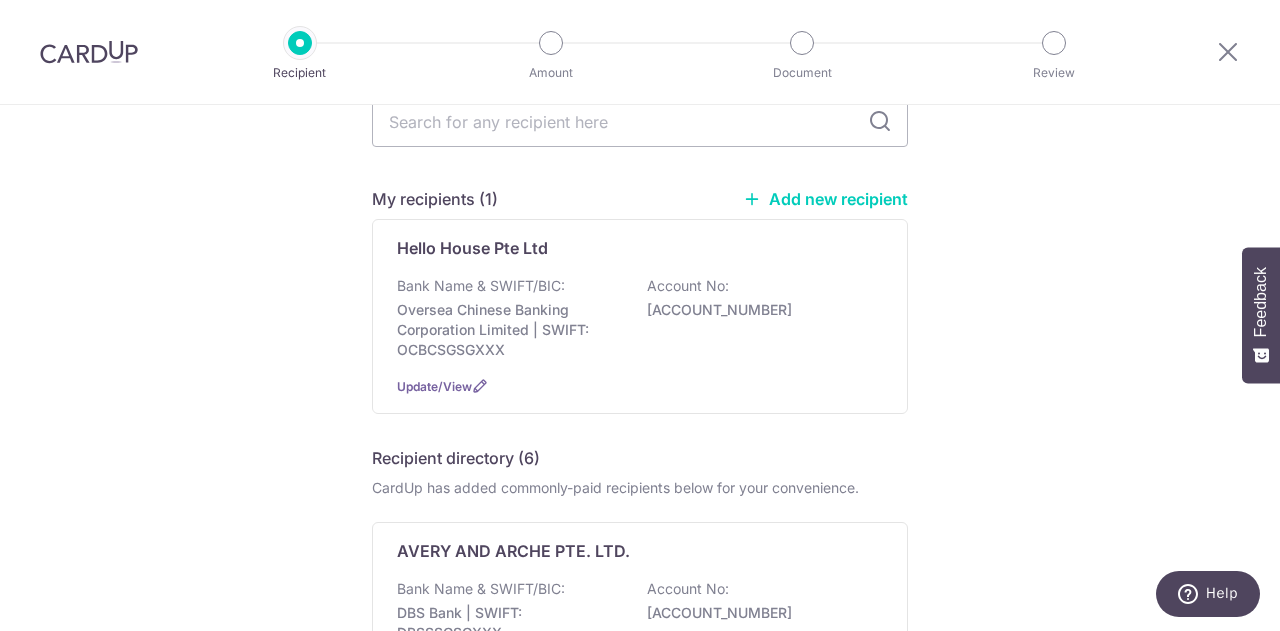 click on "My recipients (1)
Add new recipient
Hello House Pte Ltd
Bank Name & SWIFT/BIC:
Oversea Chinese Banking Corporation Limited | SWIFT: OCBCSGSGXXX
Account No:
595059585001
Update/View
Recipient directory (6)
CardUp has added commonly-paid recipients below for your convenience.
AVERY AND ARCHE PTE. LTD.
Bank Name & SWIFT/BIC:
DBS Bank | SWIFT: DBSSSGSGXXX
Account No:
0727865226
View" at bounding box center (640, 931) 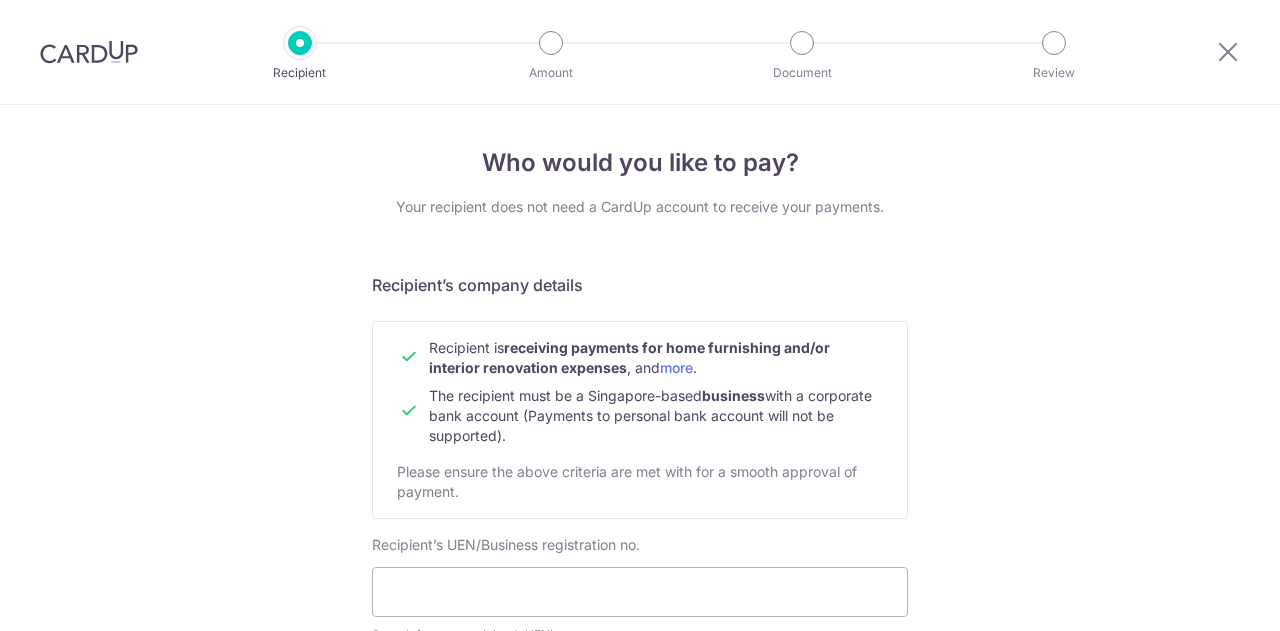 scroll, scrollTop: 0, scrollLeft: 0, axis: both 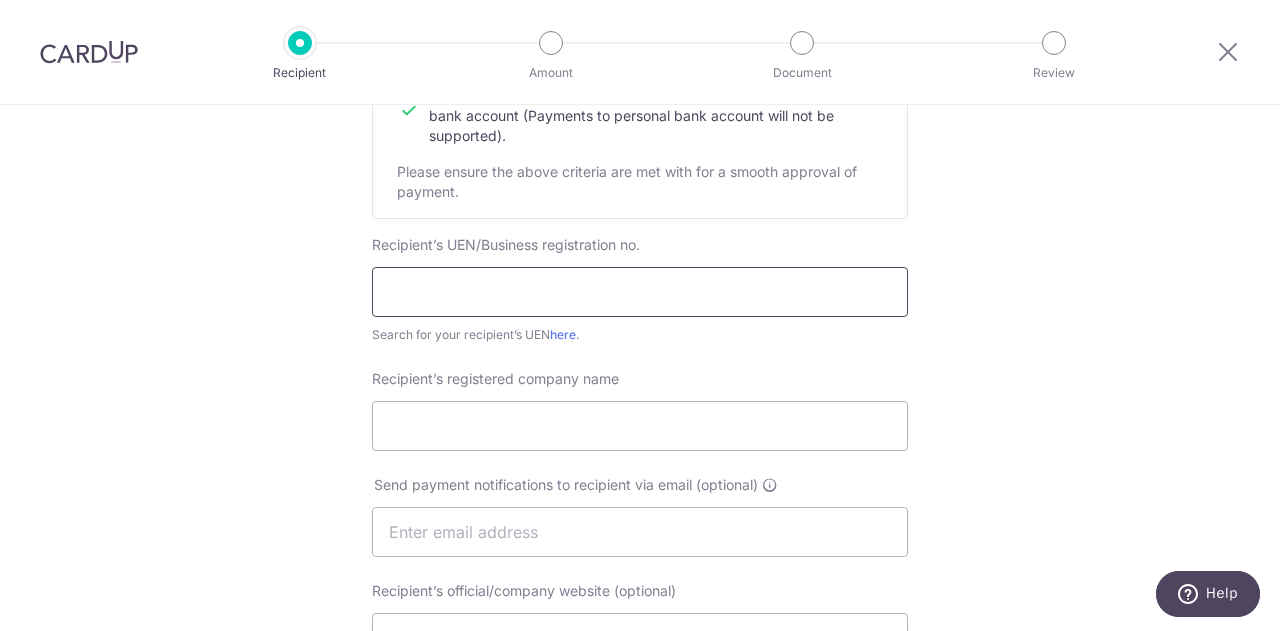 click at bounding box center (640, 292) 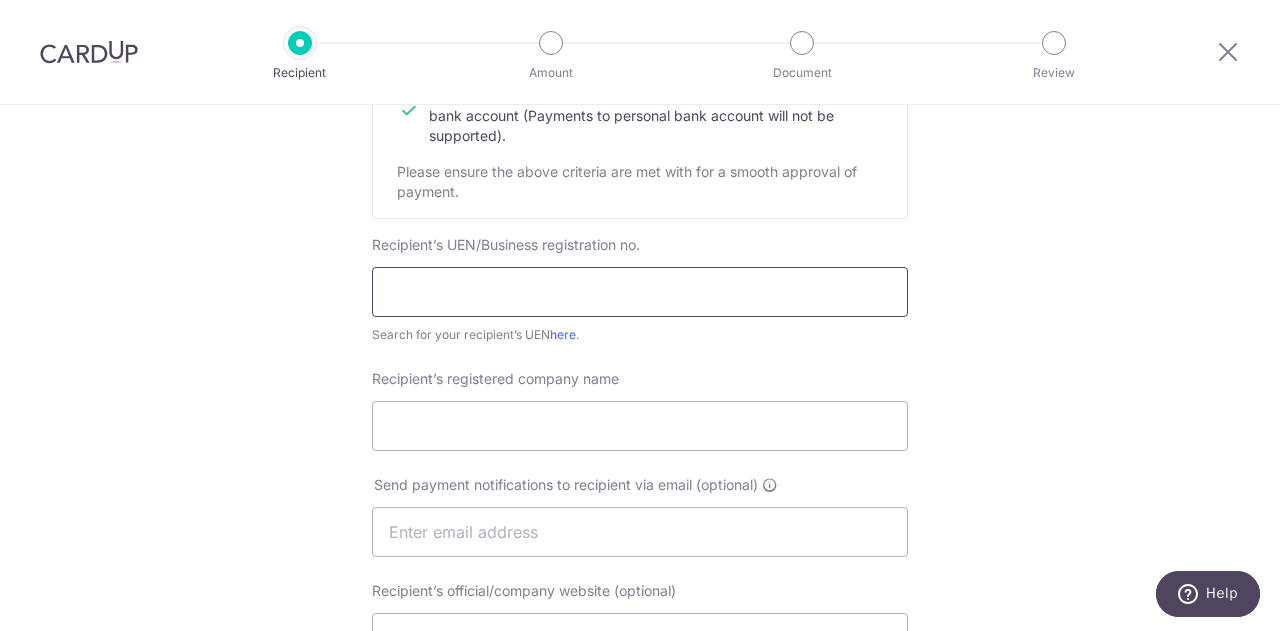 type on "202231987R" 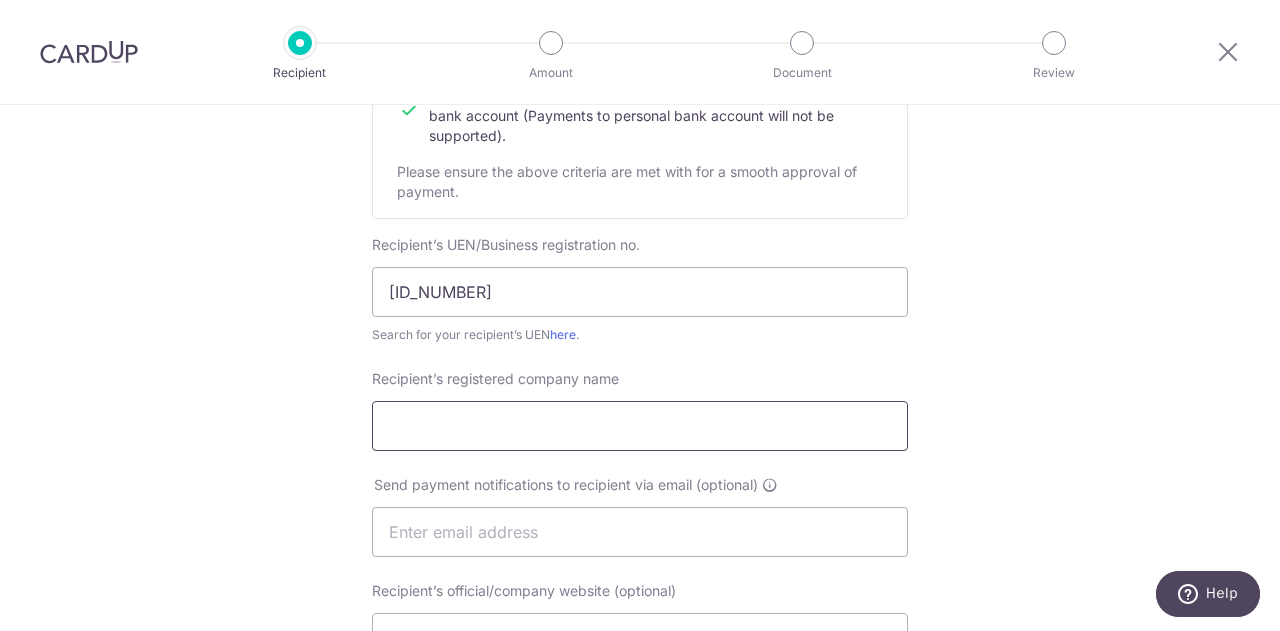 click on "Recipient’s registered company name" at bounding box center [640, 426] 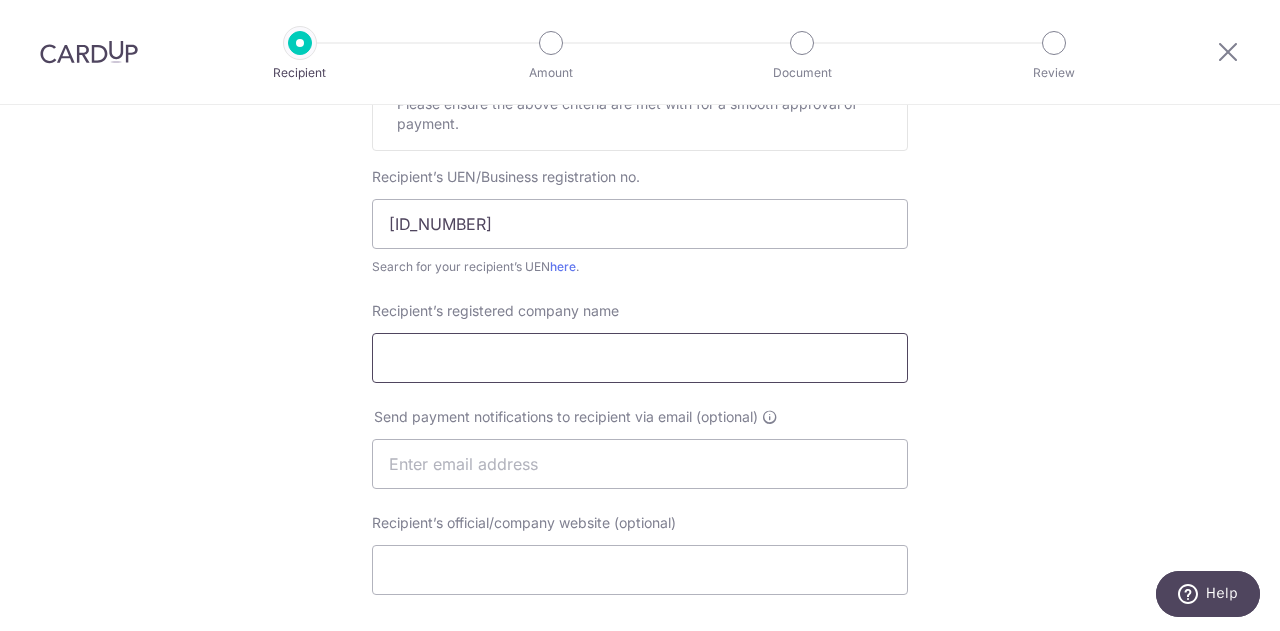 scroll, scrollTop: 400, scrollLeft: 0, axis: vertical 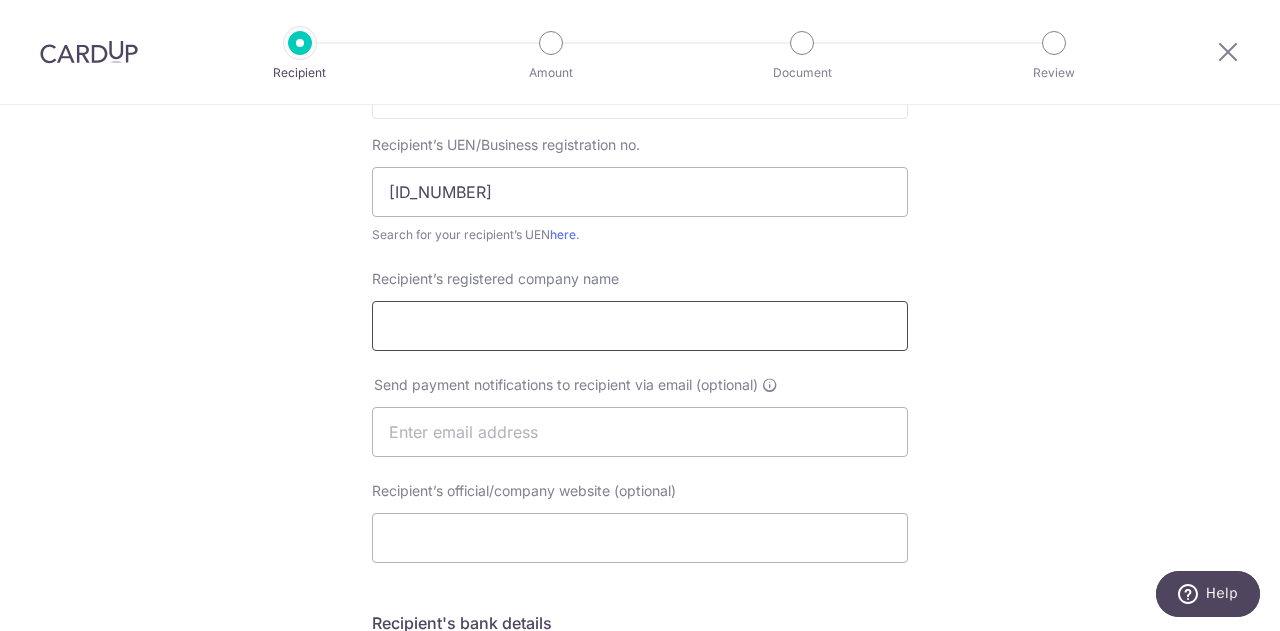type on "Hello House Pte Ltd" 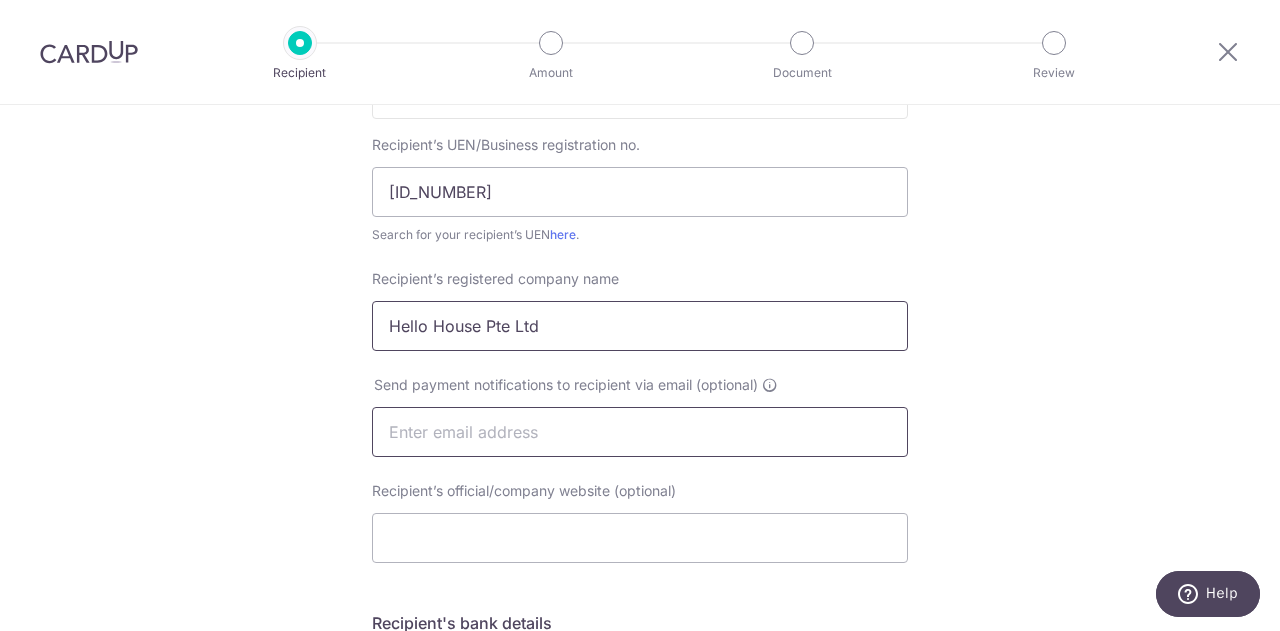 scroll, scrollTop: 500, scrollLeft: 0, axis: vertical 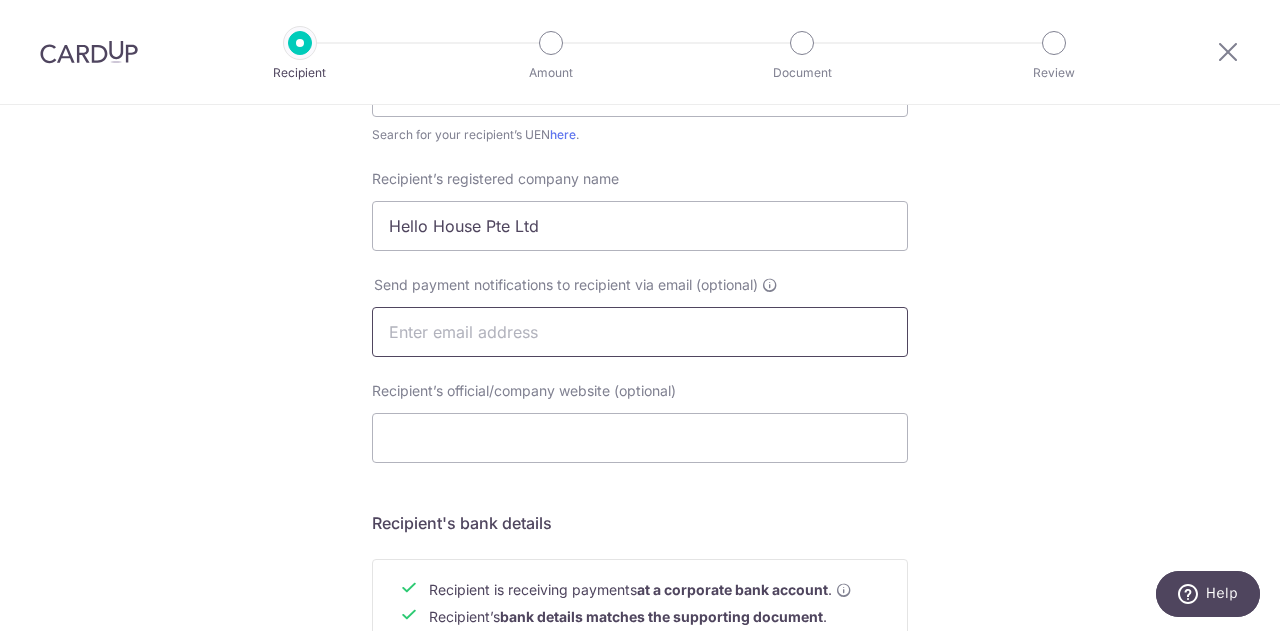 click at bounding box center [640, 332] 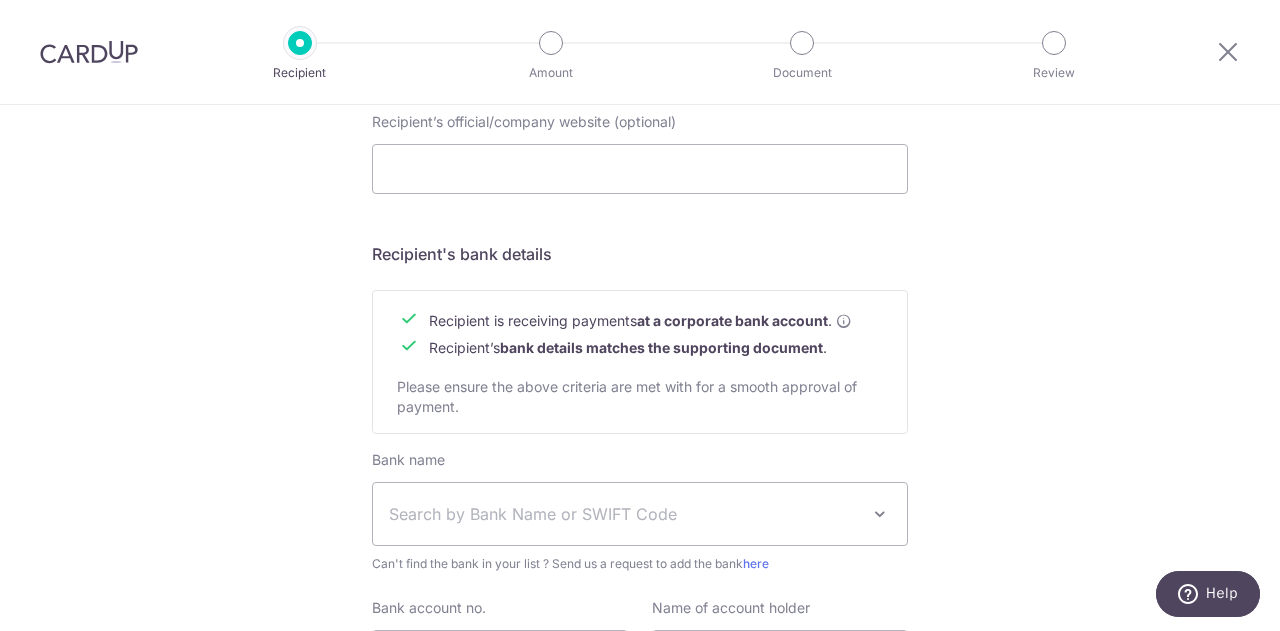 scroll, scrollTop: 800, scrollLeft: 0, axis: vertical 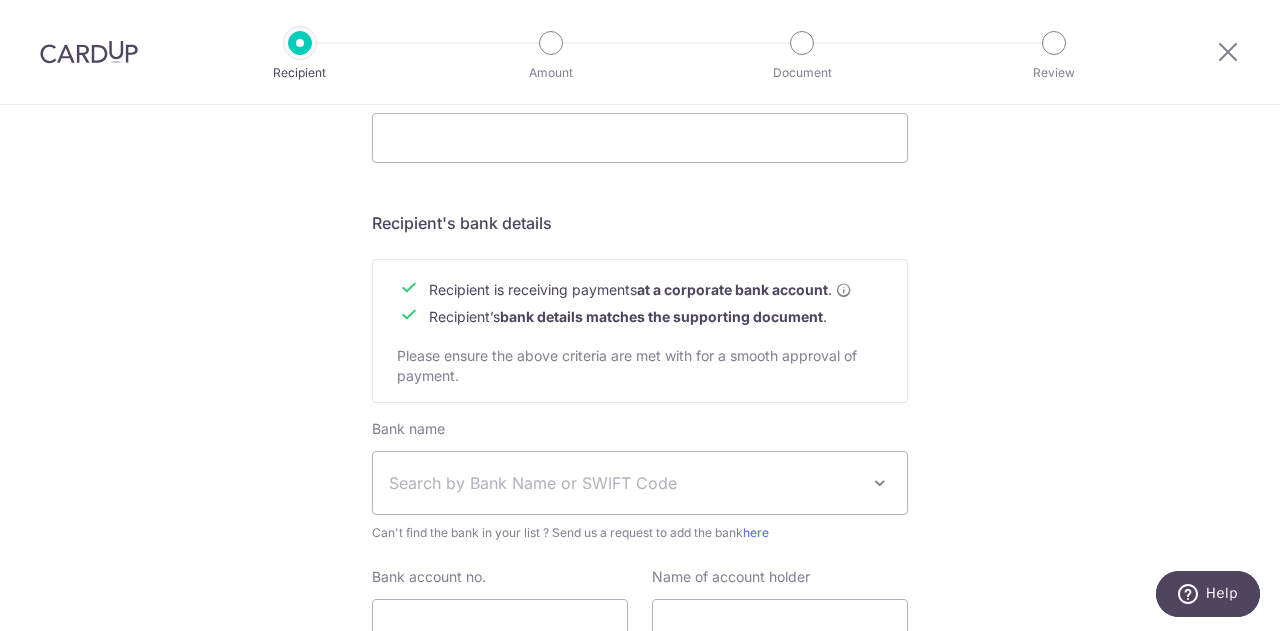 type on "peijuan.ee@gmail.com" 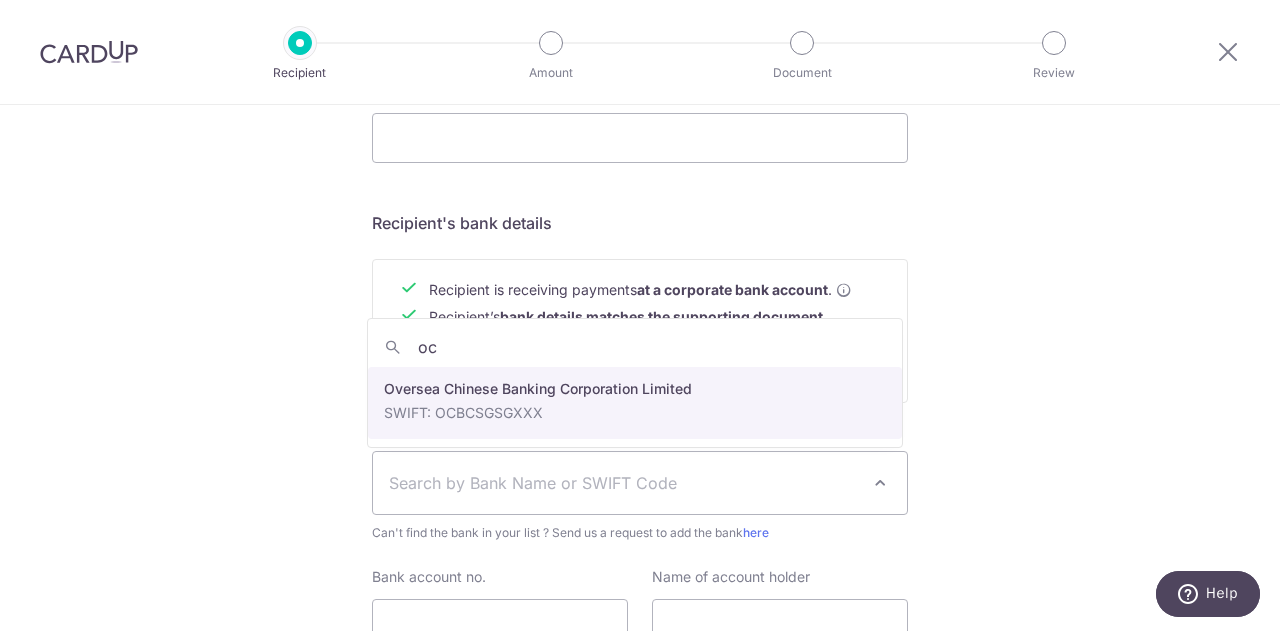 type on "oc" 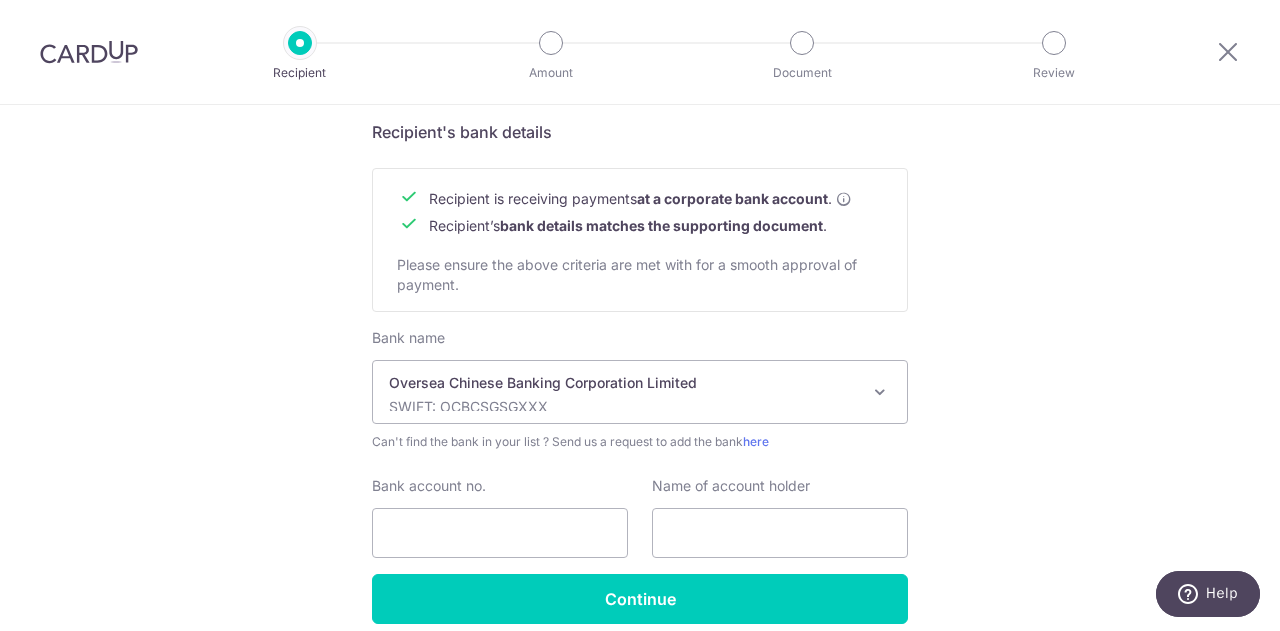 scroll, scrollTop: 977, scrollLeft: 0, axis: vertical 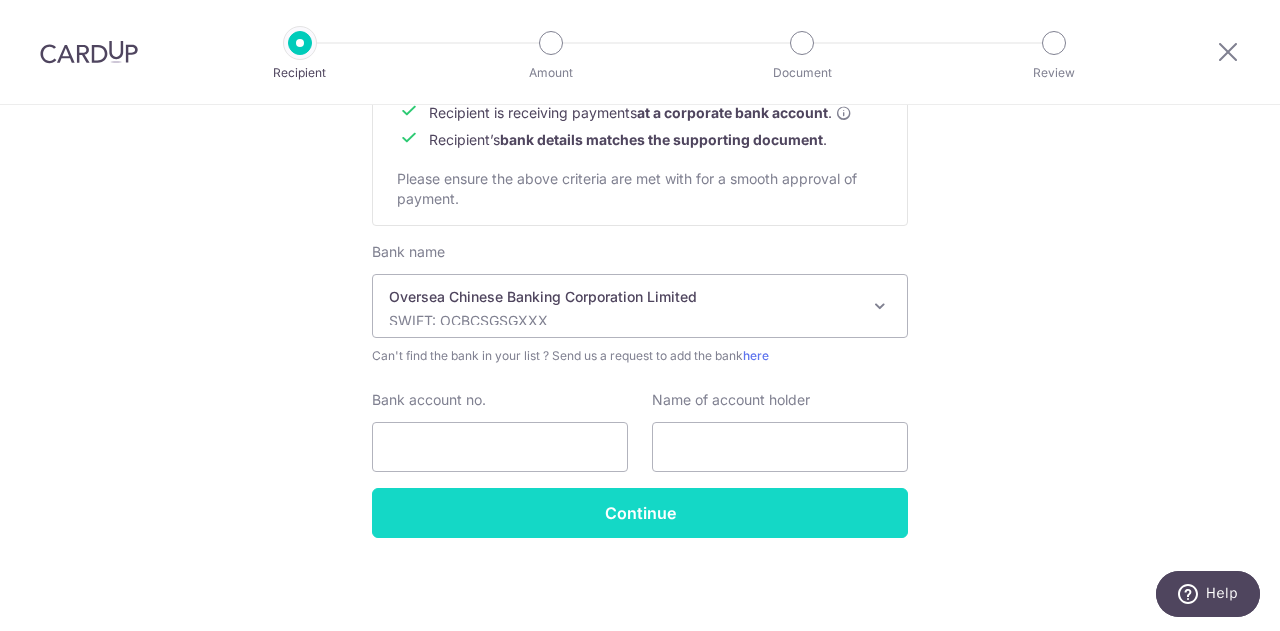click on "Continue" at bounding box center (640, 513) 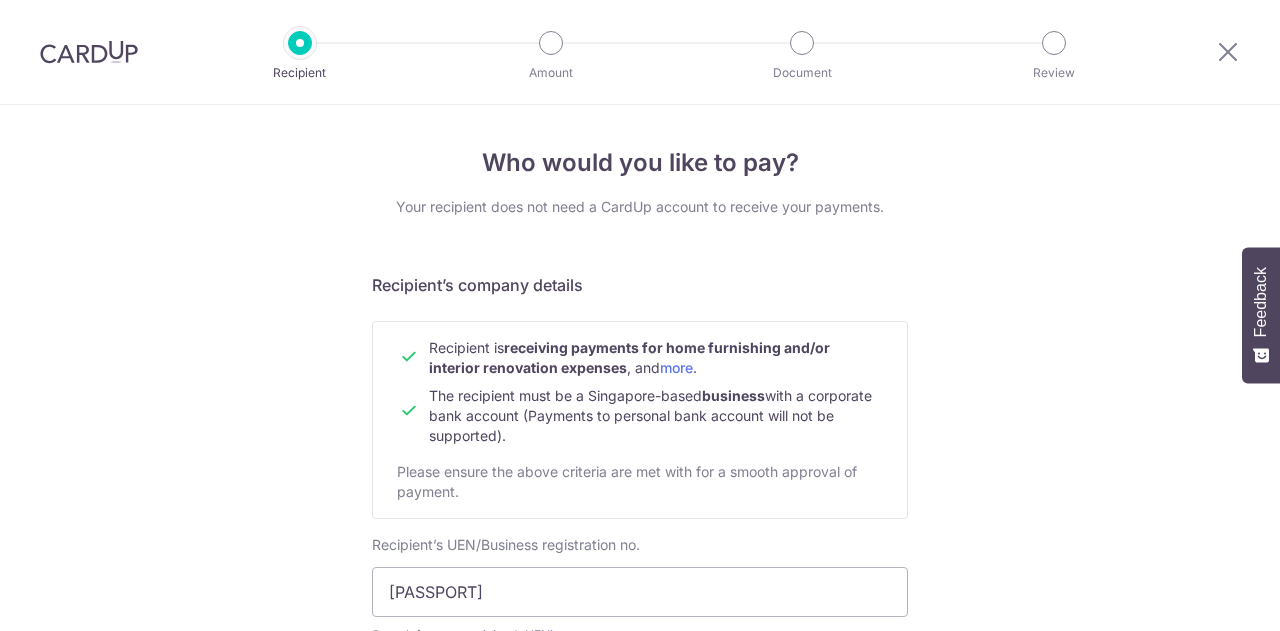 scroll, scrollTop: 0, scrollLeft: 0, axis: both 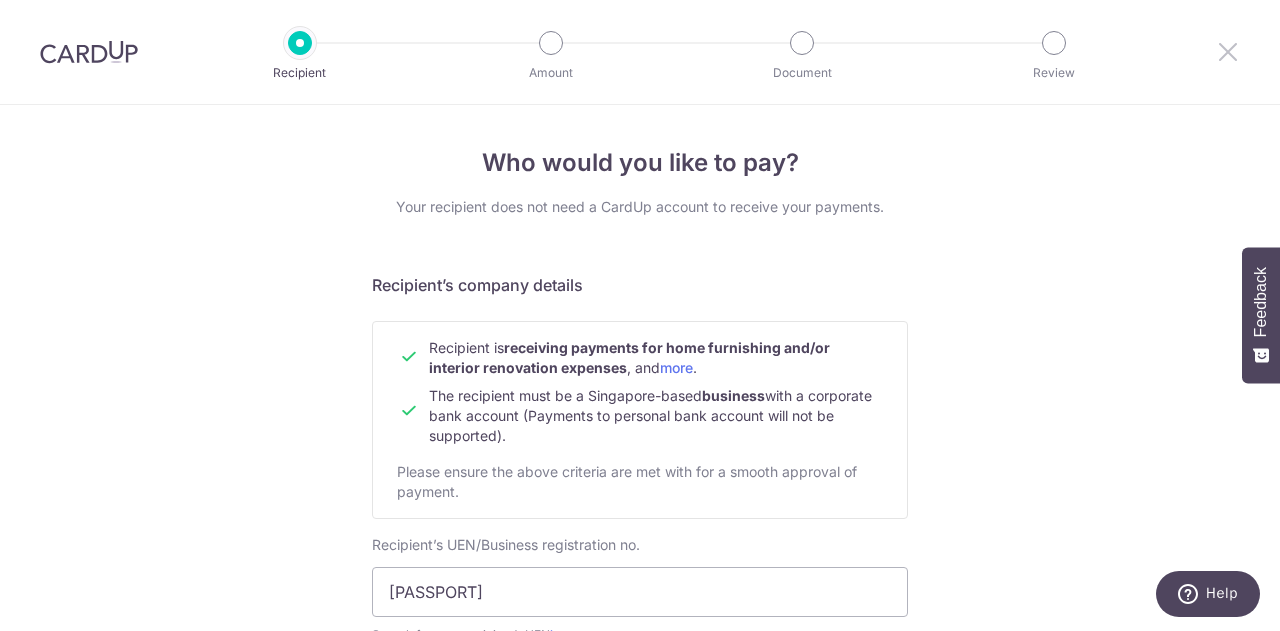 click at bounding box center [1228, 51] 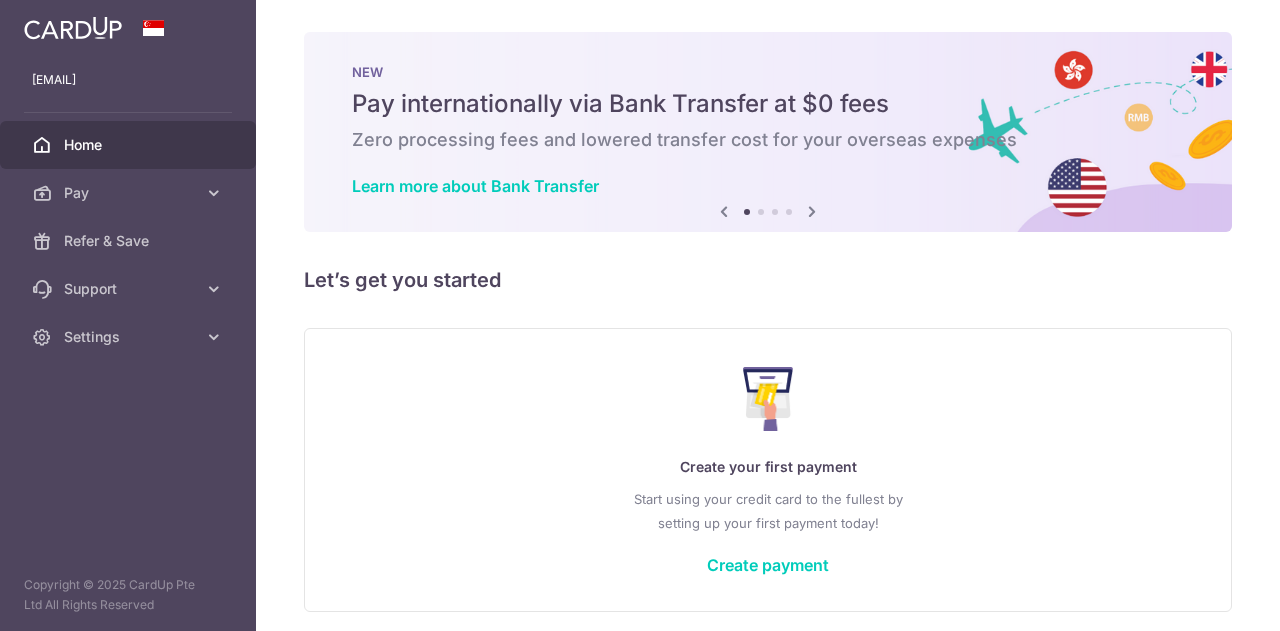 scroll, scrollTop: 0, scrollLeft: 0, axis: both 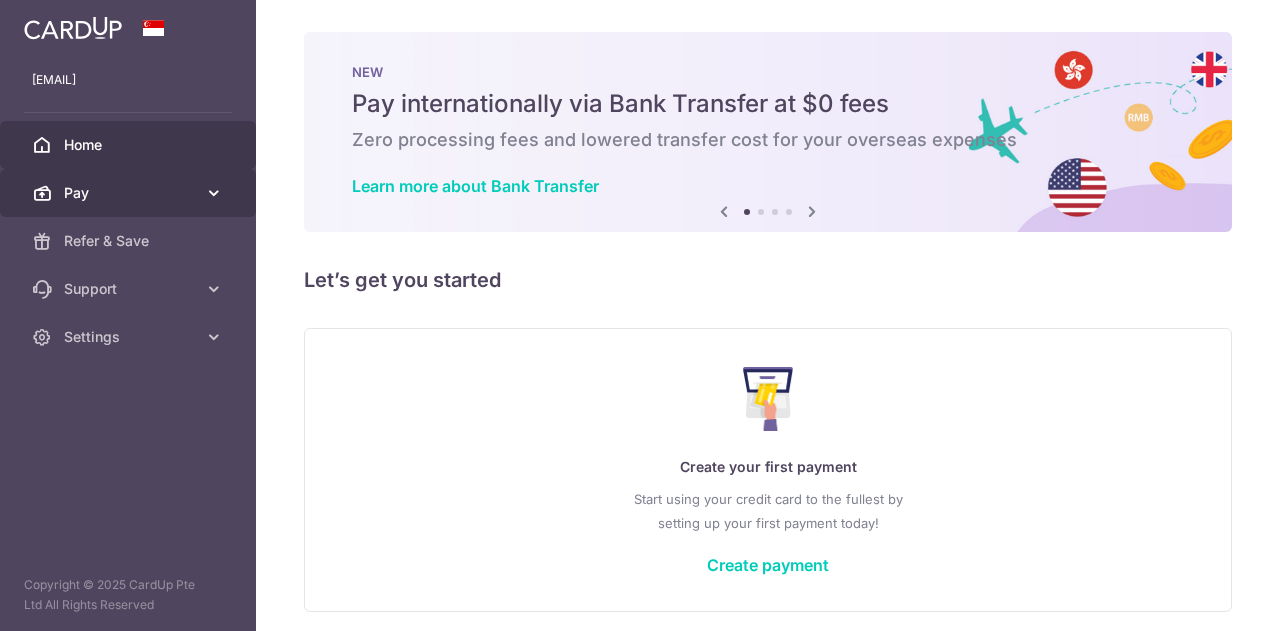 click on "Pay" at bounding box center [130, 193] 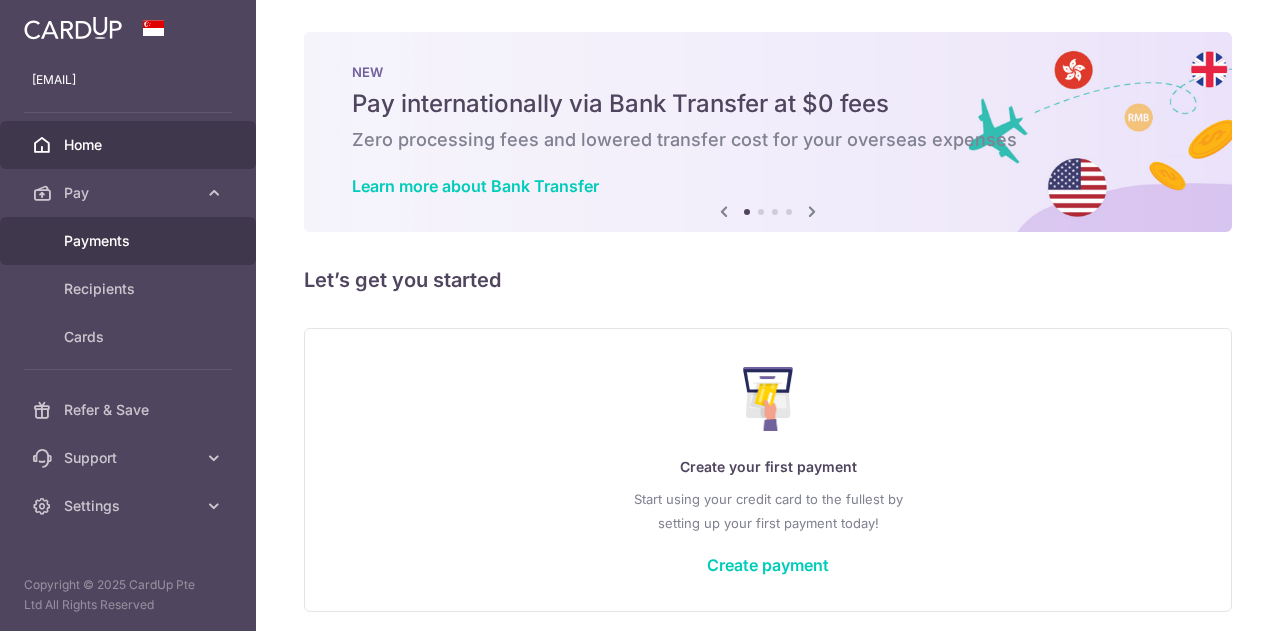 click on "Payments" at bounding box center (130, 241) 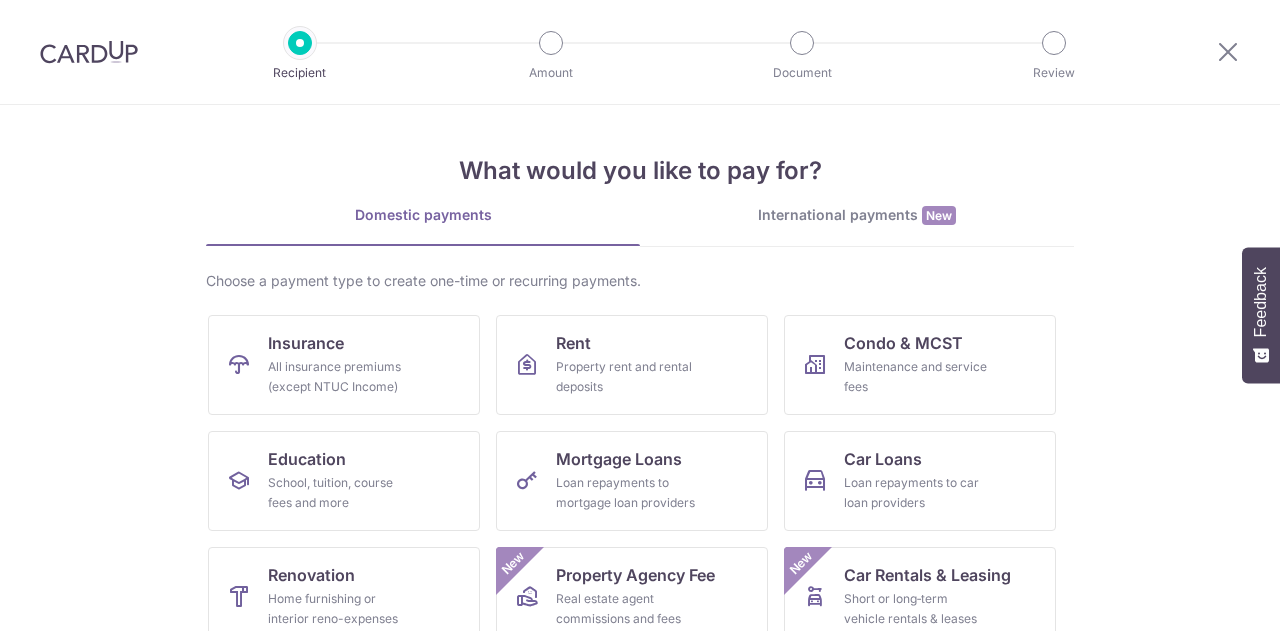 scroll, scrollTop: 0, scrollLeft: 0, axis: both 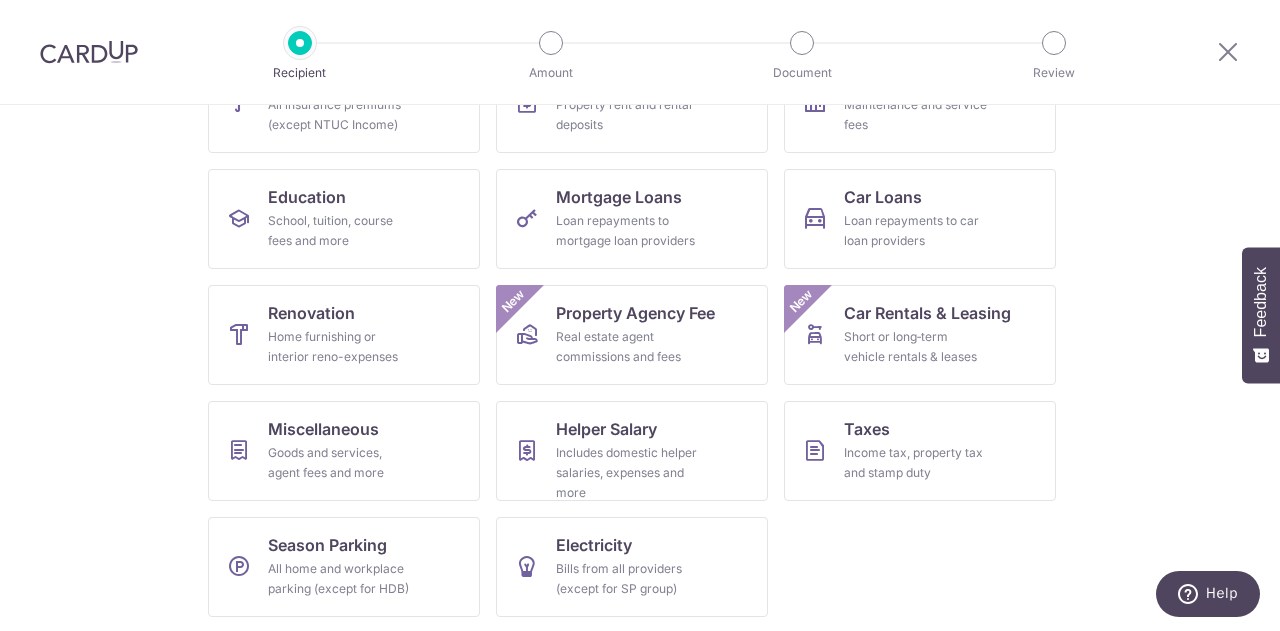 click at bounding box center (89, 52) 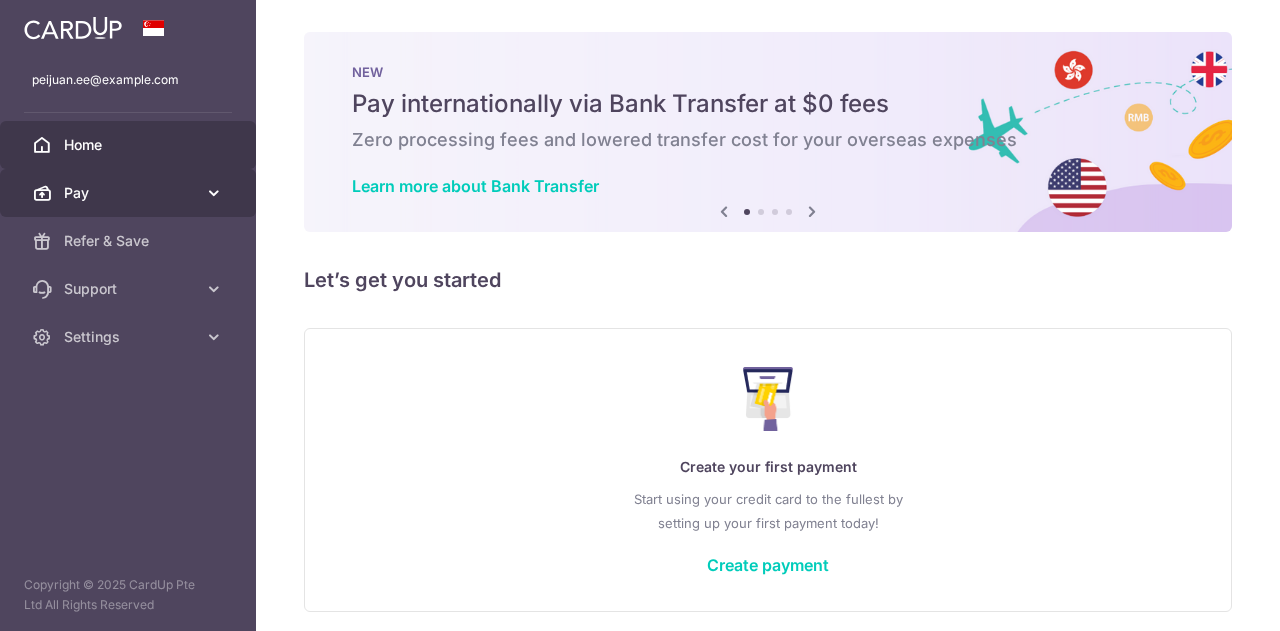 scroll, scrollTop: 0, scrollLeft: 0, axis: both 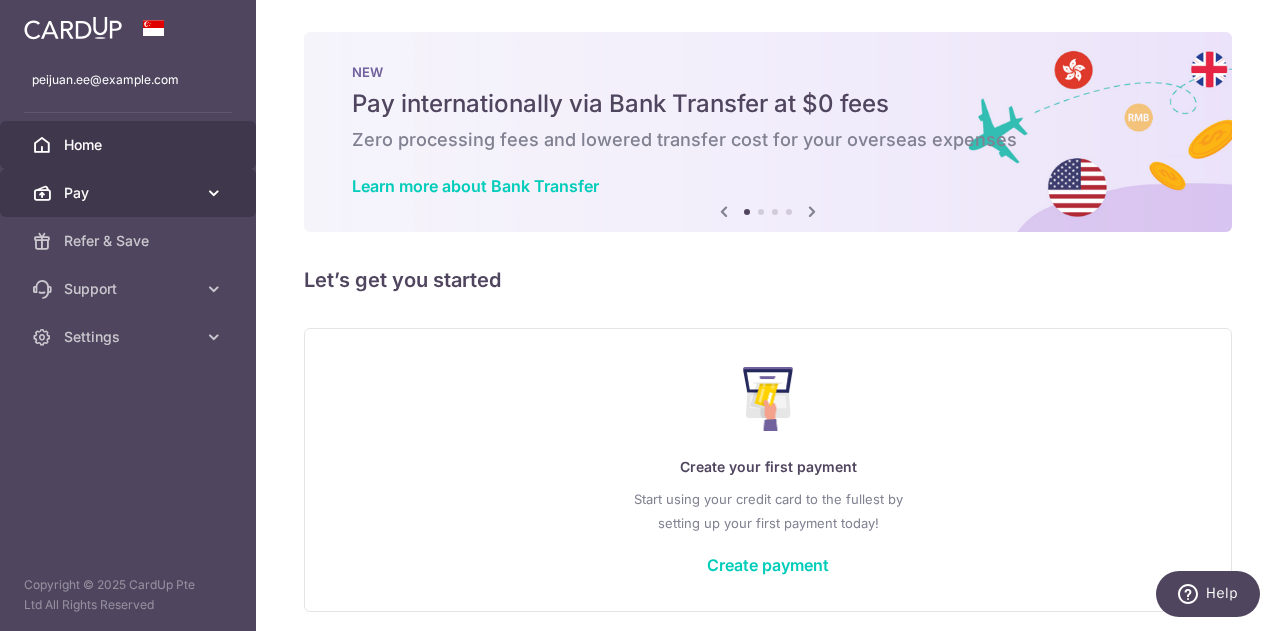 click on "Pay" at bounding box center [130, 193] 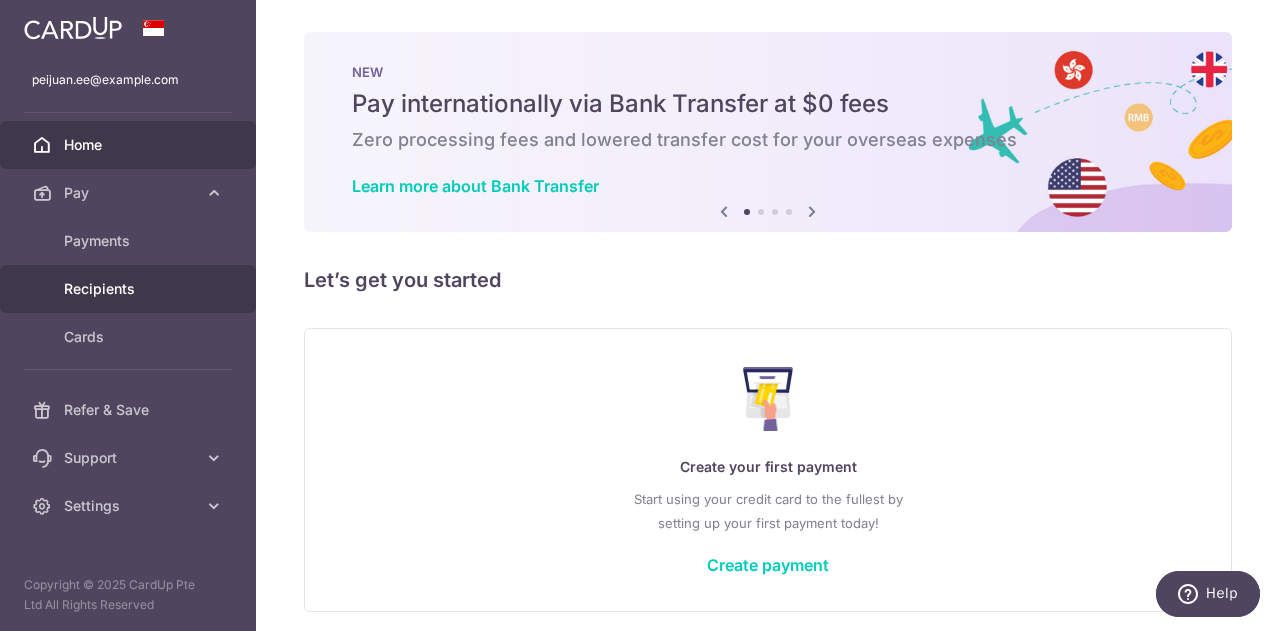 click on "Recipients" at bounding box center [130, 289] 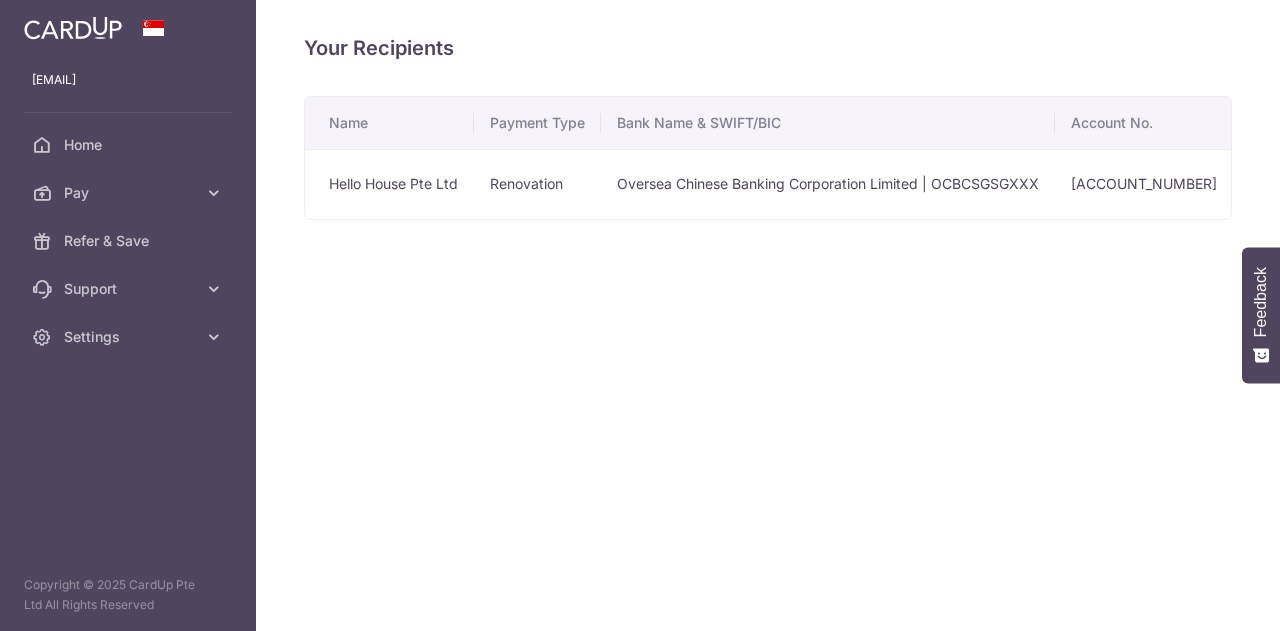 scroll, scrollTop: 0, scrollLeft: 0, axis: both 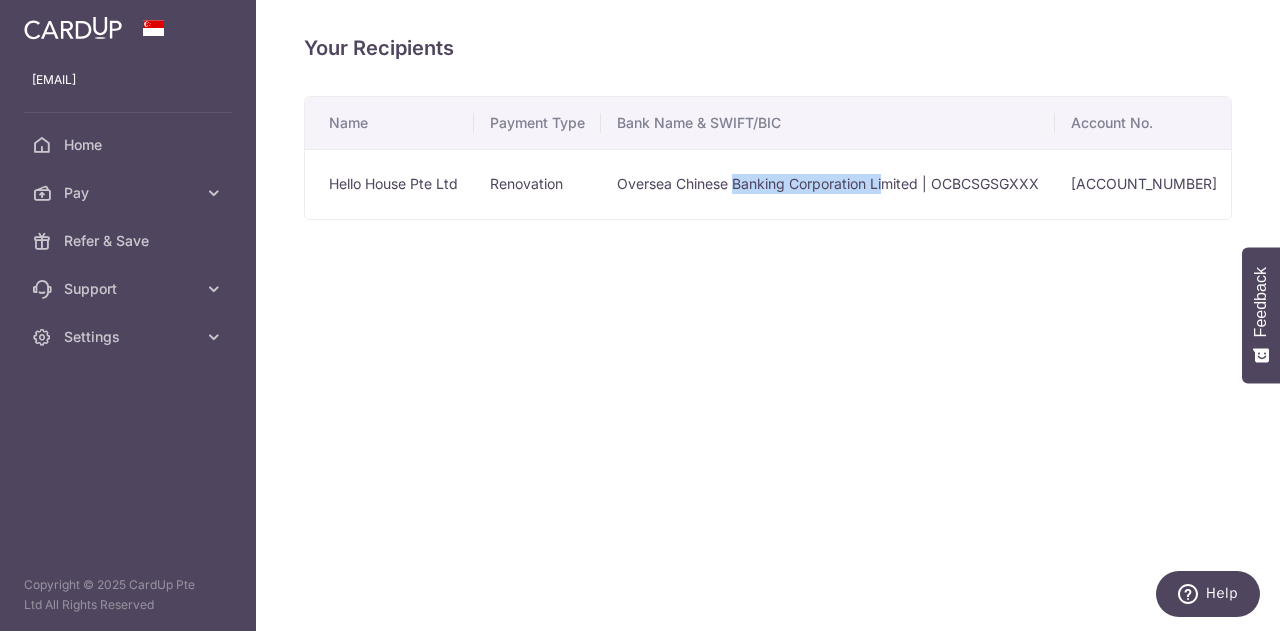 drag, startPoint x: 734, startPoint y: 213, endPoint x: 908, endPoint y: 197, distance: 174.73409 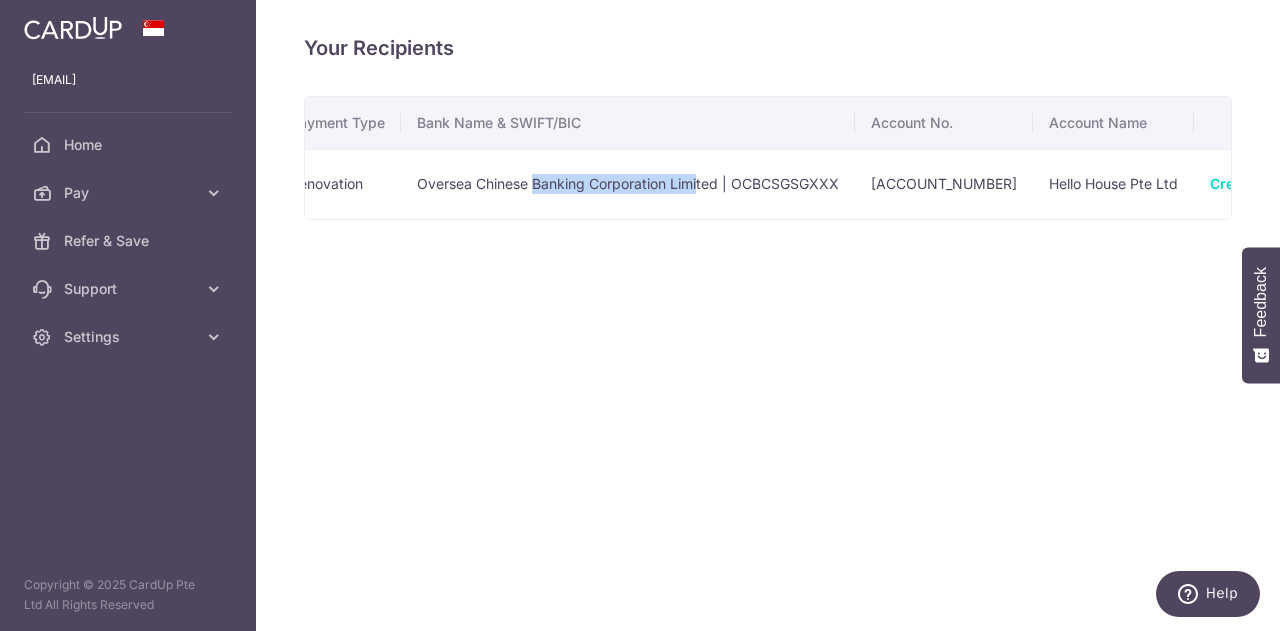 scroll, scrollTop: 0, scrollLeft: 203, axis: horizontal 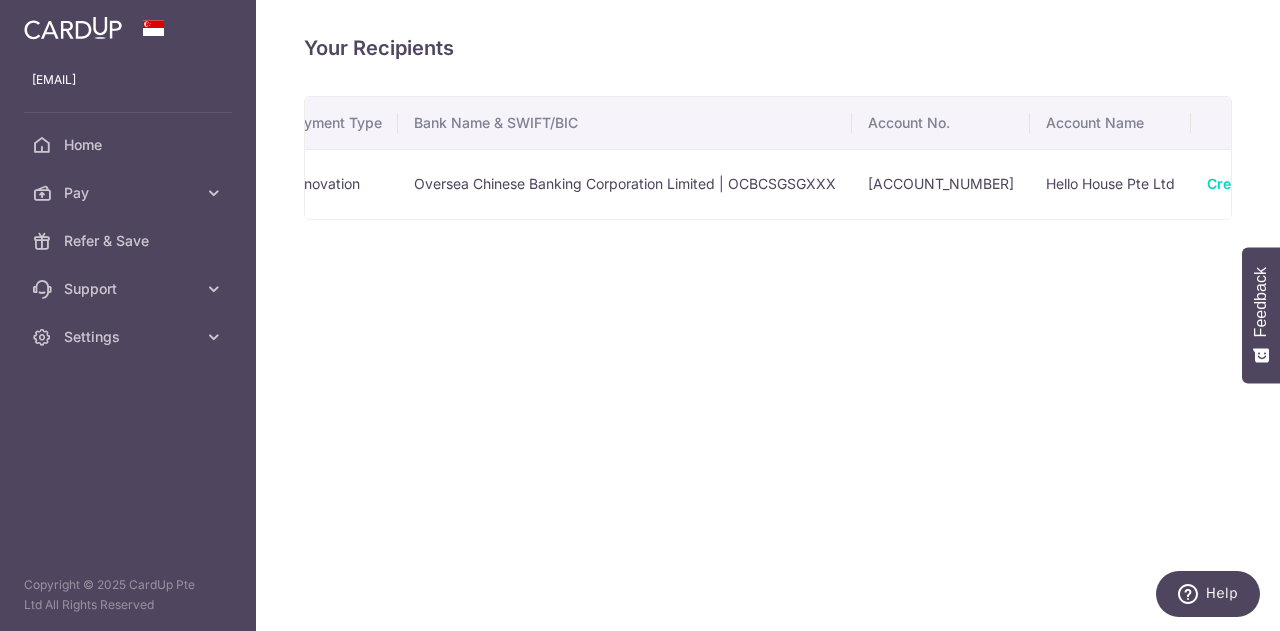 drag, startPoint x: 905, startPoint y: 296, endPoint x: 862, endPoint y: 253, distance: 60.811184 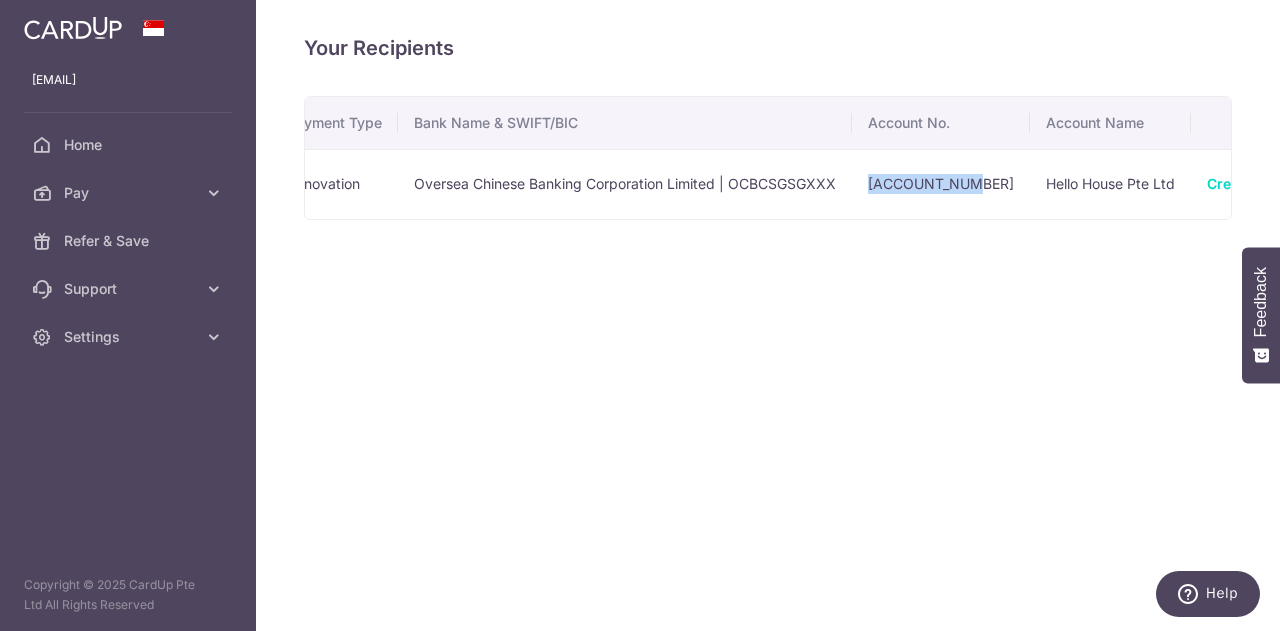 click on "[ACCOUNT_NUMBER]" at bounding box center [941, 184] 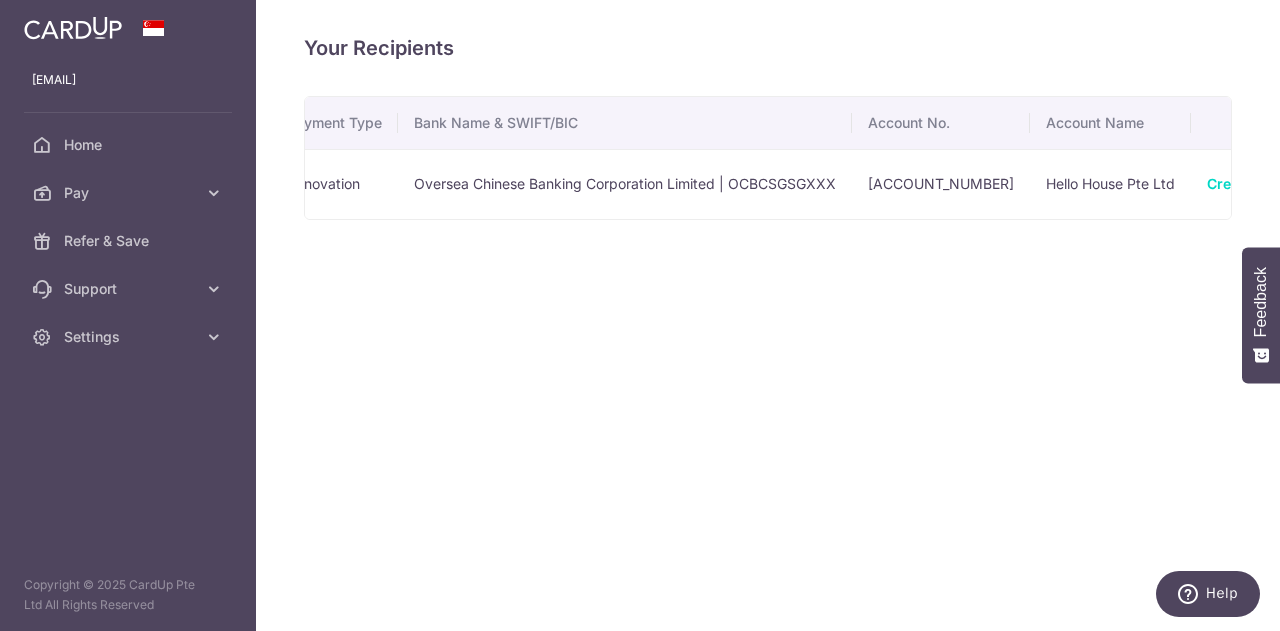 click on "Your Recipients
Name
Payment Type
Bank Name & SWIFT/BIC
Account No.
Account Name
Hello House Pte Ltd
Renovation
Oversea Chinese Banking Corporation Limited | OCBCSGSGXXX
[ACCOUNT_NUMBER]
Hello House Pte Ltd
Create Payment
View/Edit
Linked Payments
×" at bounding box center [768, 315] 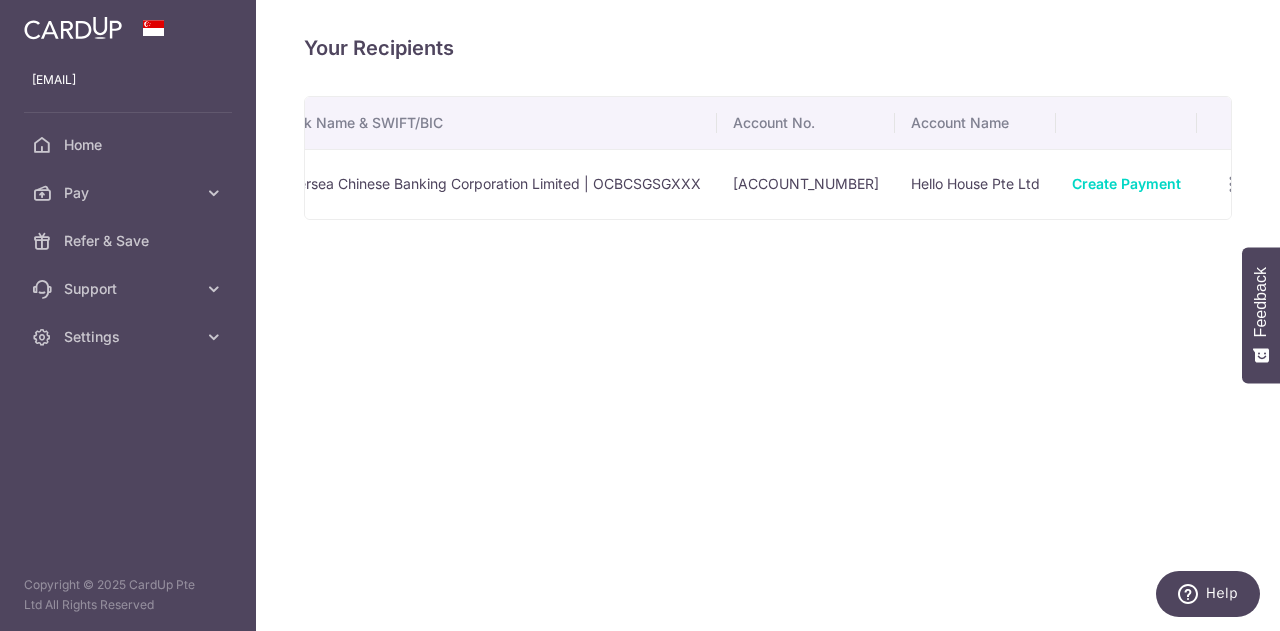 scroll, scrollTop: 0, scrollLeft: 278, axis: horizontal 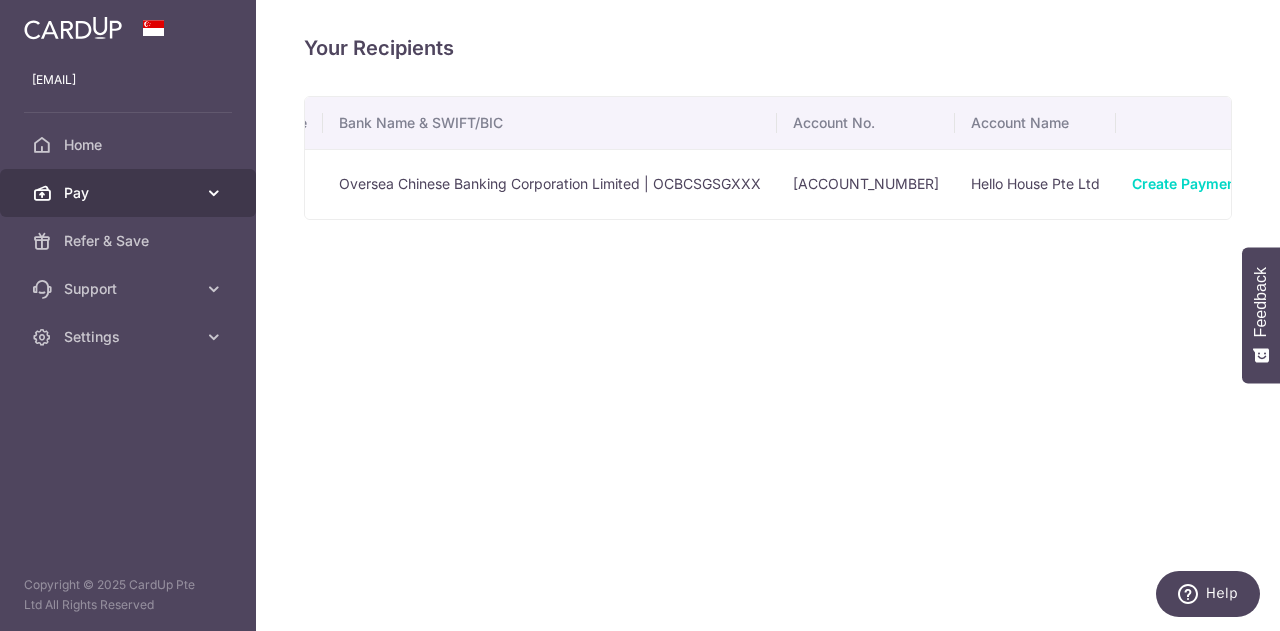click on "Pay" at bounding box center (130, 193) 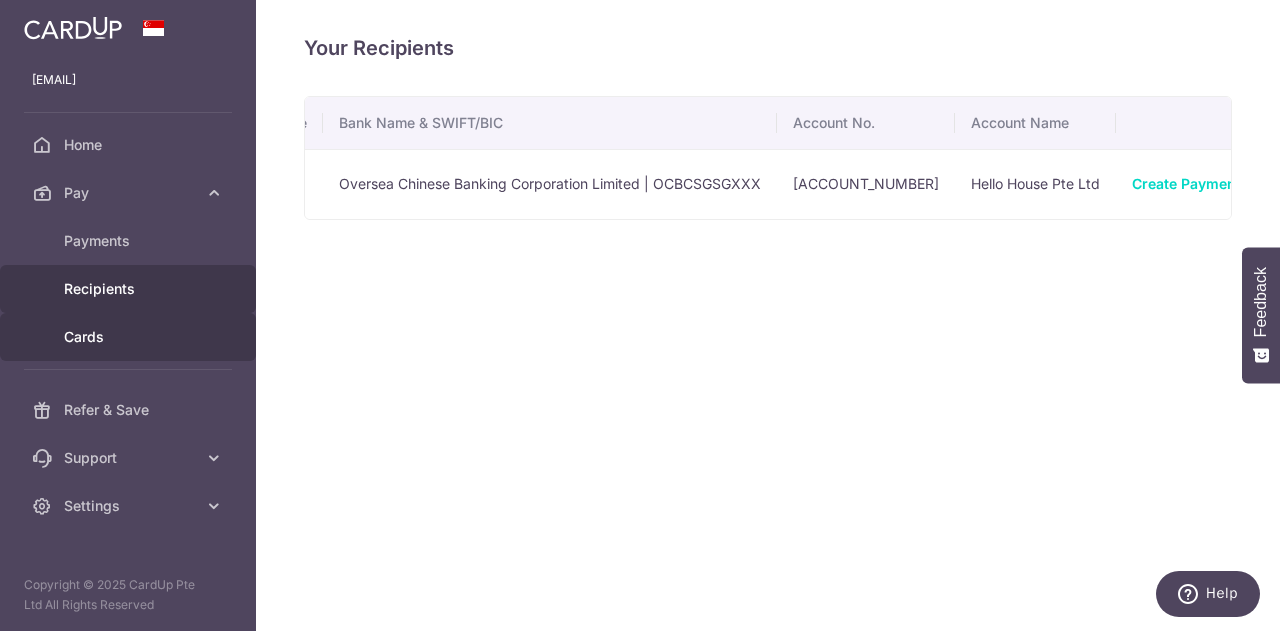 click on "Cards" at bounding box center [130, 337] 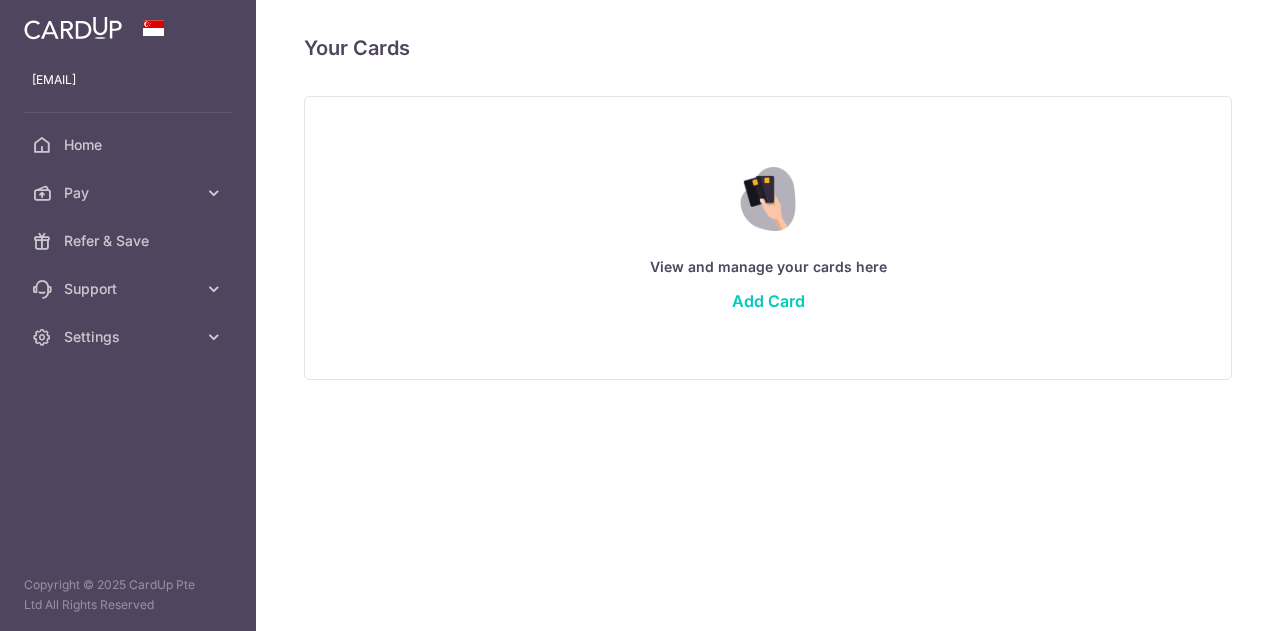 scroll, scrollTop: 0, scrollLeft: 0, axis: both 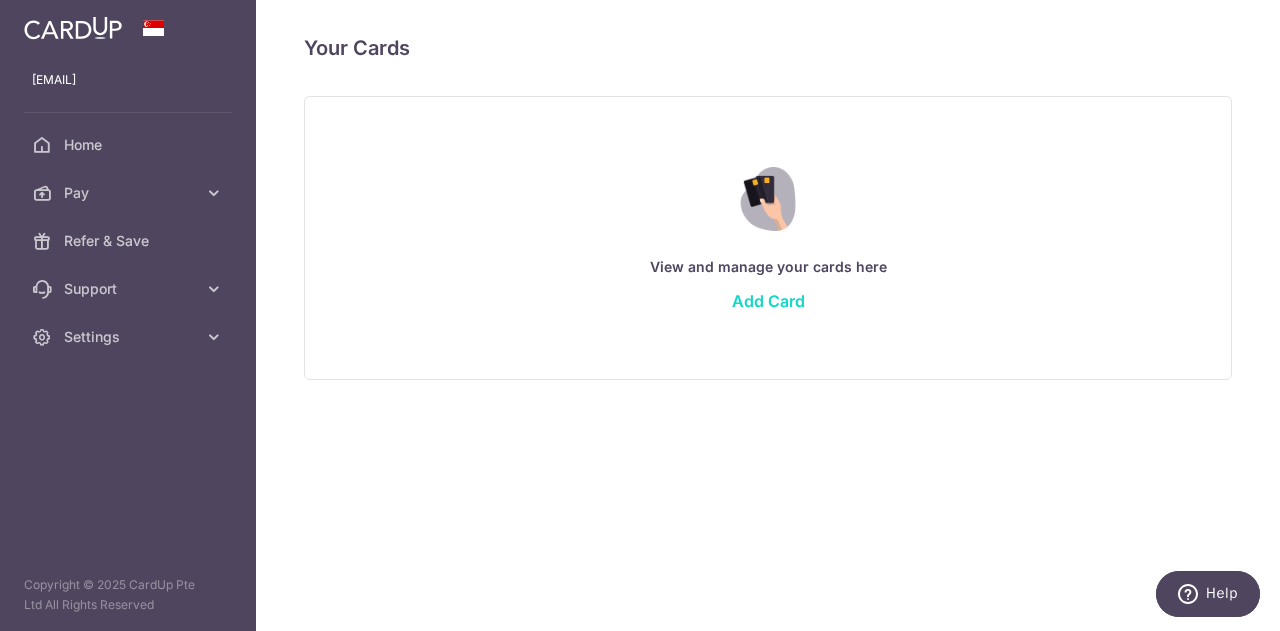 click on "Add Card" at bounding box center [768, 301] 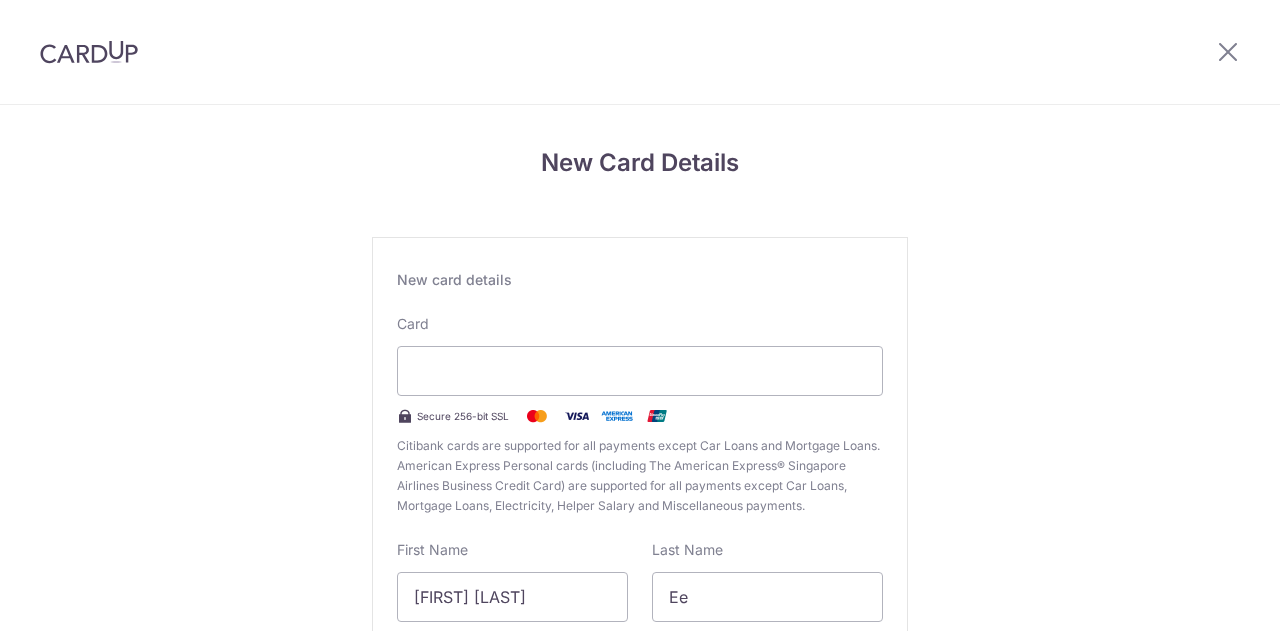 scroll, scrollTop: 0, scrollLeft: 0, axis: both 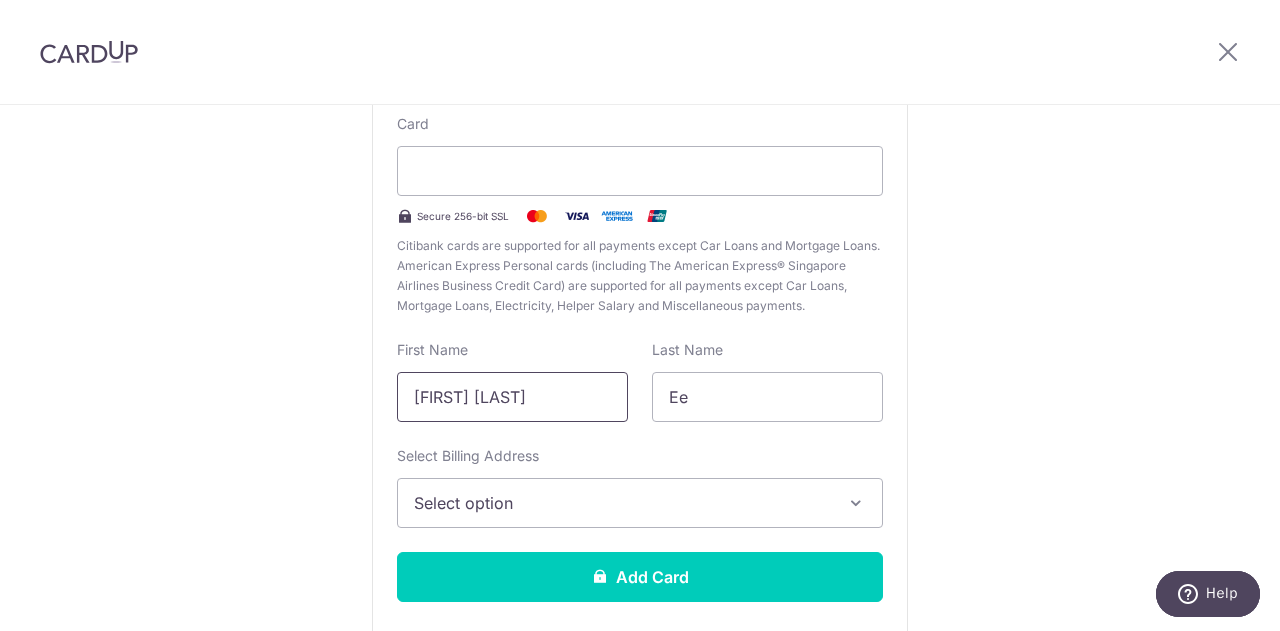 drag, startPoint x: 515, startPoint y: 400, endPoint x: 303, endPoint y: 394, distance: 212.08488 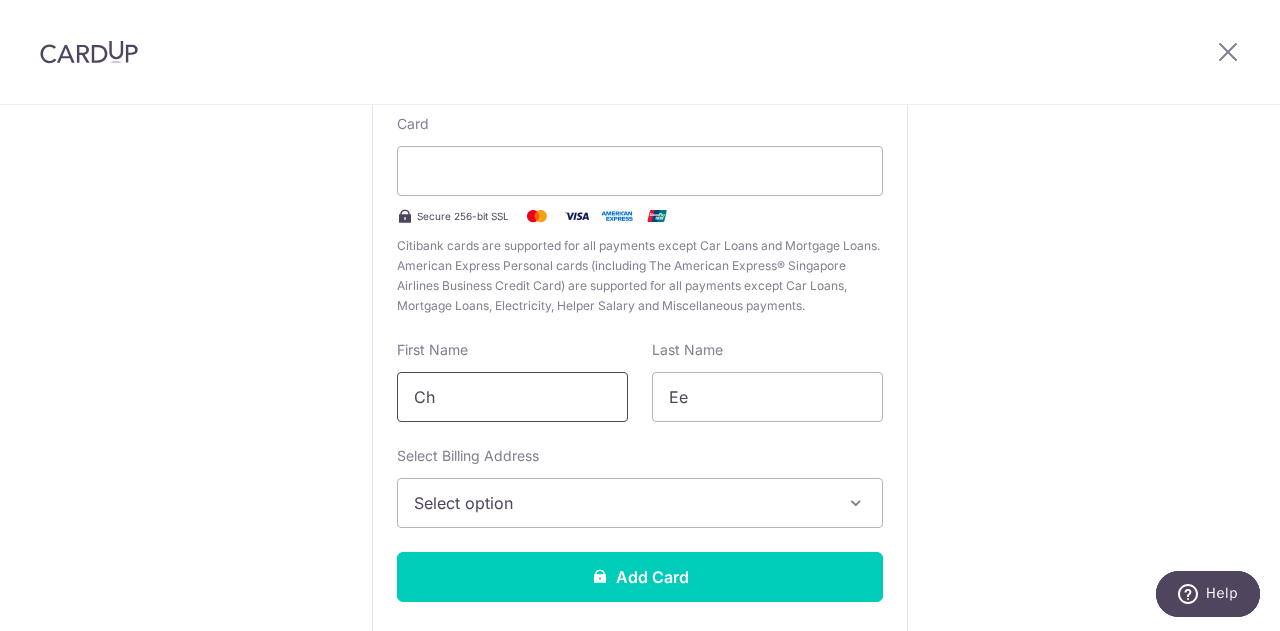type on "C" 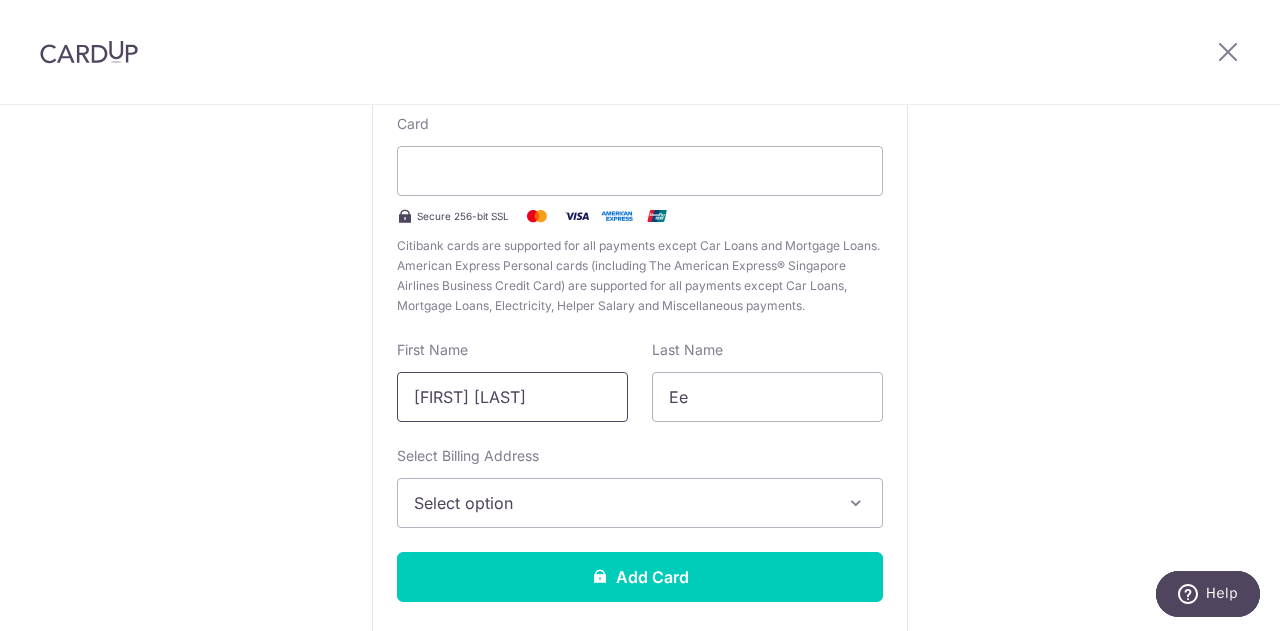type on "Zhi Herng" 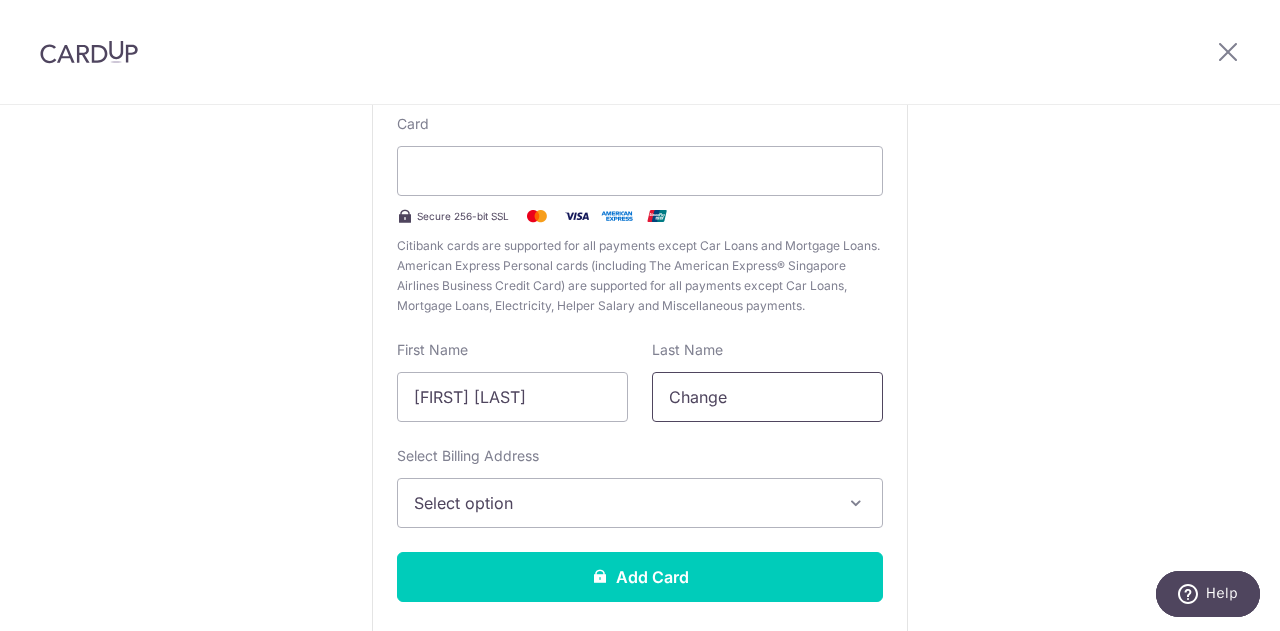 type on "Change" 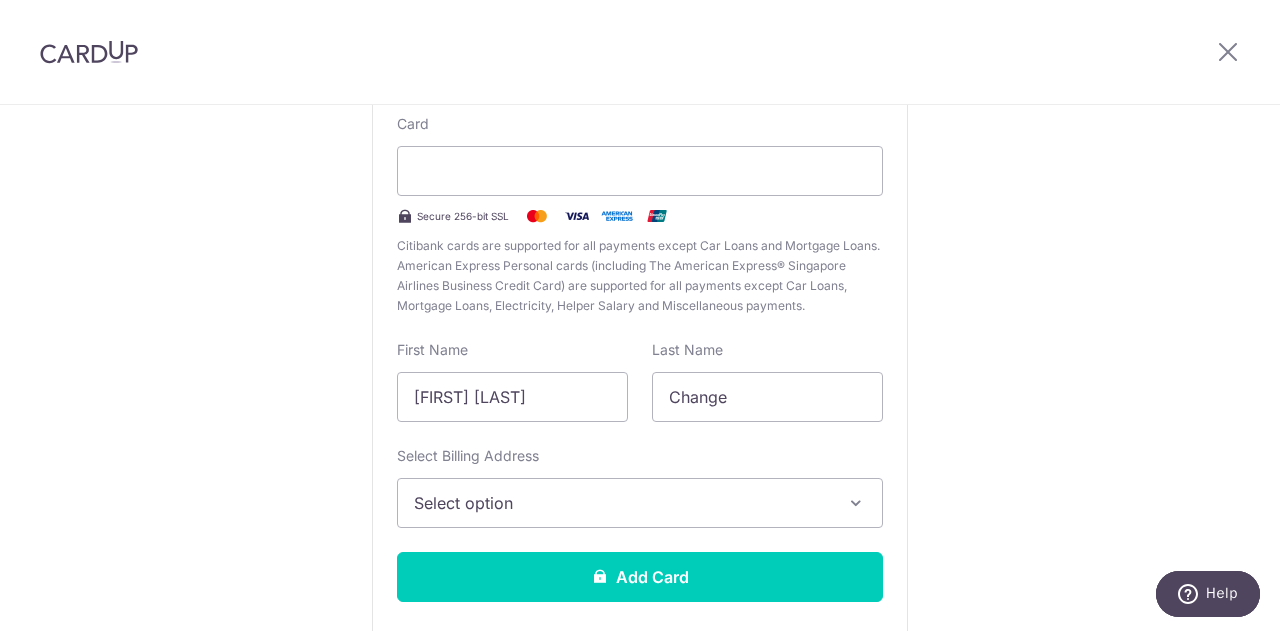 click on "Select option" at bounding box center (640, 503) 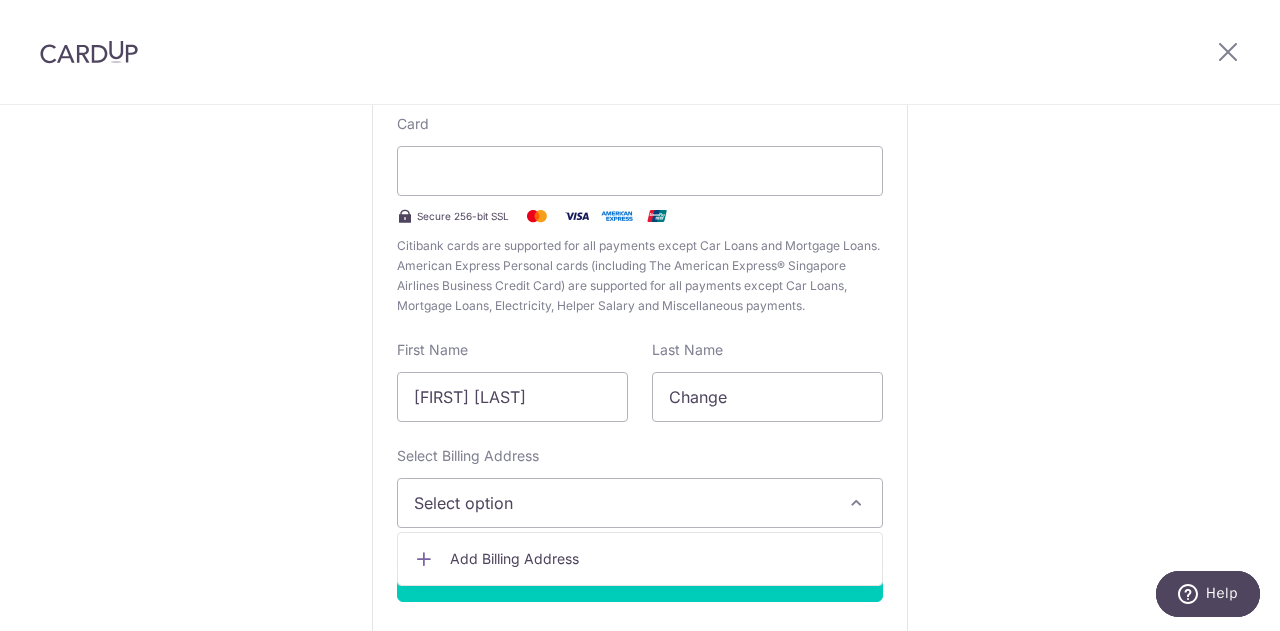 scroll, scrollTop: 311, scrollLeft: 0, axis: vertical 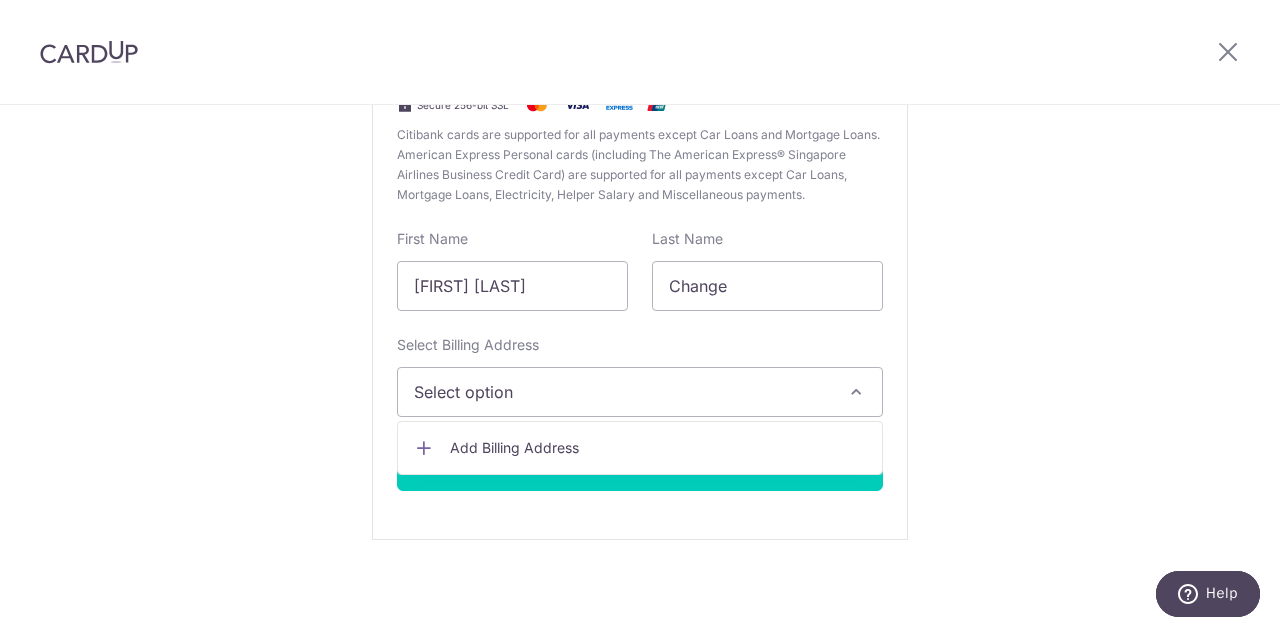 click on "New card details
Card
Secure 256-bit SSL
Citibank cards are supported for all payments except Car Loans and Mortgage Loans. American Express Personal cards (including The American Express® Singapore Airlines Business Credit Card) are supported for all payments except Car Loans, Mortgage Loans, Electricity, Helper Salary and Miscellaneous payments.
First Name
Zhi Herng
Last Name
Change
Select Billing Address
Select option
Add Billing Address" at bounding box center (640, 233) 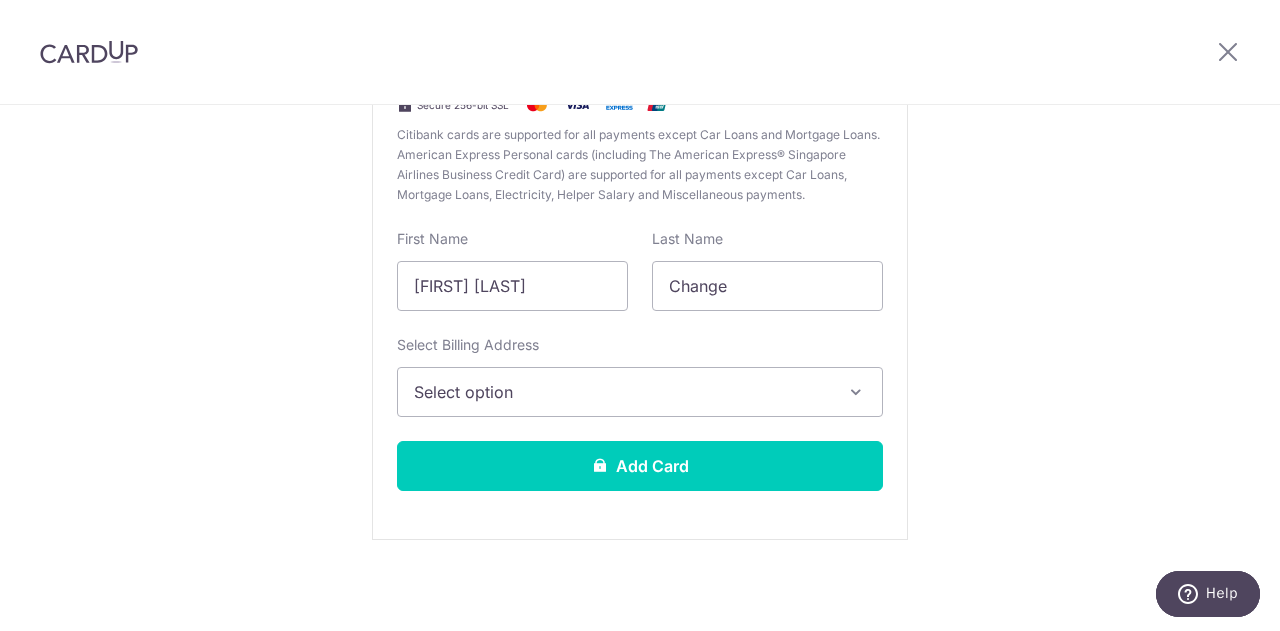 click on "Select option" at bounding box center (622, 392) 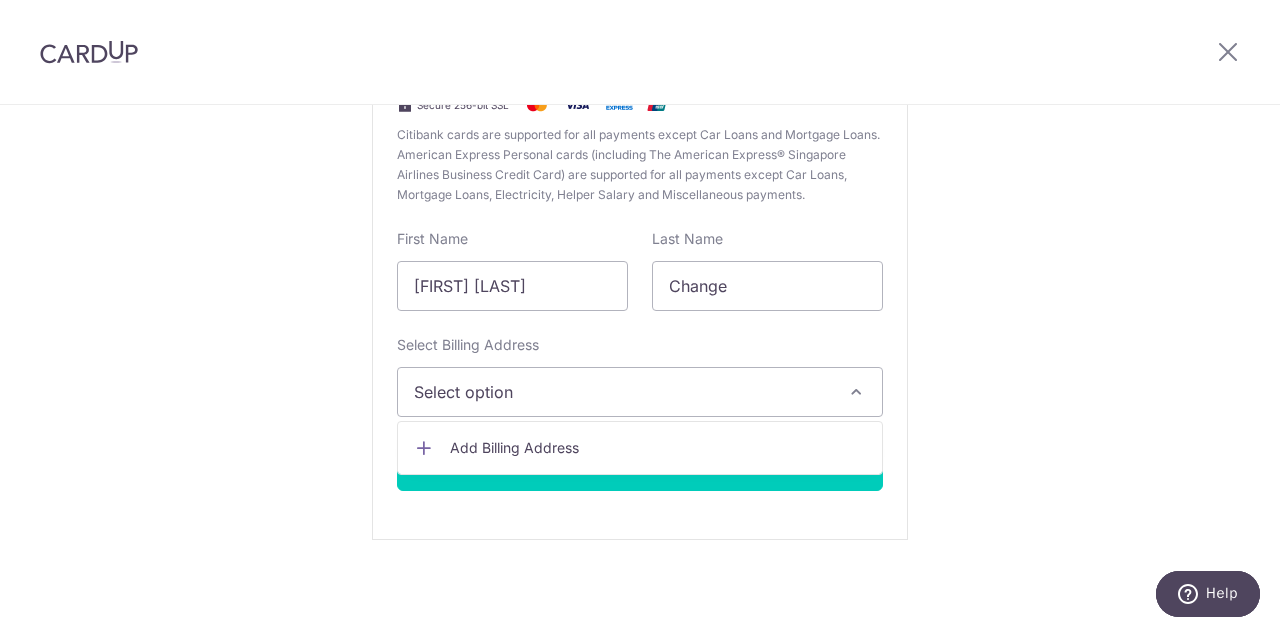 click on "New card details
Card
Secure 256-bit SSL
Citibank cards are supported for all payments except Car Loans and Mortgage Loans. American Express Personal cards (including The American Express® Singapore Airlines Business Credit Card) are supported for all payments except Car Loans, Mortgage Loans, Electricity, Helper Salary and Miscellaneous payments.
First Name
Zhi Herng
Last Name
Change
Select Billing Address
Select option
Add Billing Address" at bounding box center [640, 233] 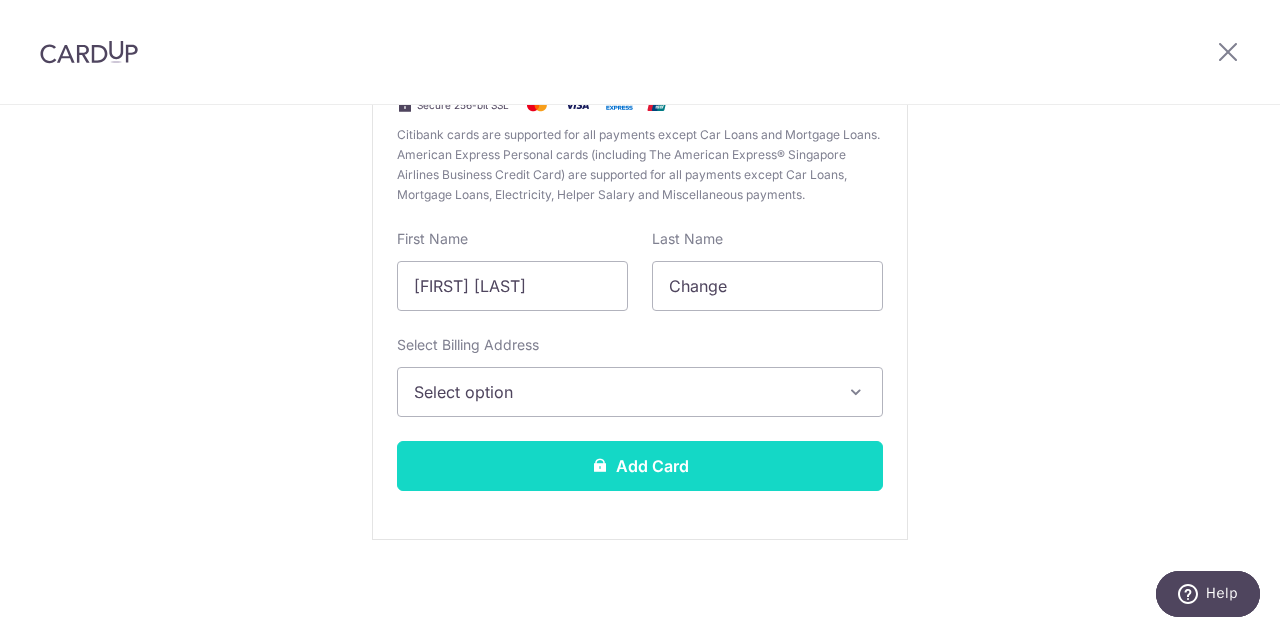 click on "Add Card" at bounding box center (640, 466) 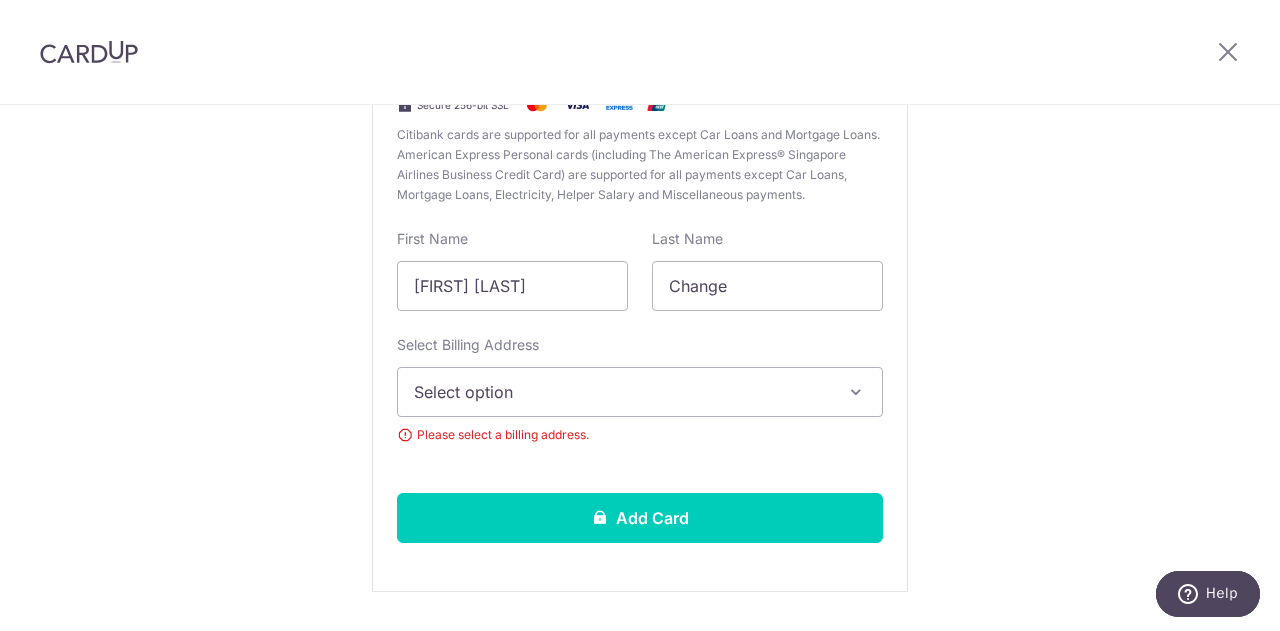 click on "Select option" at bounding box center [622, 392] 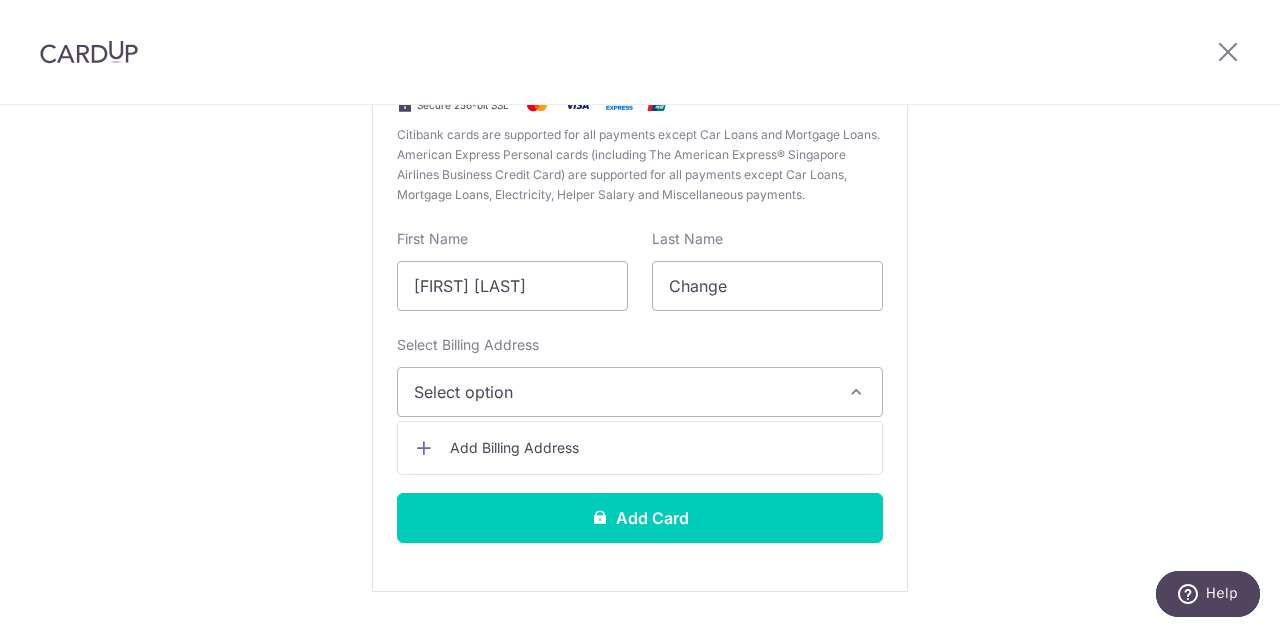 click on "Add Billing Address" at bounding box center [658, 448] 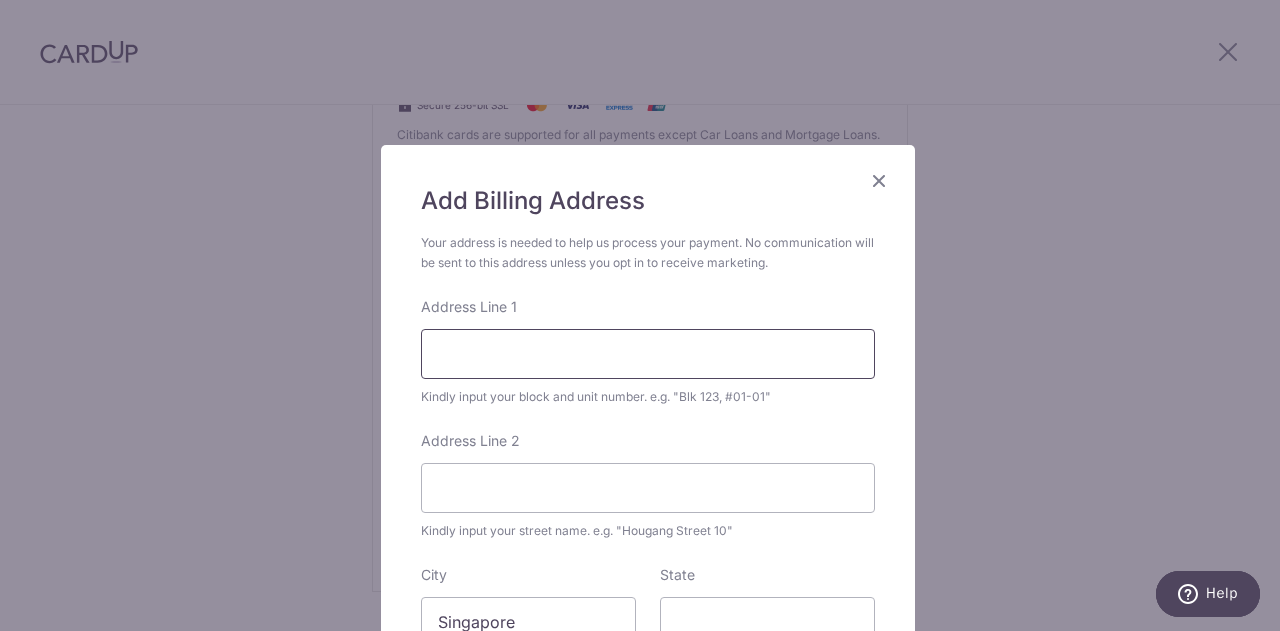 click on "Address Line 1" at bounding box center [648, 354] 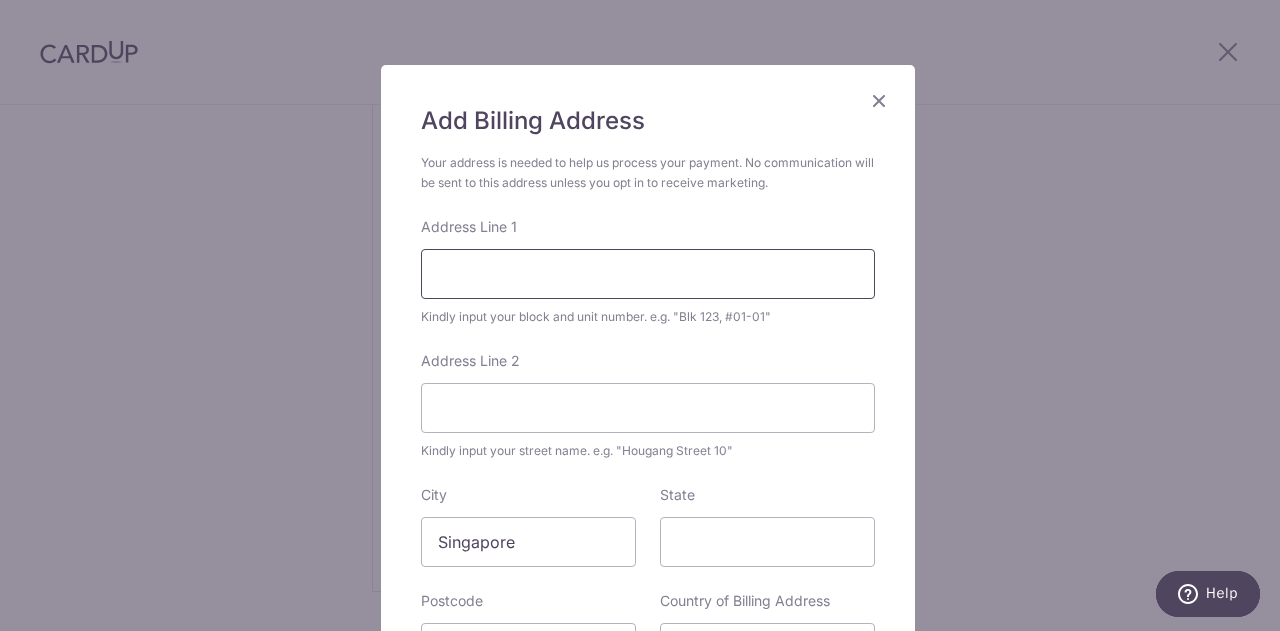 scroll, scrollTop: 200, scrollLeft: 0, axis: vertical 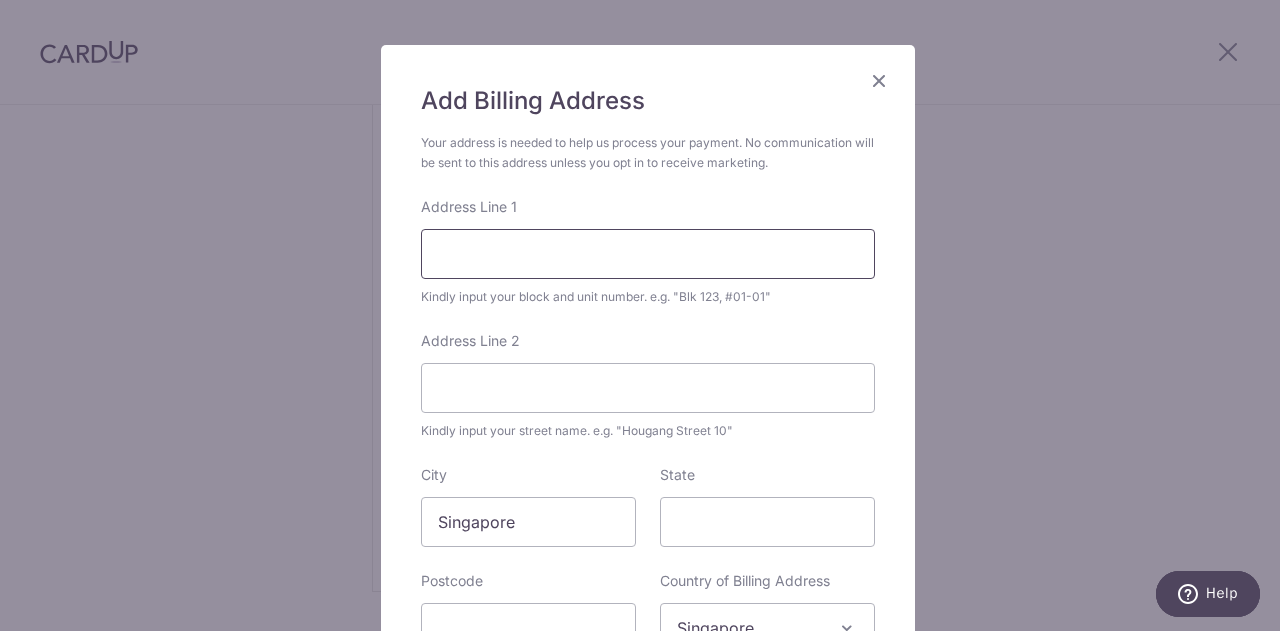 type on "2" 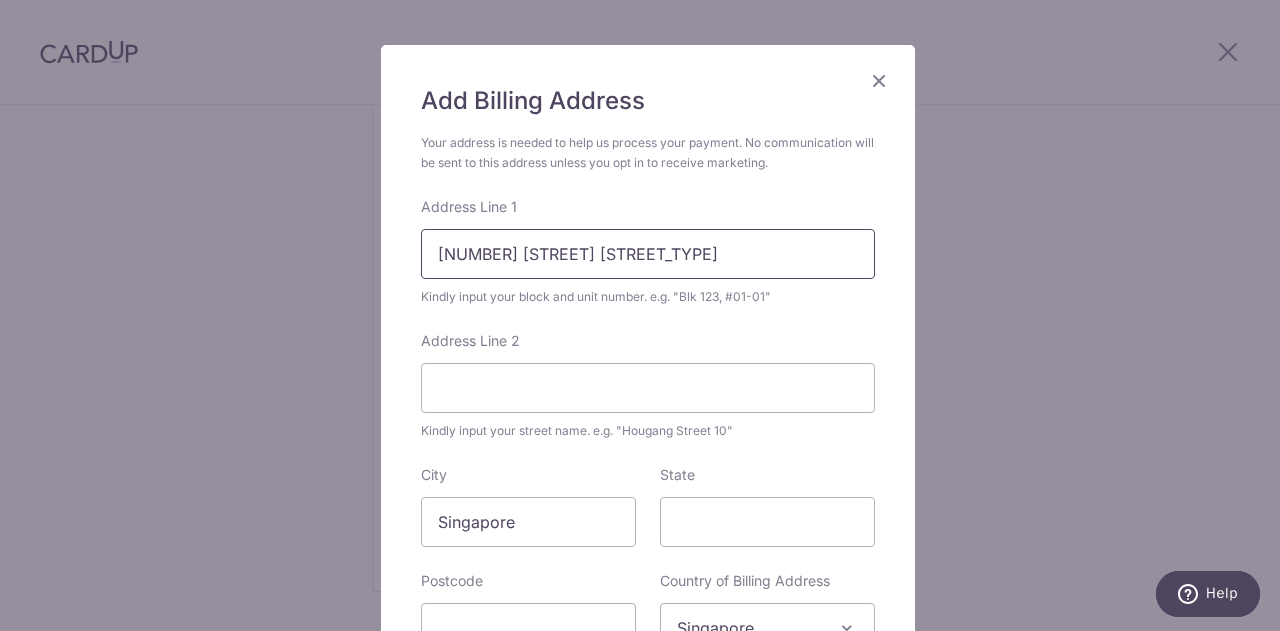 type on "255 Bangkit Road" 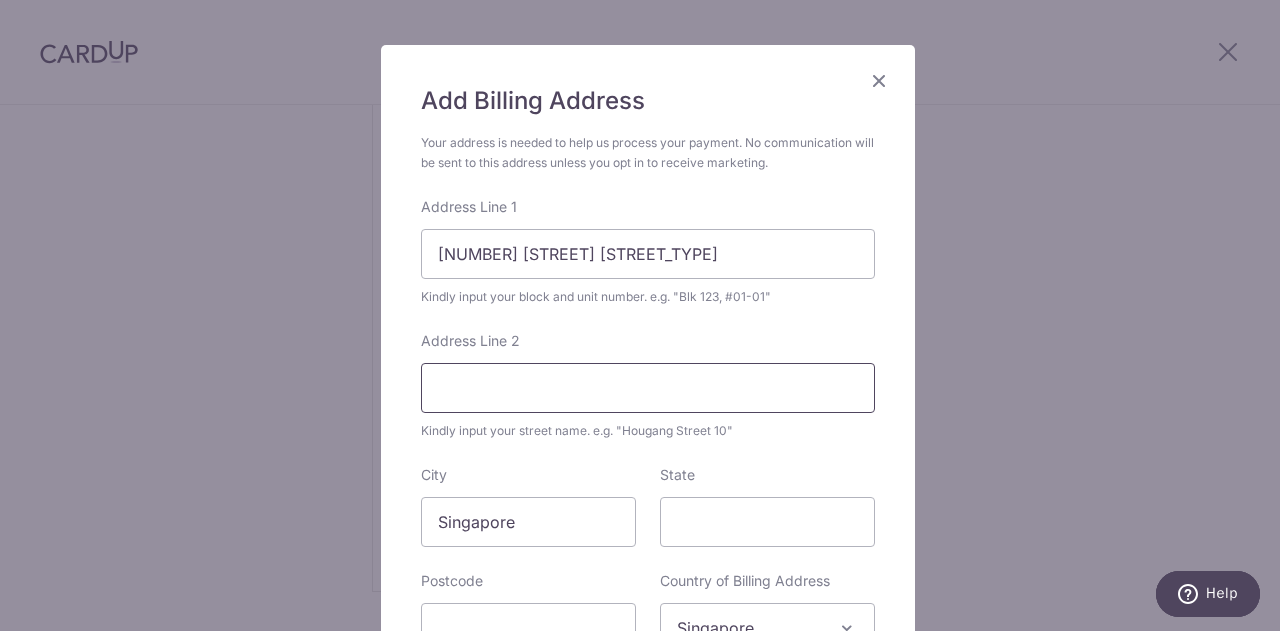 type on "%" 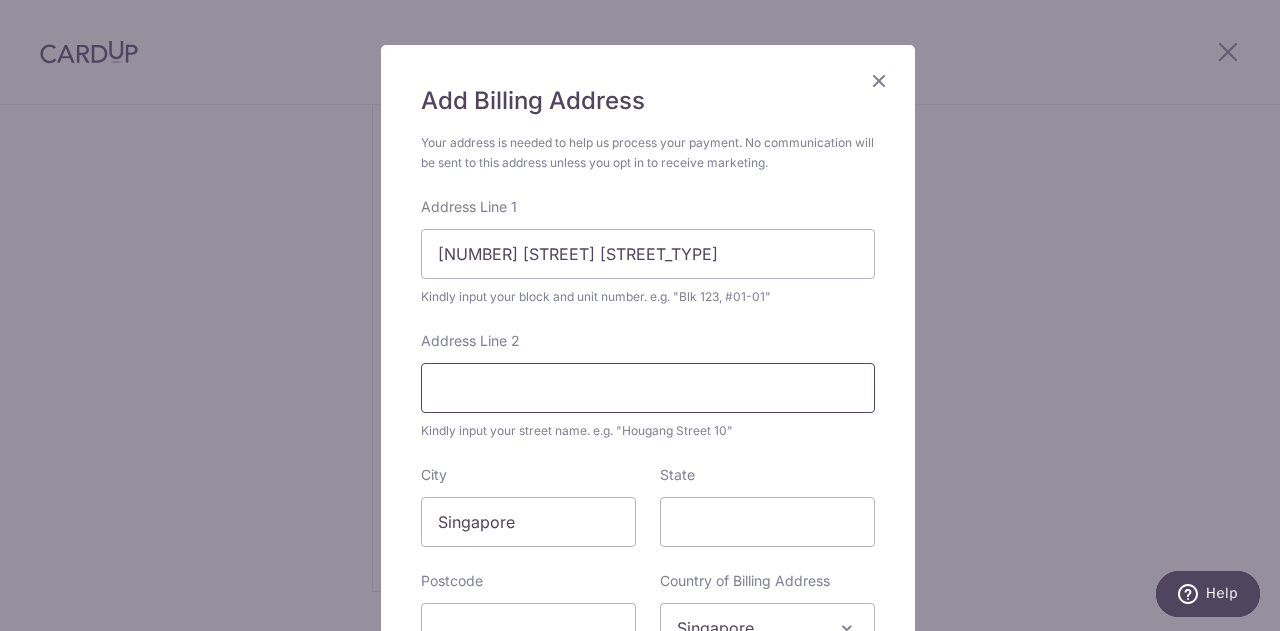 type on "^" 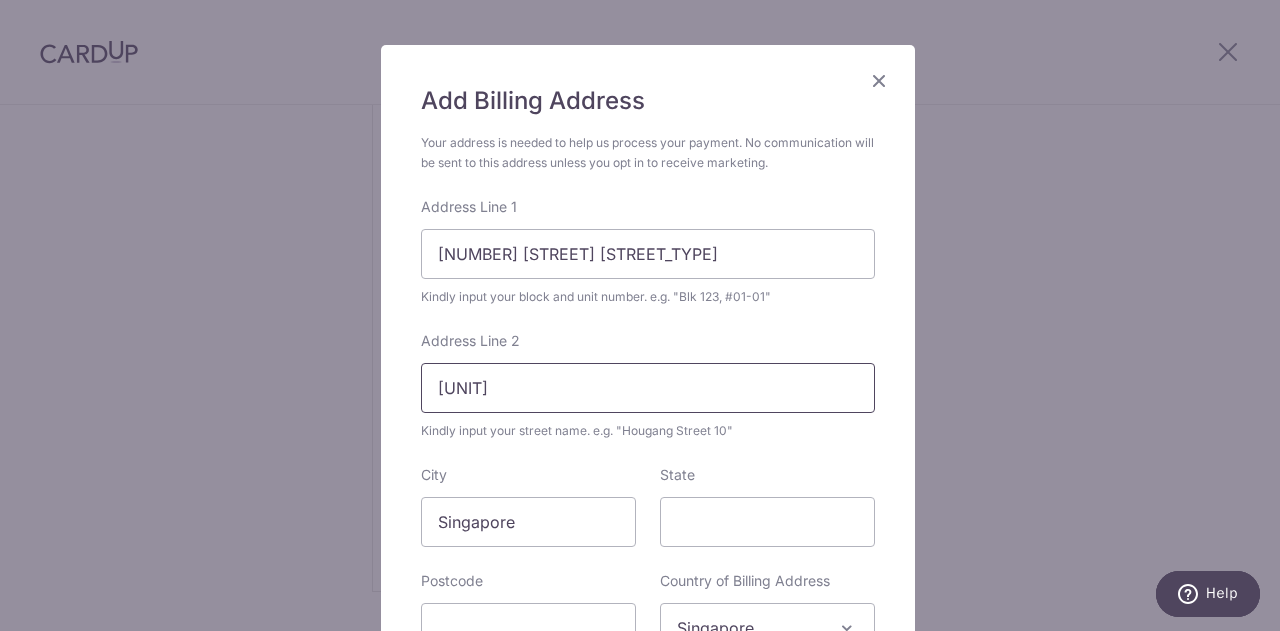 type on "#03-422" 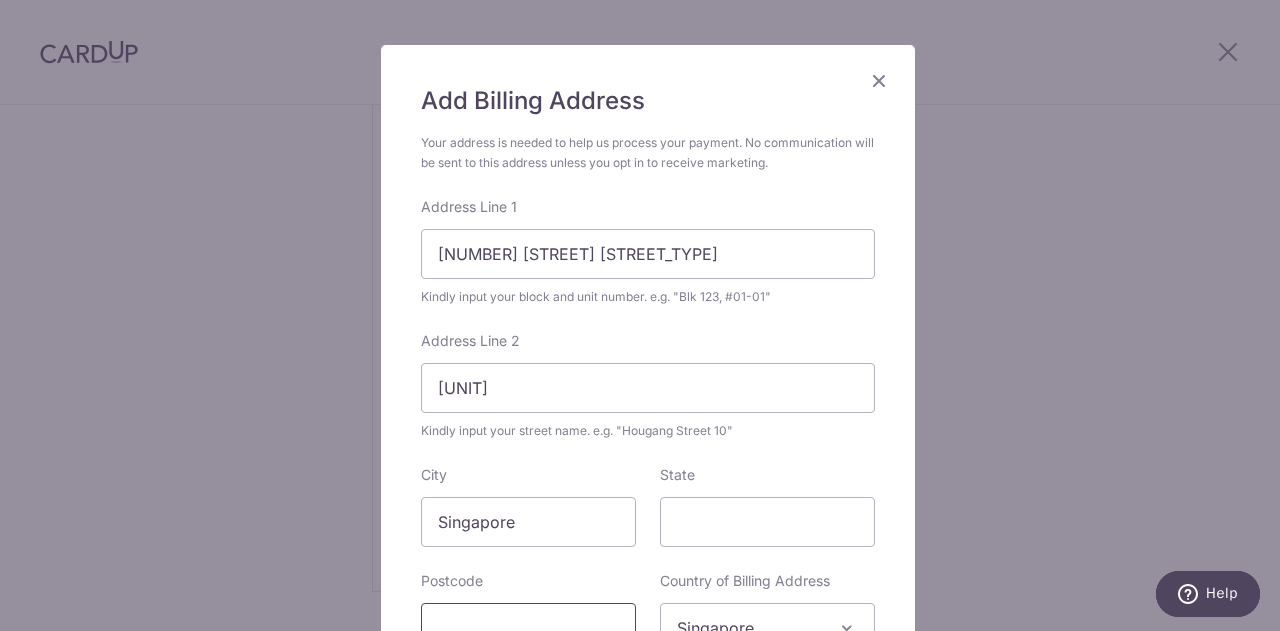 scroll, scrollTop: 121, scrollLeft: 0, axis: vertical 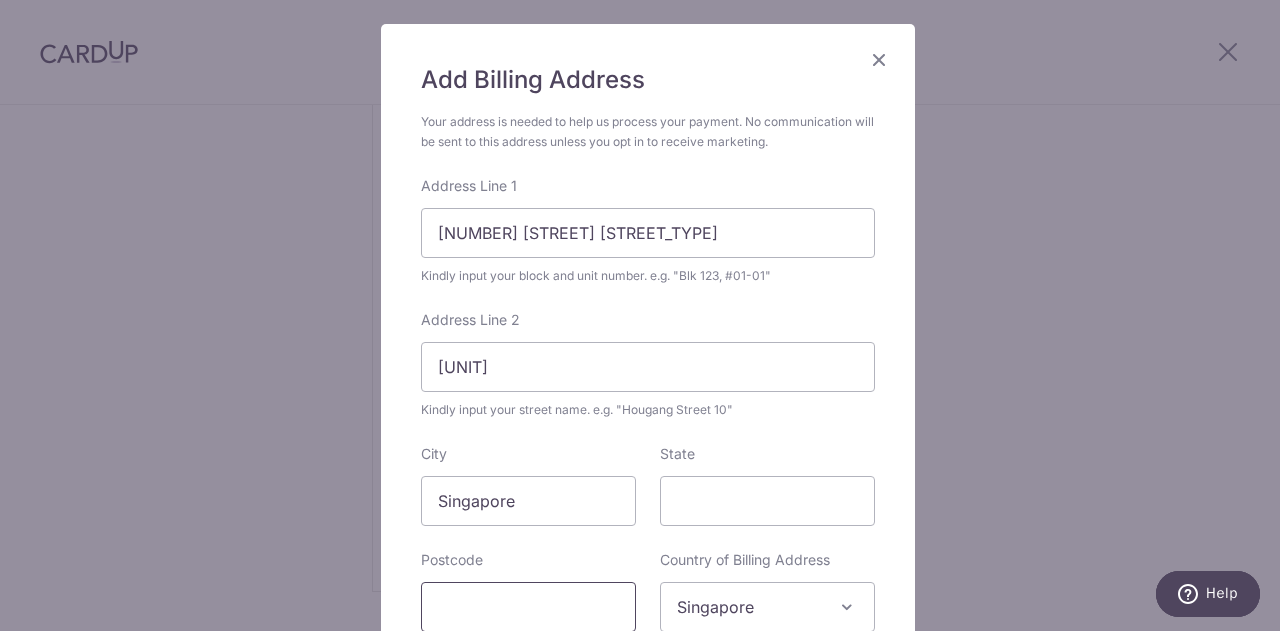 type on "6" 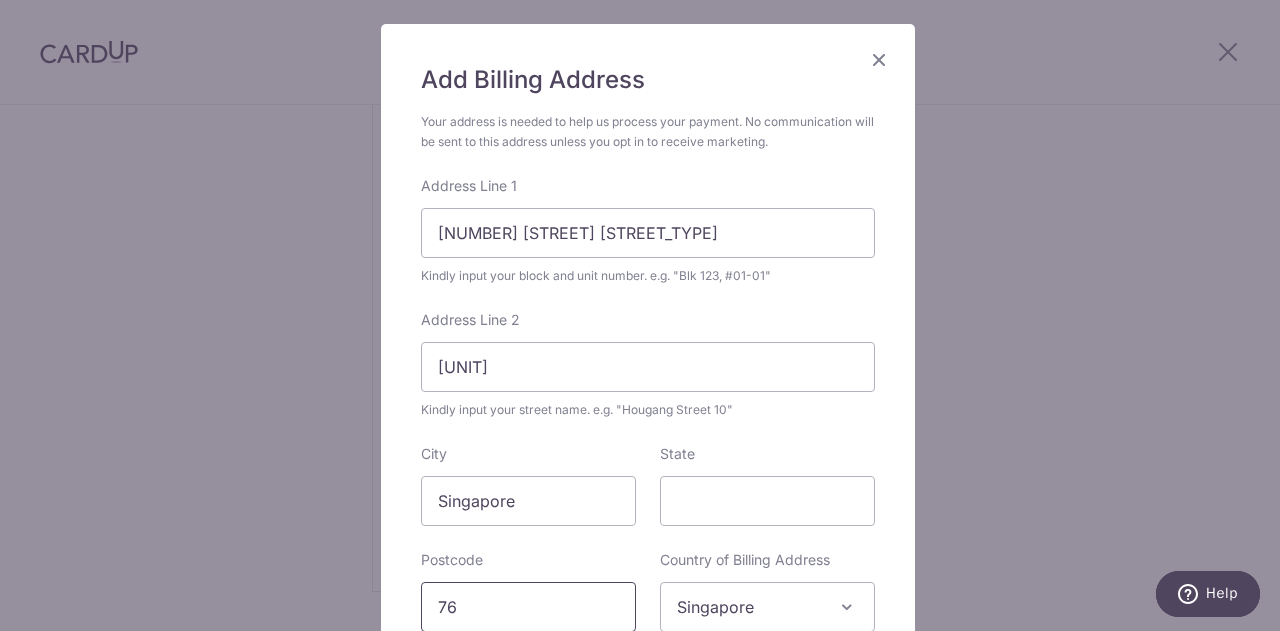 type on "7" 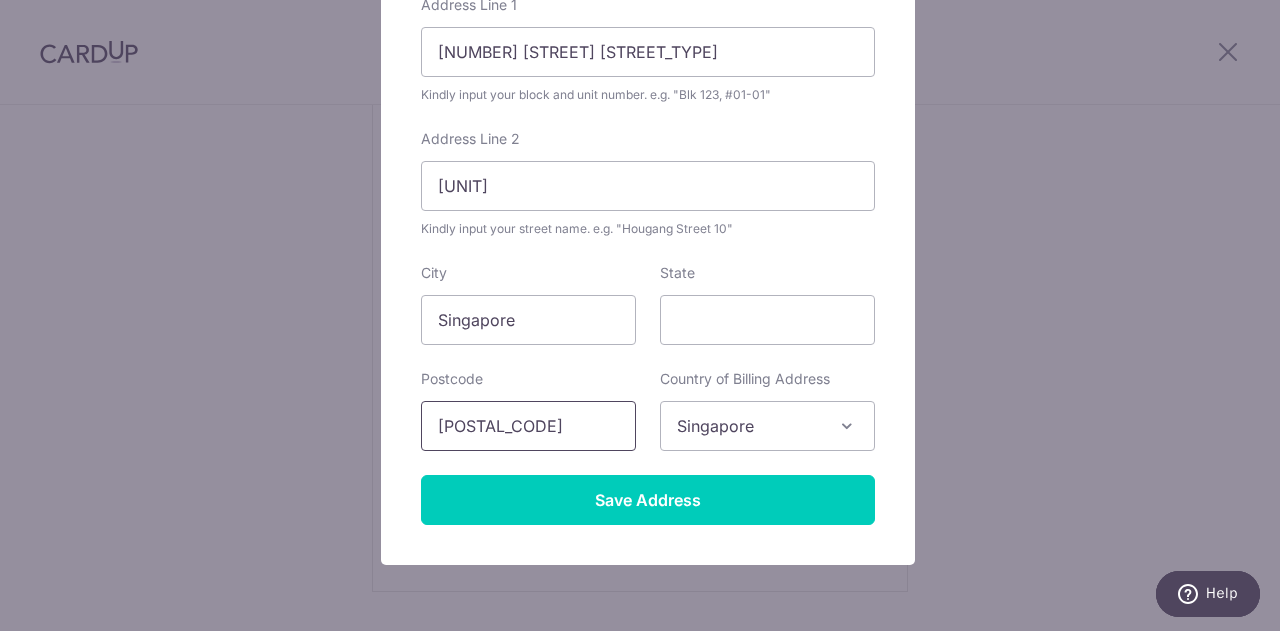 scroll, scrollTop: 321, scrollLeft: 0, axis: vertical 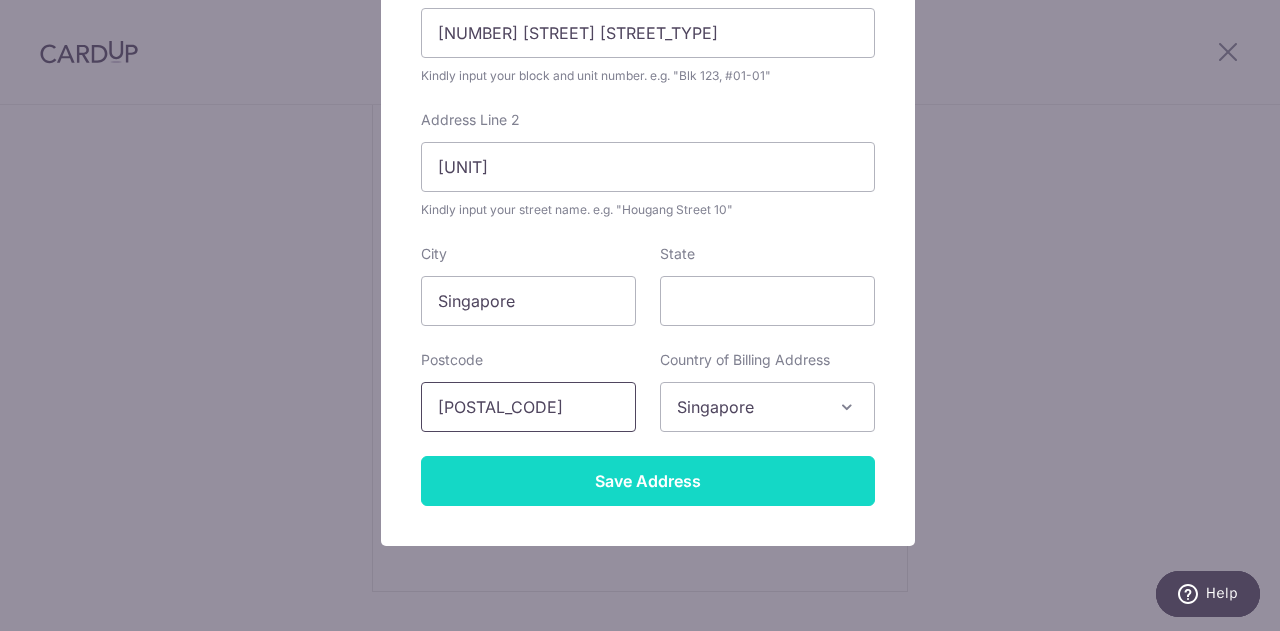 type on "670255" 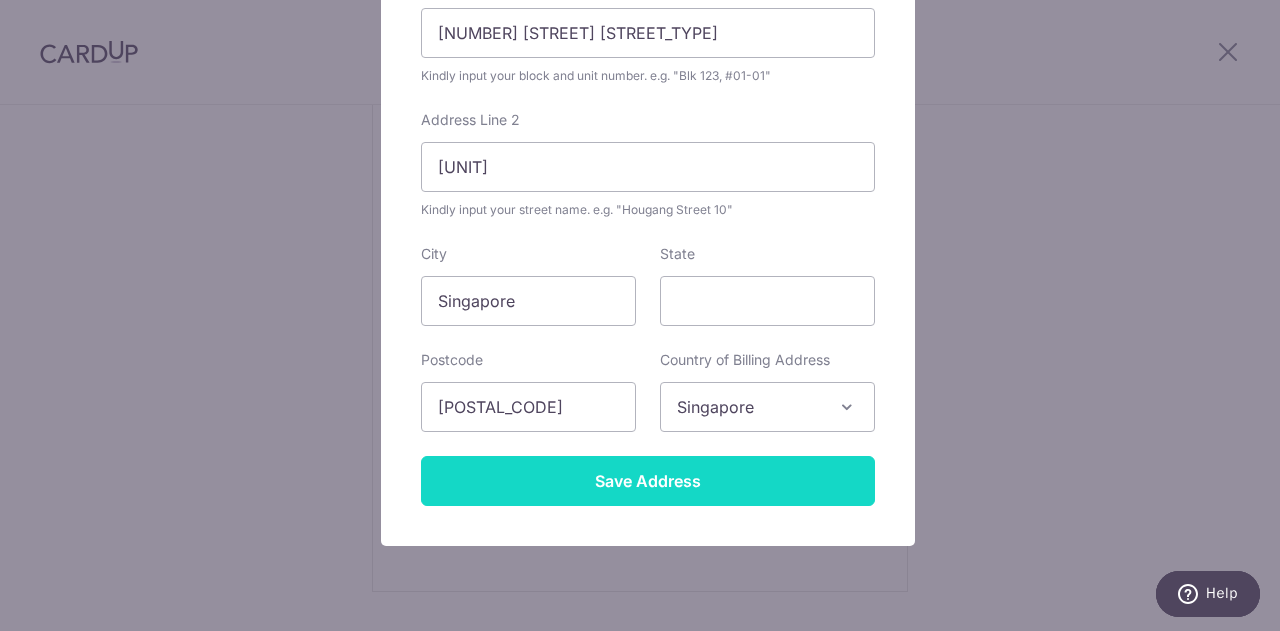 click on "Save Address" at bounding box center [648, 481] 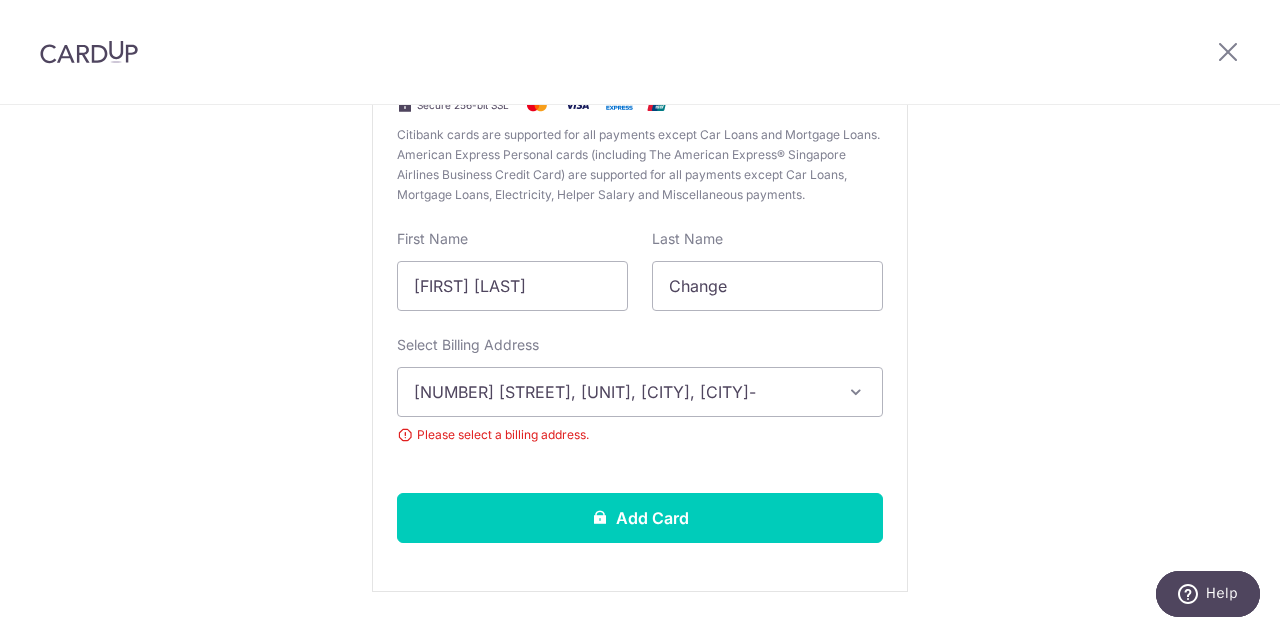 click on "New card details
Please enter valid card details.
Card
Secure 256-bit SSL
Citibank cards are supported for all payments except Car Loans and Mortgage Loans. American Express Personal cards (including The American Express® Singapore Airlines Business Credit Card) are supported for all payments except Car Loans, Mortgage Loans, Electricity, Helper Salary and Miscellaneous payments.
First Name
Zhi Herng
Last Name
Change
Select Billing Address
255 Bangkit Road, #03-422, Singapore, Singapore-670255" at bounding box center [640, 233] 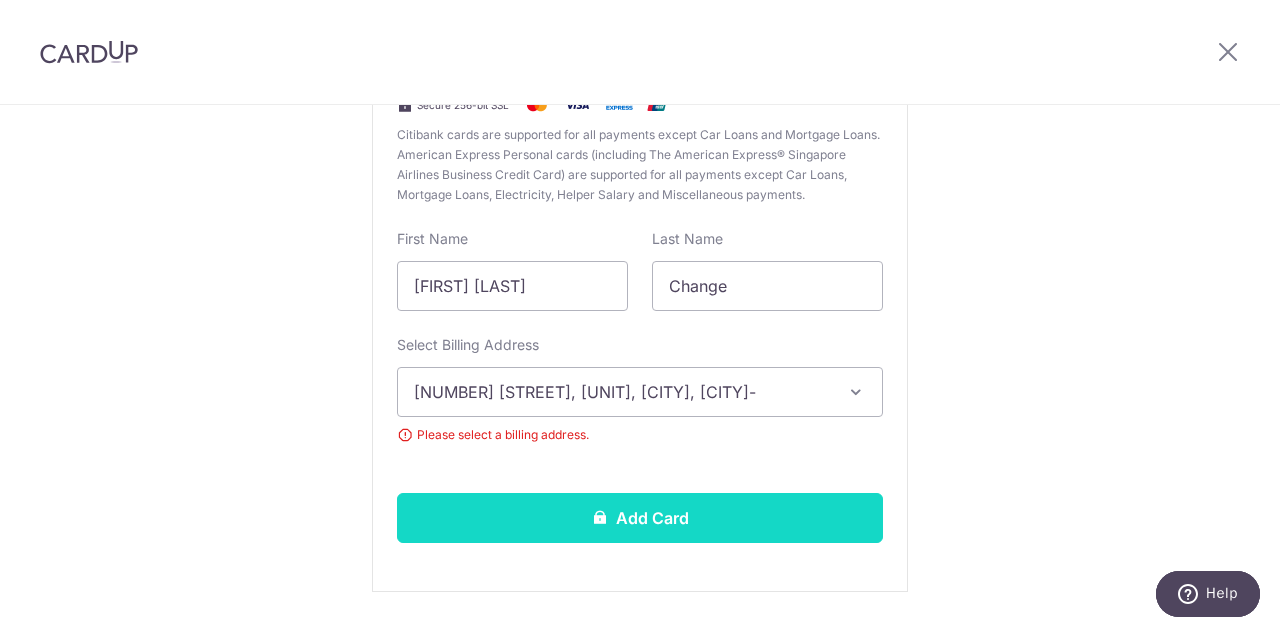 click on "Add Card" at bounding box center (640, 518) 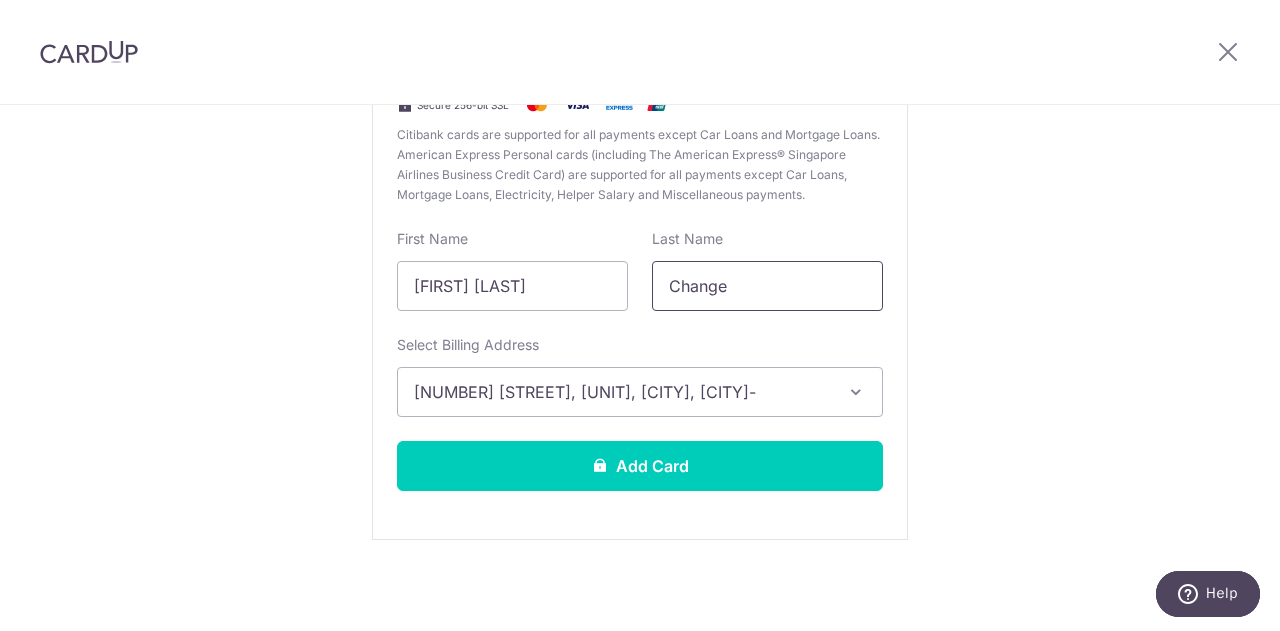 click on "Change" at bounding box center [767, 286] 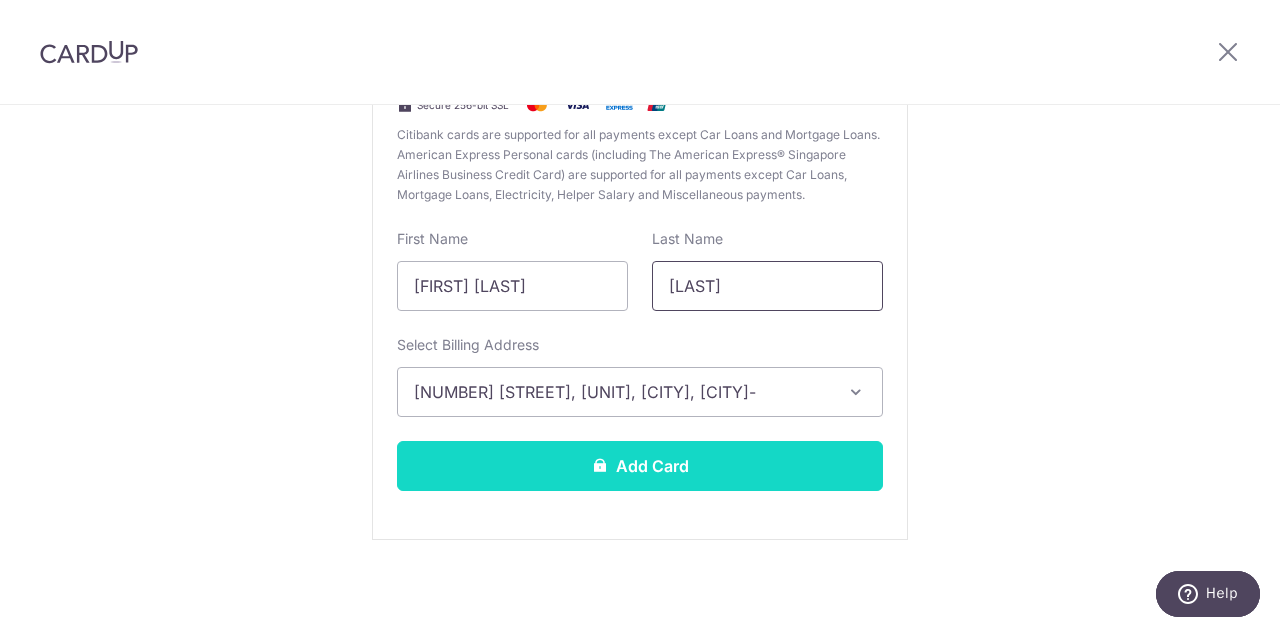 type on "Chang" 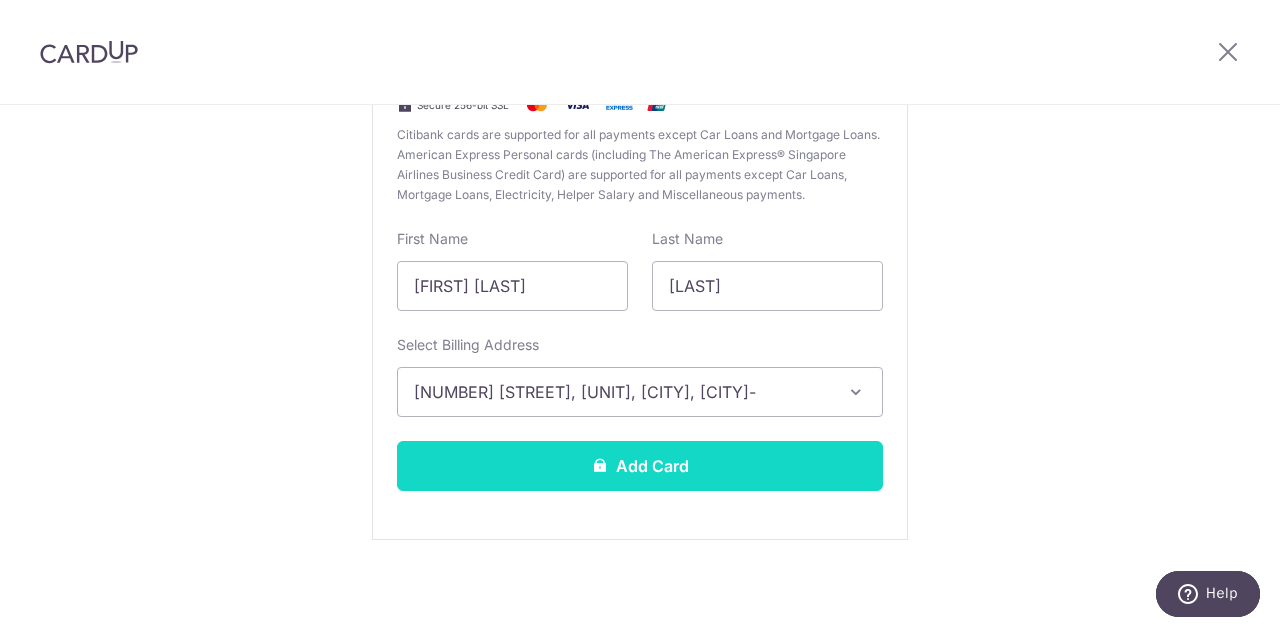 click on "Add Card" at bounding box center (640, 466) 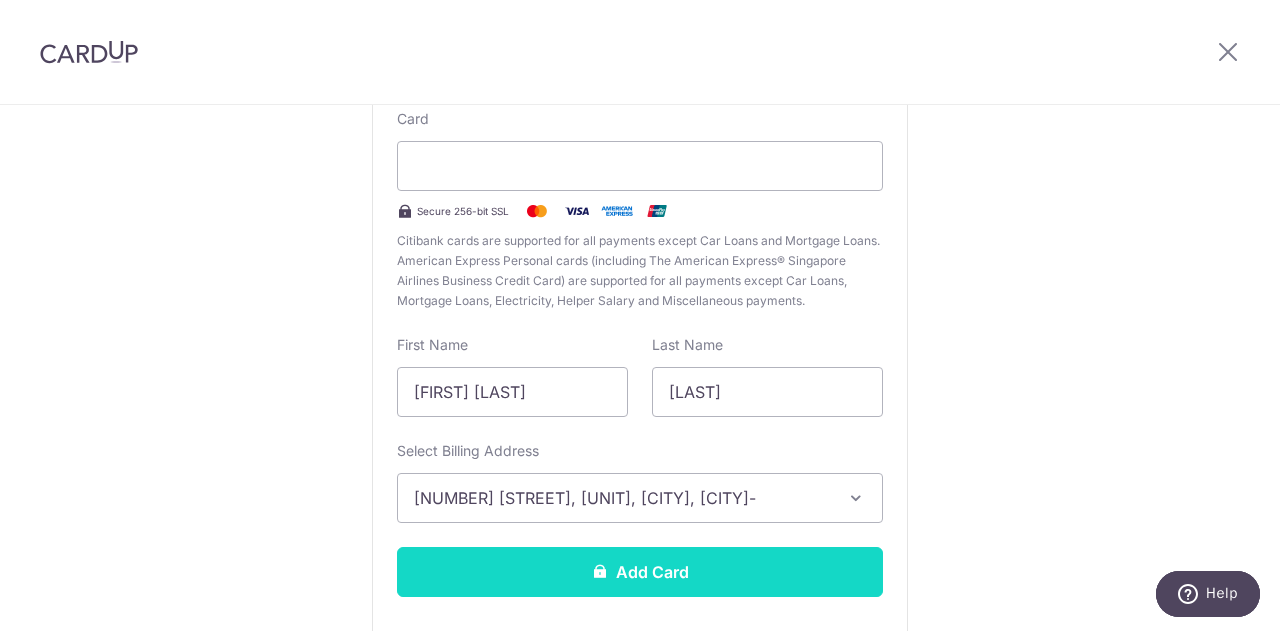 scroll, scrollTop: 363, scrollLeft: 0, axis: vertical 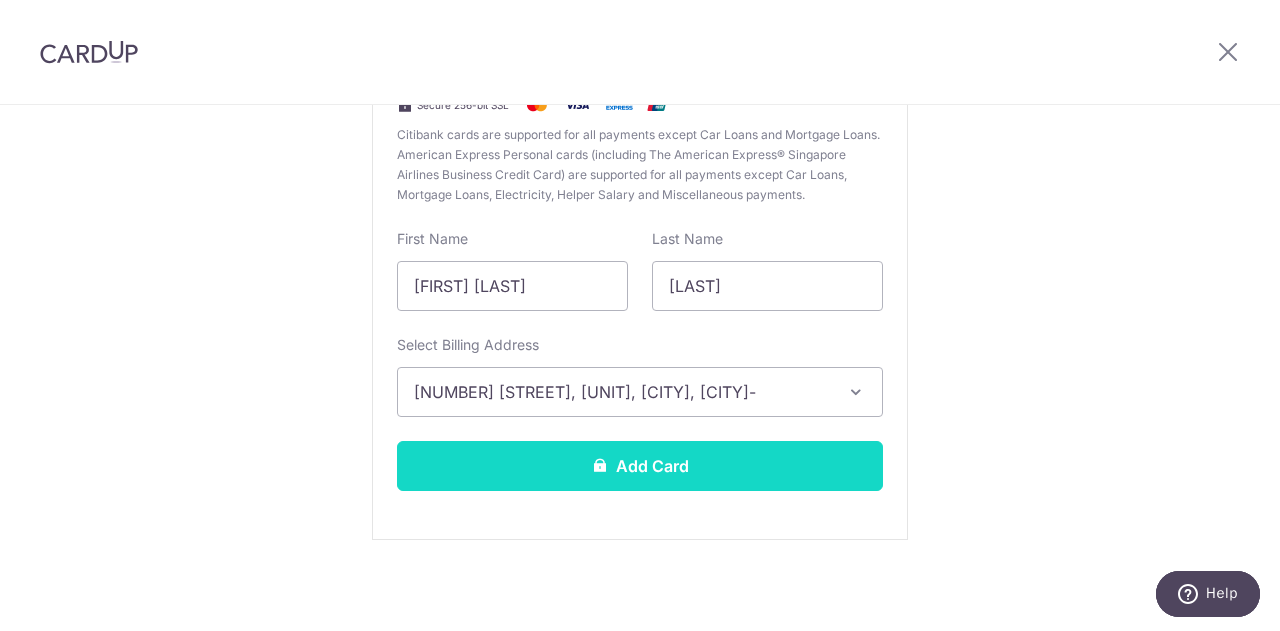 click on "Add Card" at bounding box center [640, 466] 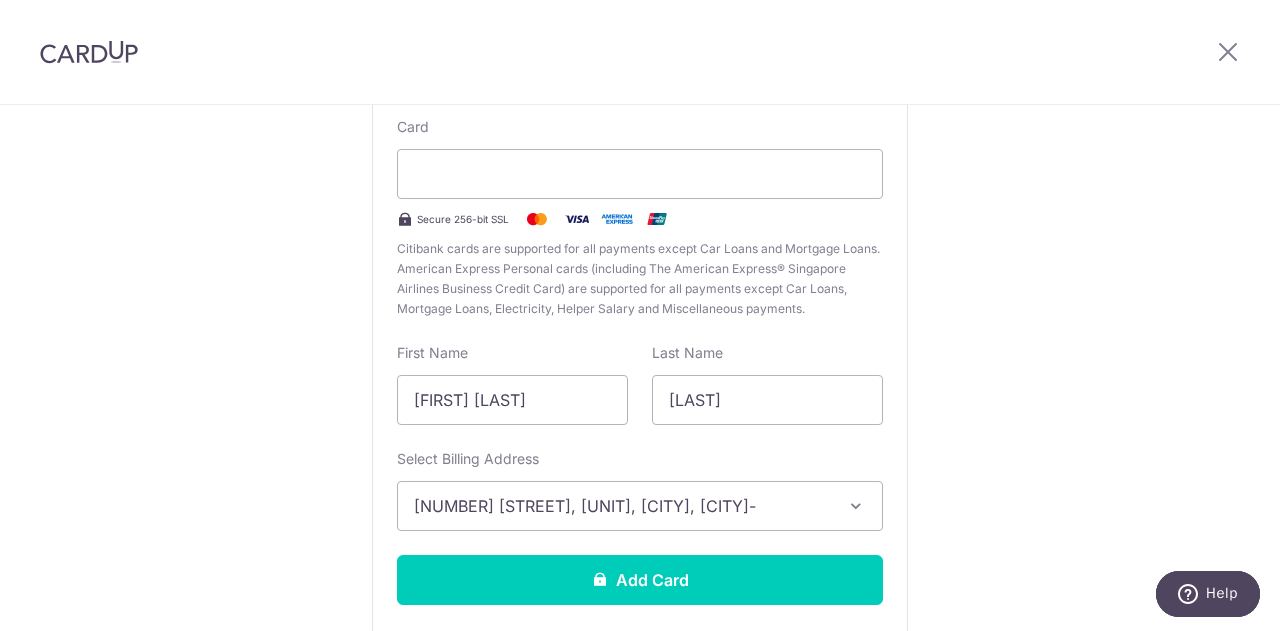 scroll, scrollTop: 311, scrollLeft: 0, axis: vertical 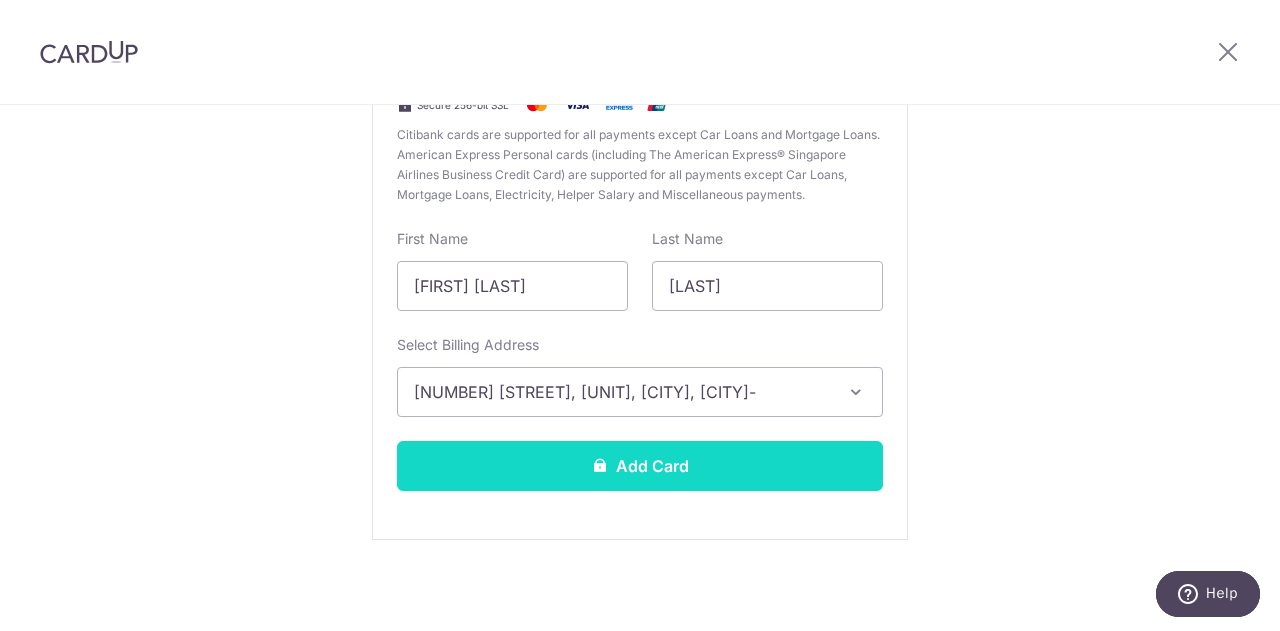 click on "Add Card" at bounding box center (640, 466) 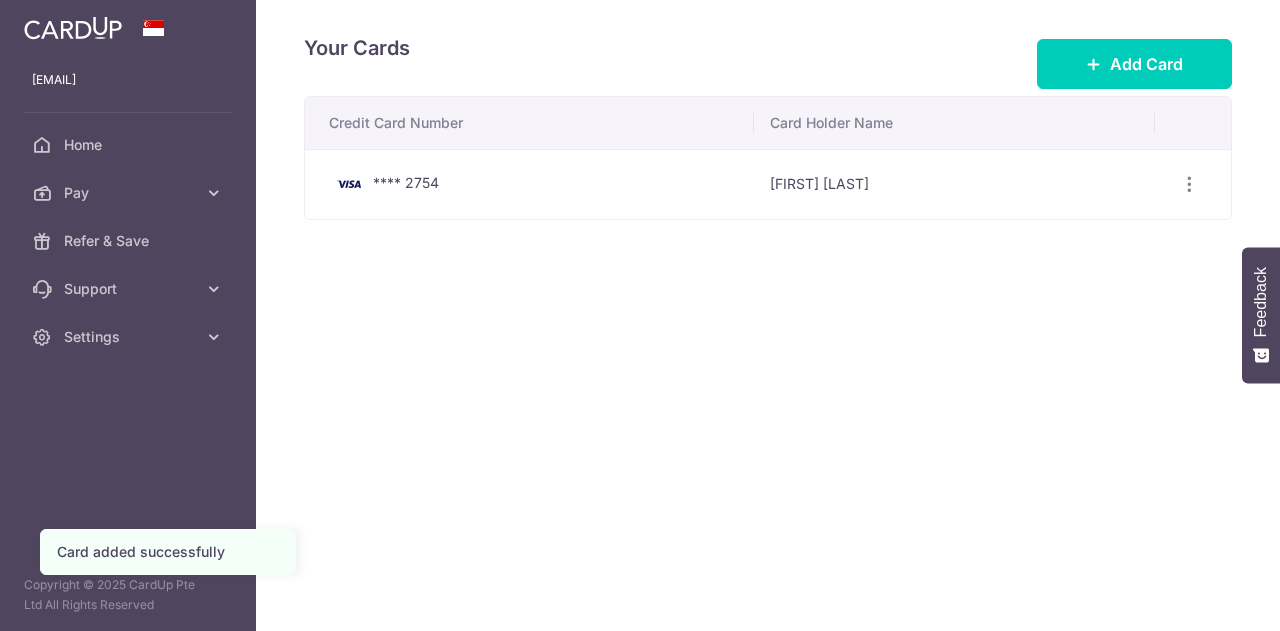 scroll, scrollTop: 0, scrollLeft: 0, axis: both 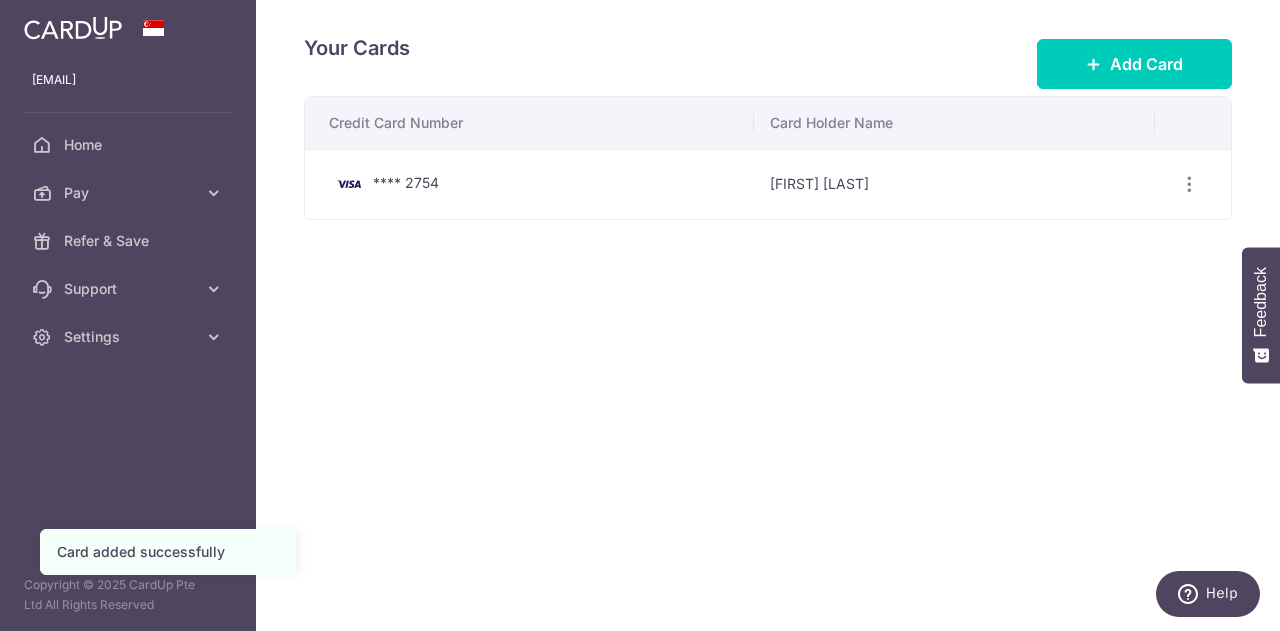 click on "[FIRST] [LAST]" at bounding box center (954, 184) 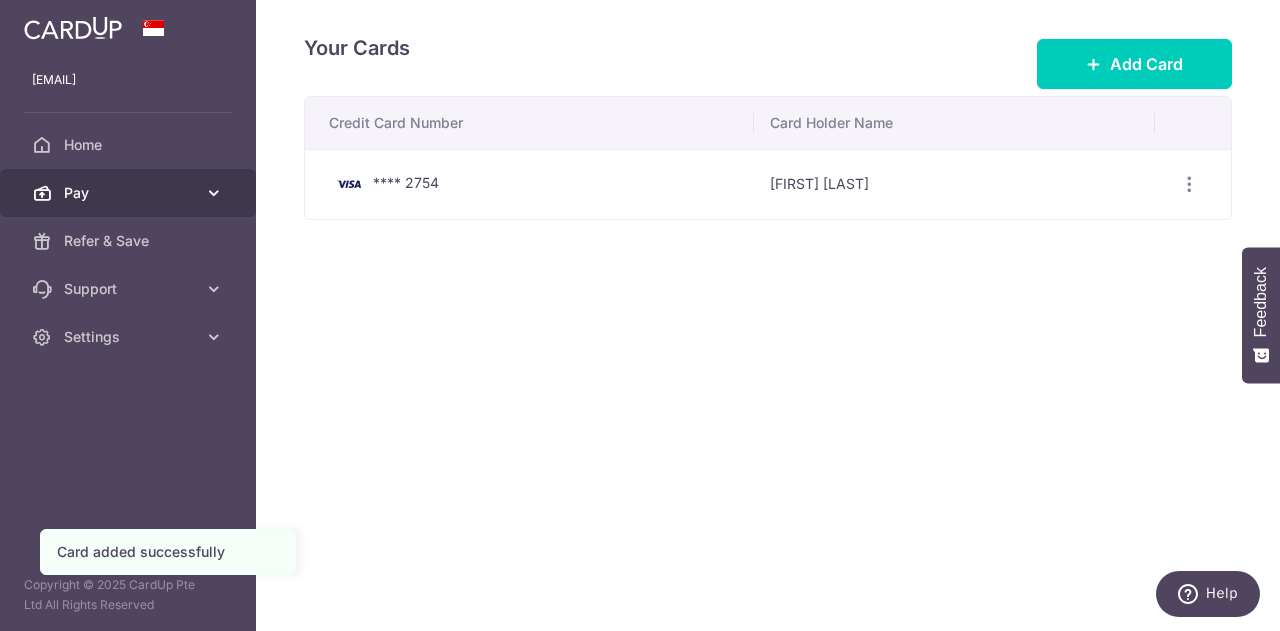 click on "Pay" at bounding box center [130, 193] 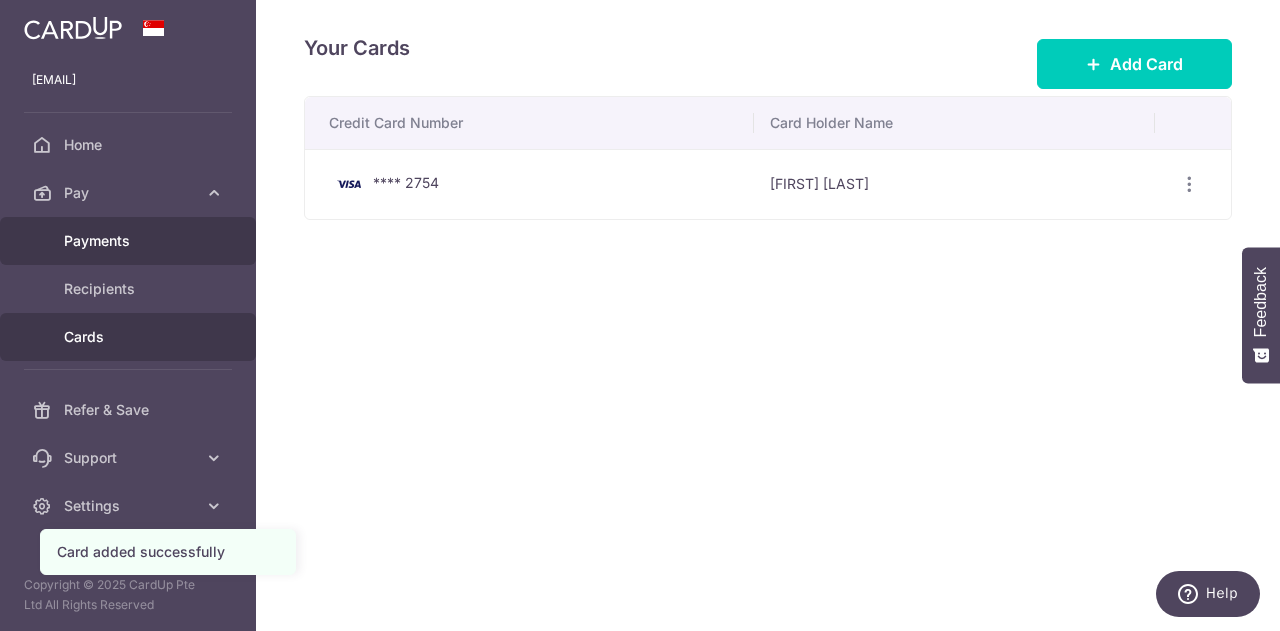 click on "Payments" at bounding box center (130, 241) 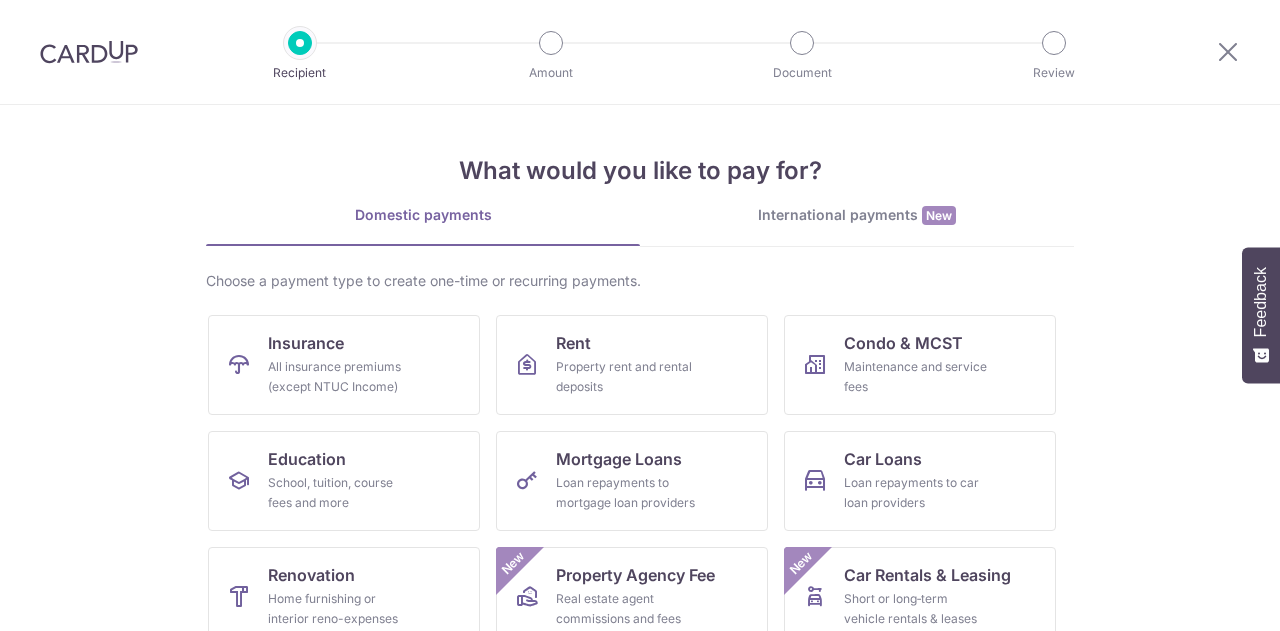 scroll, scrollTop: 0, scrollLeft: 0, axis: both 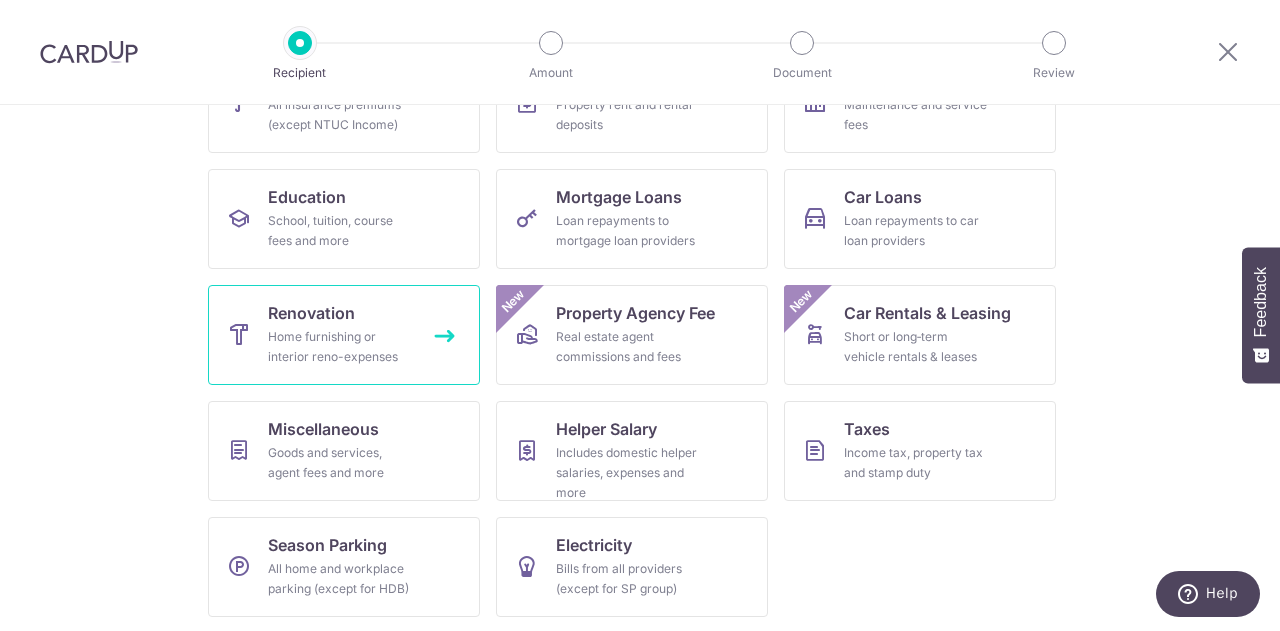 click on "Home furnishing or interior reno-expenses" at bounding box center (340, 347) 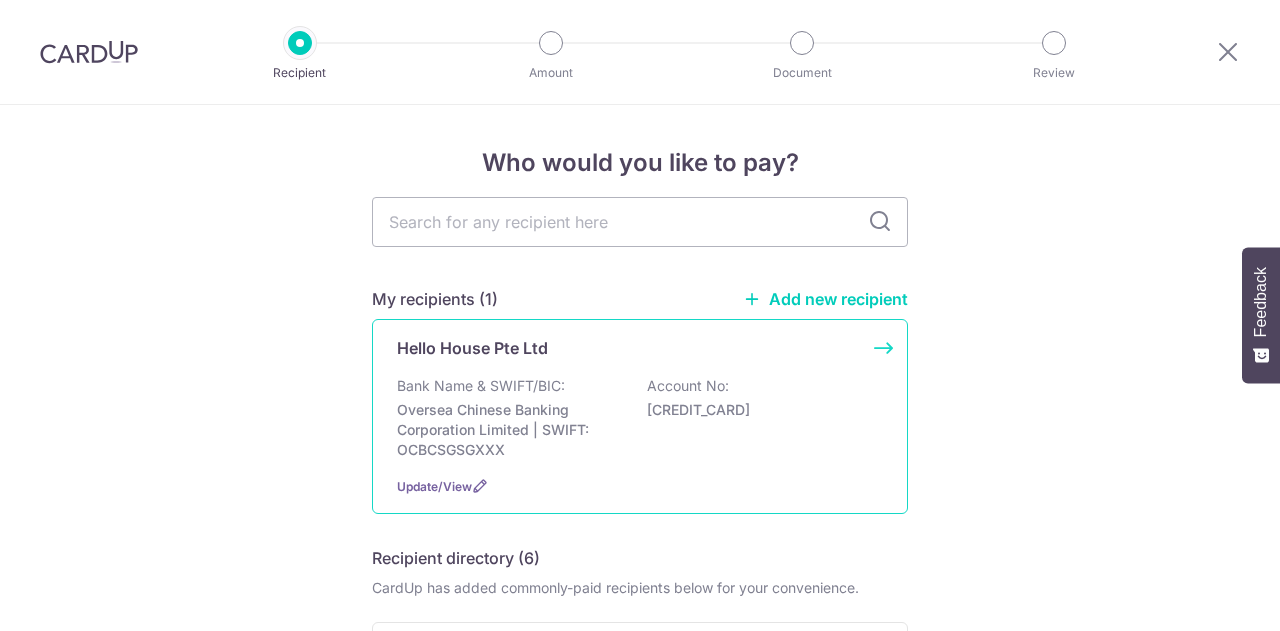 scroll, scrollTop: 0, scrollLeft: 0, axis: both 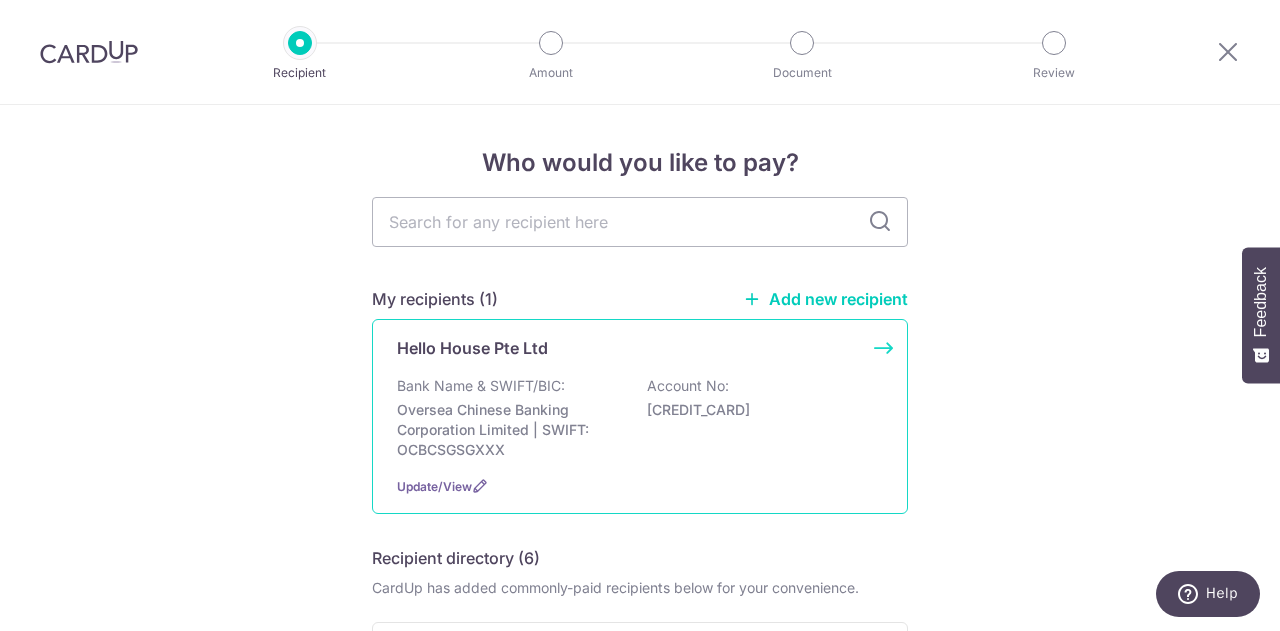 click on "Hello House Pte Ltd" at bounding box center (472, 348) 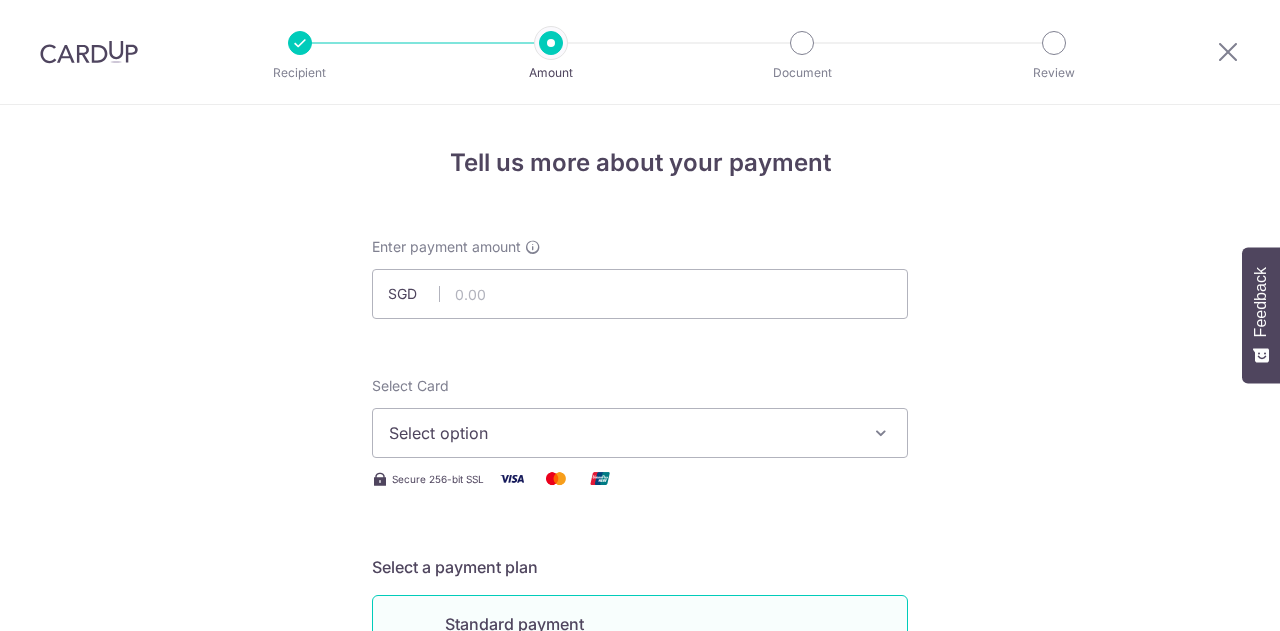 scroll, scrollTop: 0, scrollLeft: 0, axis: both 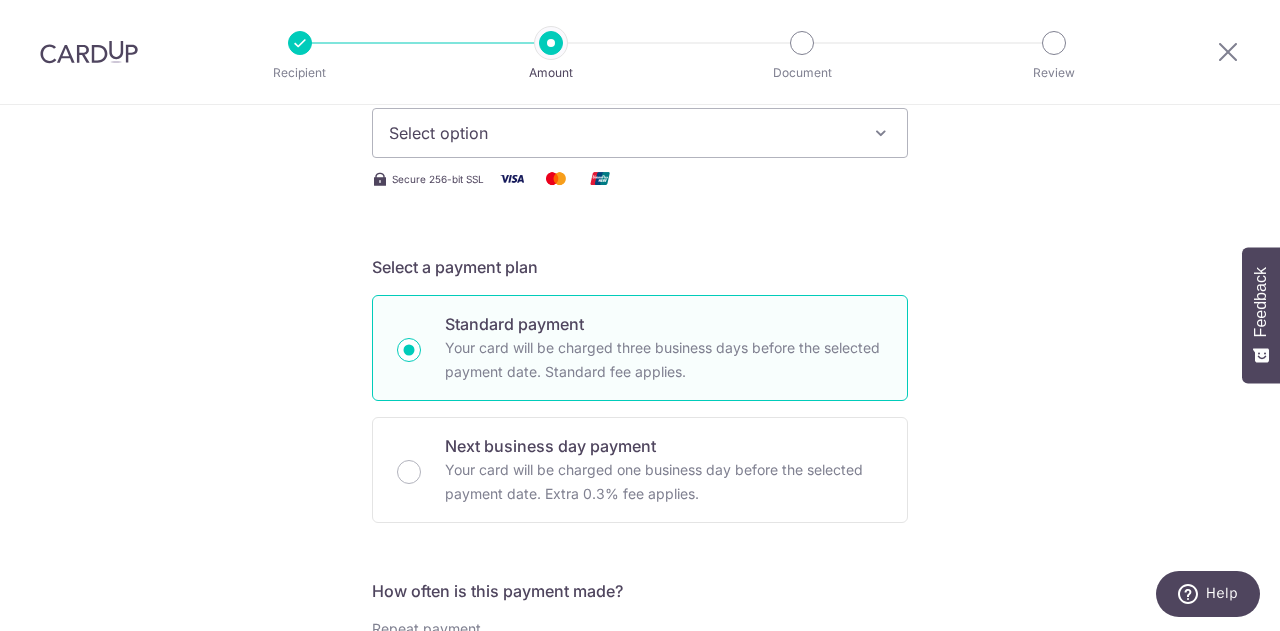click on "Select option" at bounding box center (622, 133) 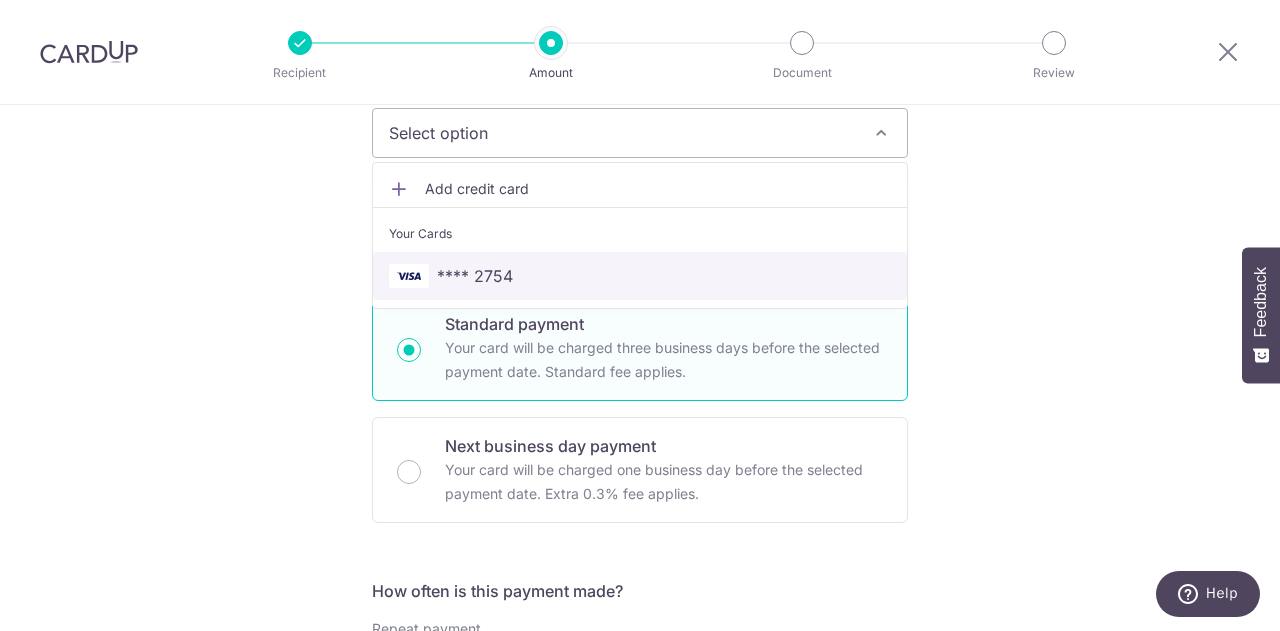 click on "**** 2754" at bounding box center [640, 276] 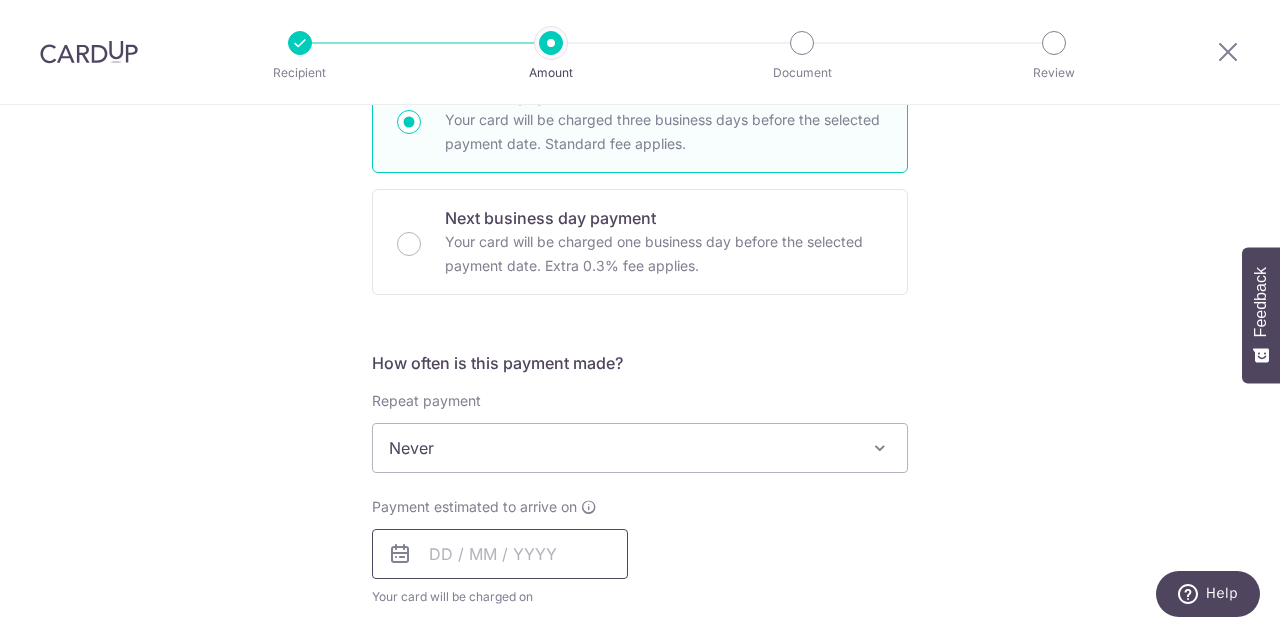 scroll, scrollTop: 600, scrollLeft: 0, axis: vertical 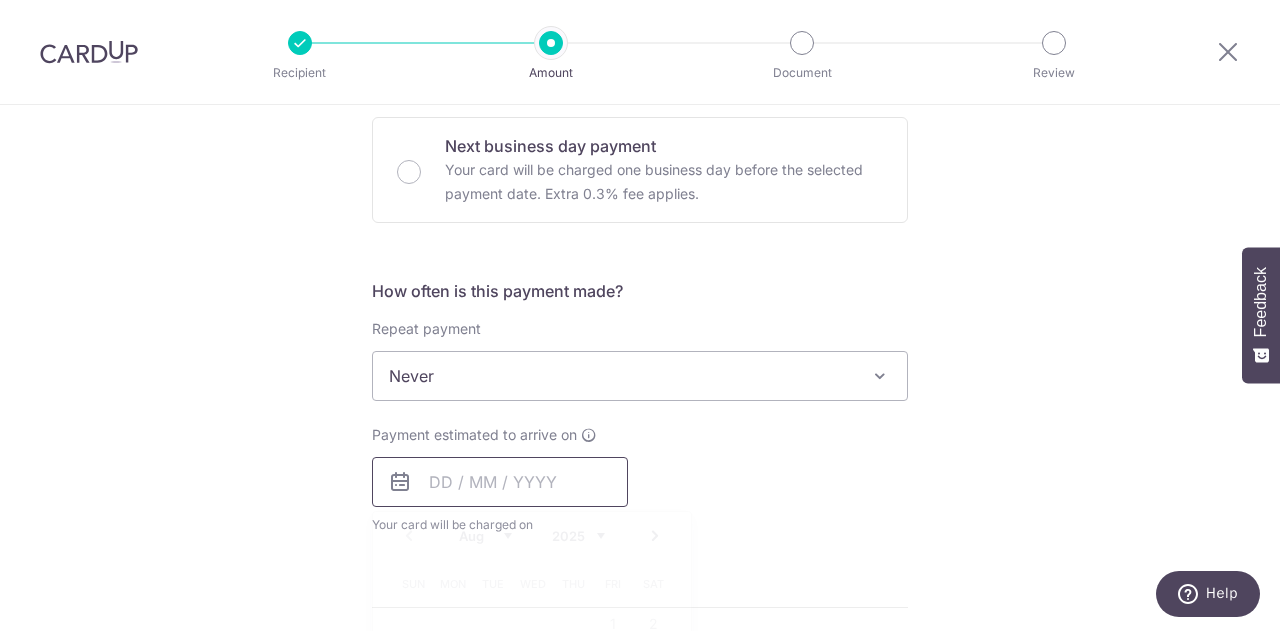 click at bounding box center (500, 482) 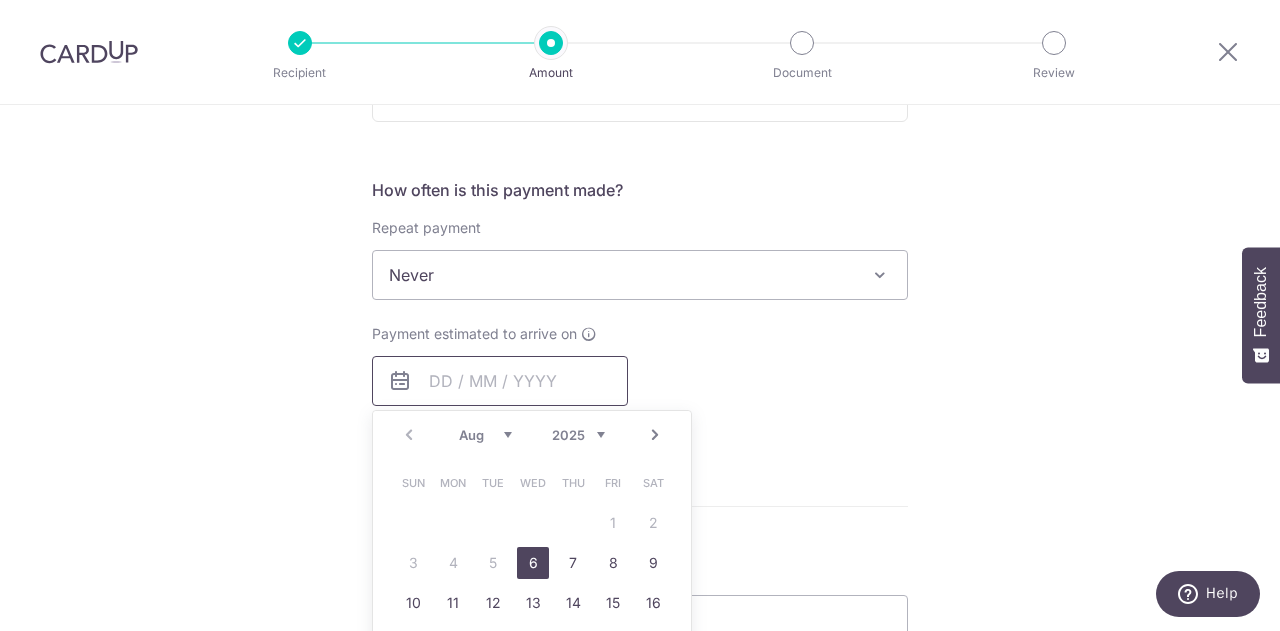 scroll, scrollTop: 800, scrollLeft: 0, axis: vertical 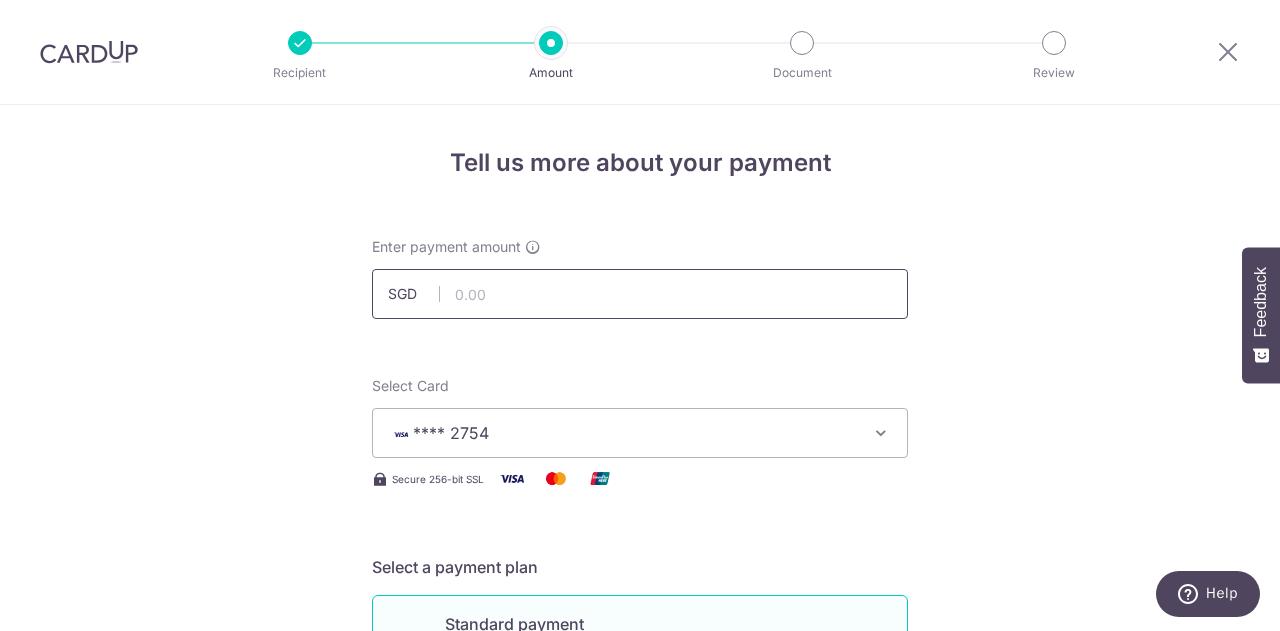 click at bounding box center (640, 294) 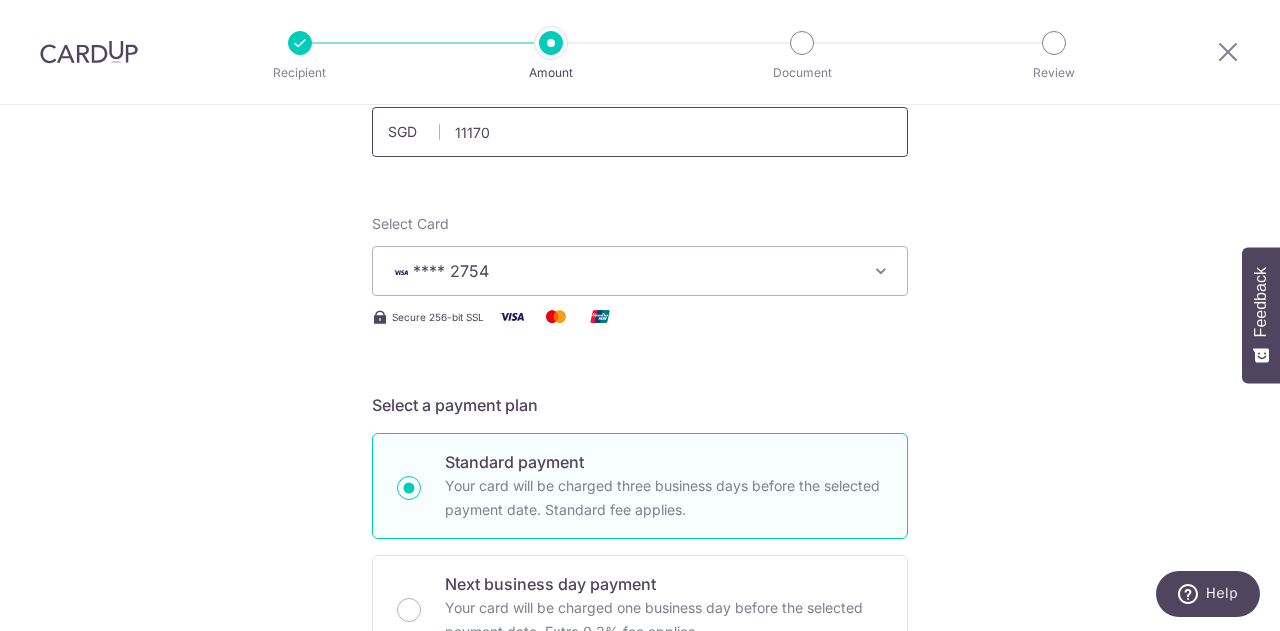 scroll, scrollTop: 400, scrollLeft: 0, axis: vertical 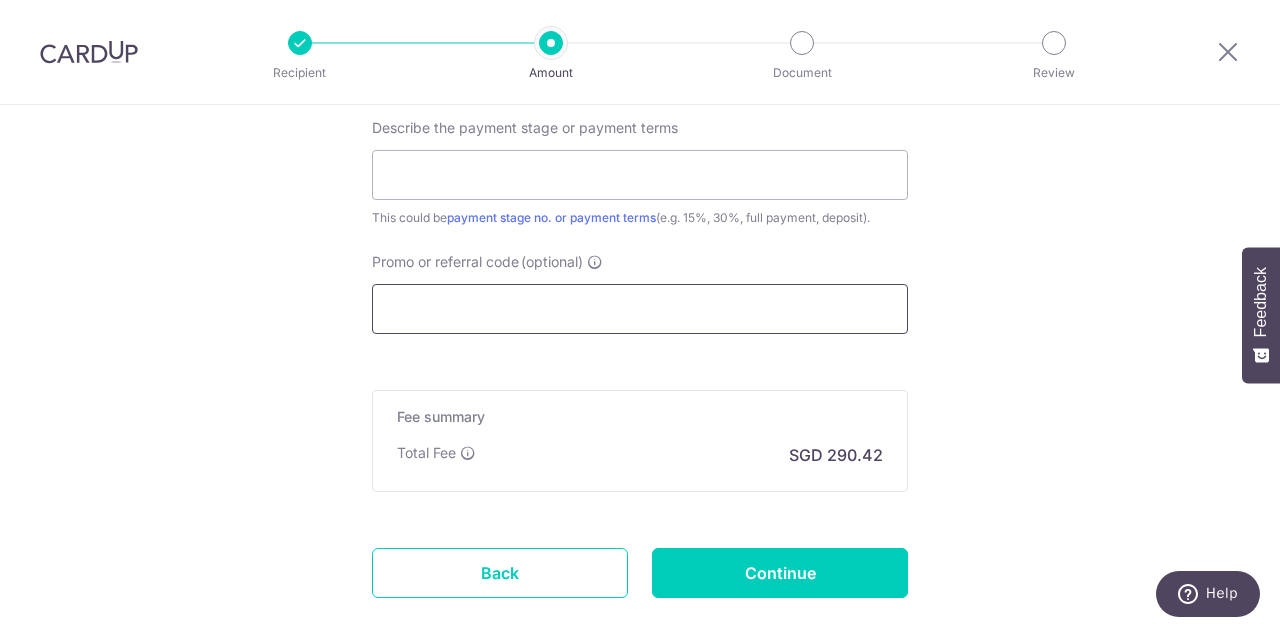 click on "Promo or referral code
(optional)" at bounding box center (640, 309) 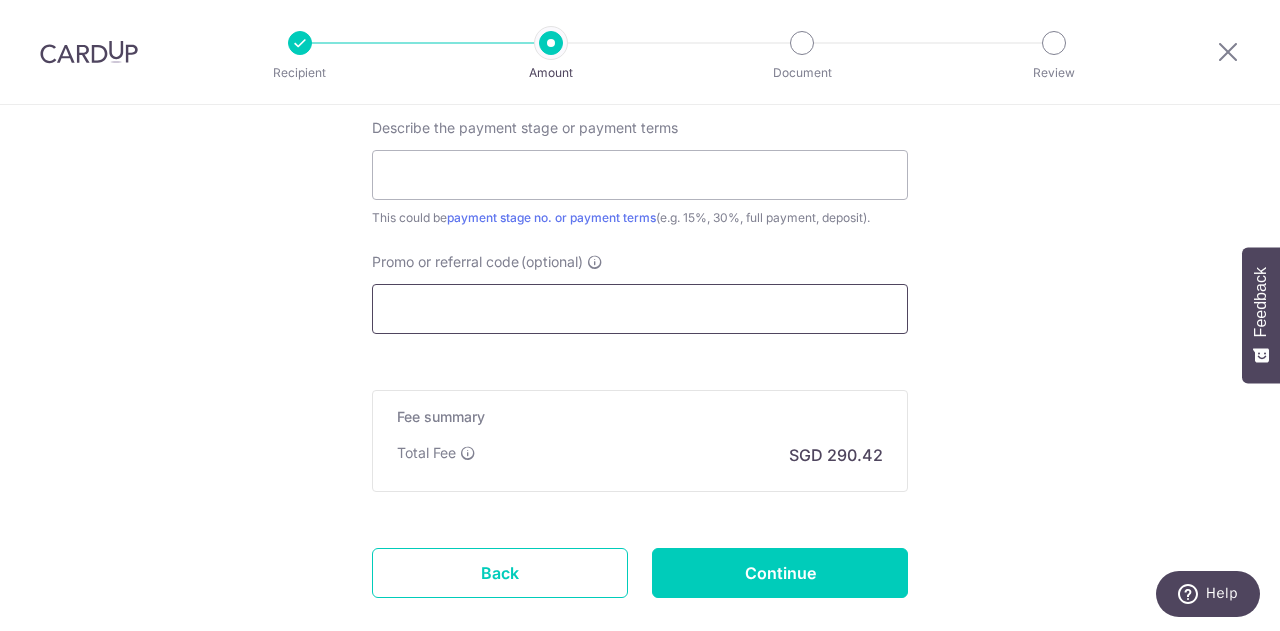 paste on "RENO25ONE" 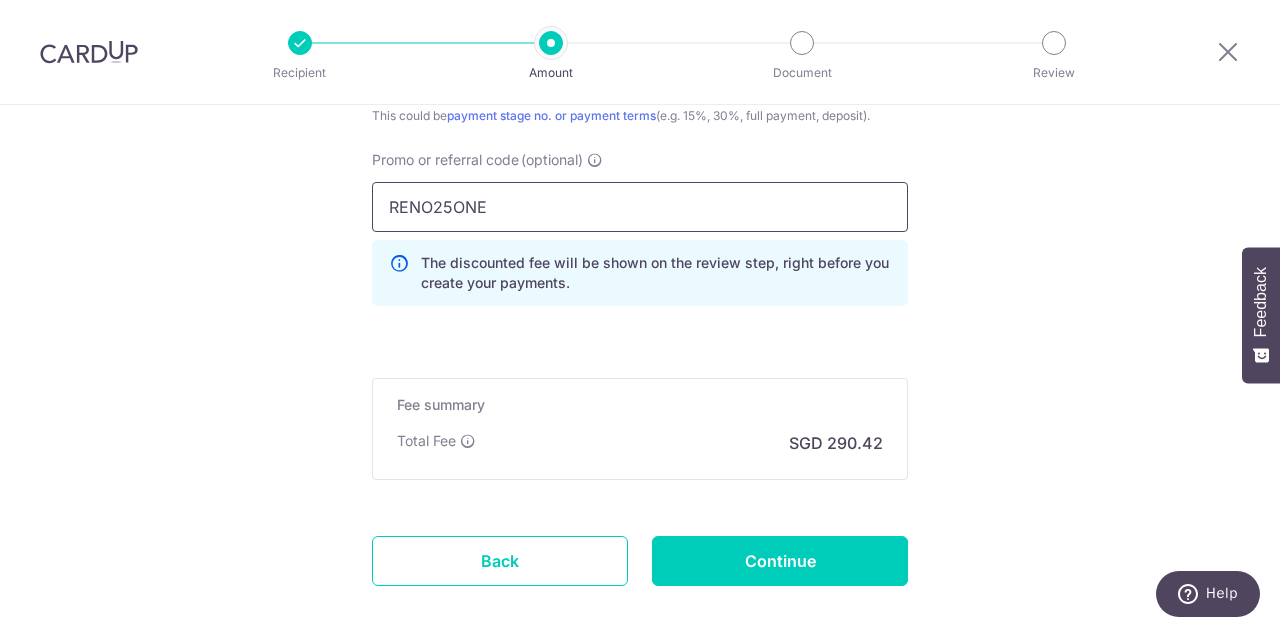 scroll, scrollTop: 1102, scrollLeft: 0, axis: vertical 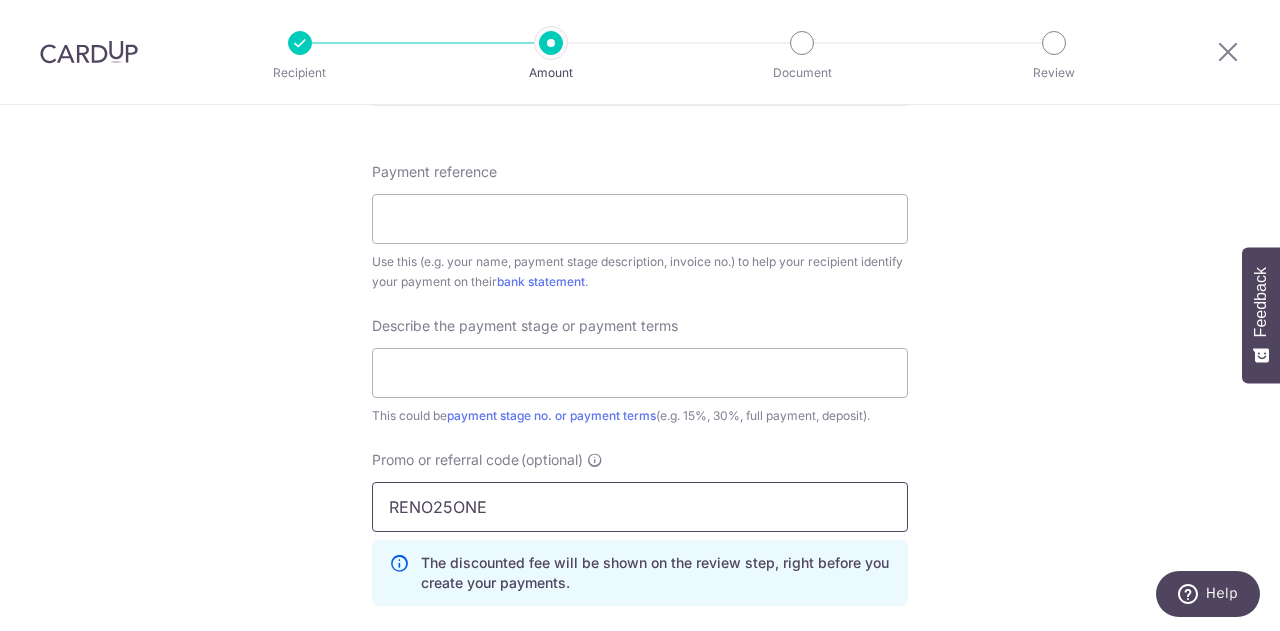 type on "RENO25ONE" 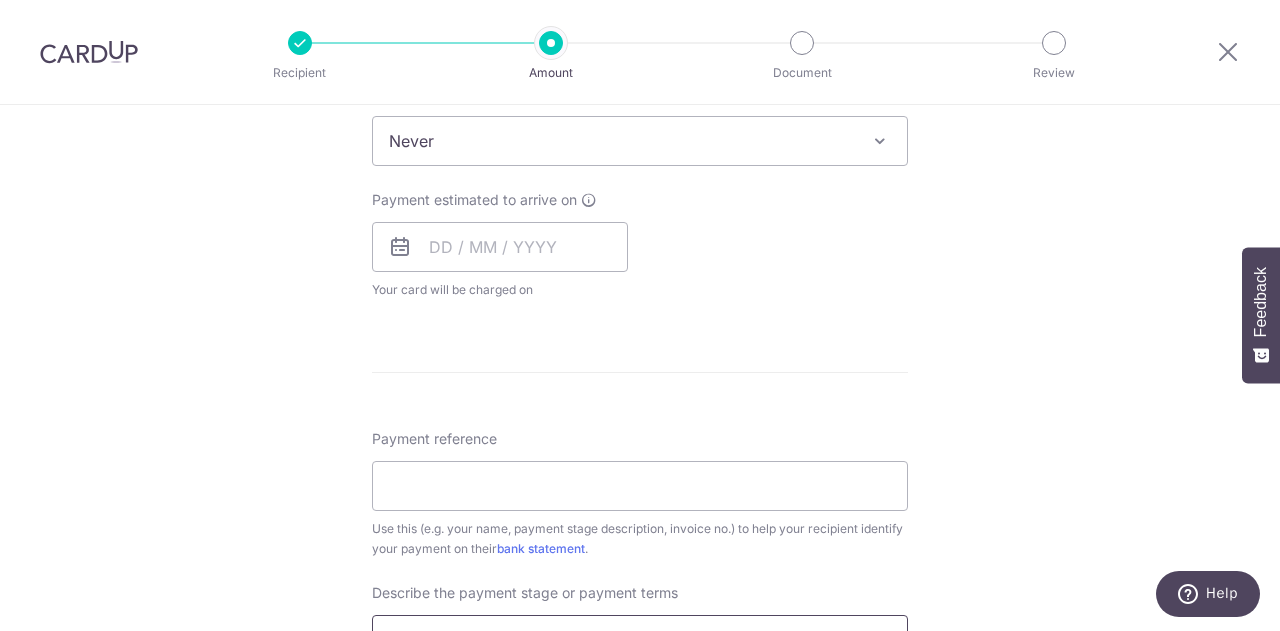 scroll, scrollTop: 1002, scrollLeft: 0, axis: vertical 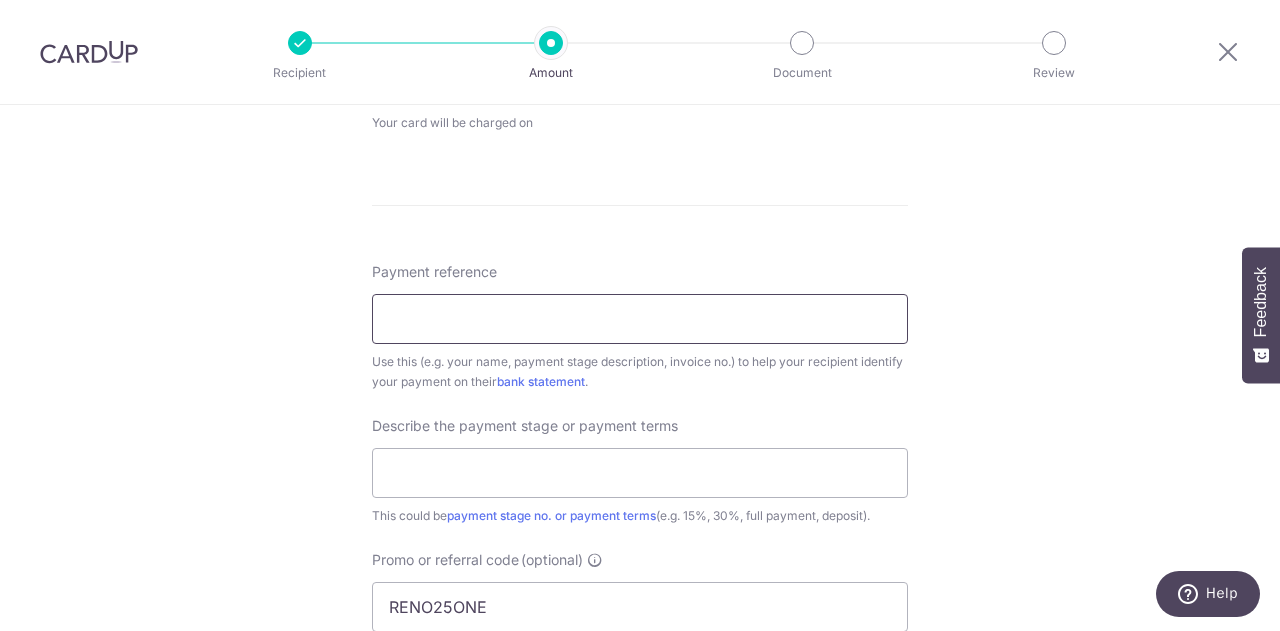 click on "Payment reference" at bounding box center [640, 319] 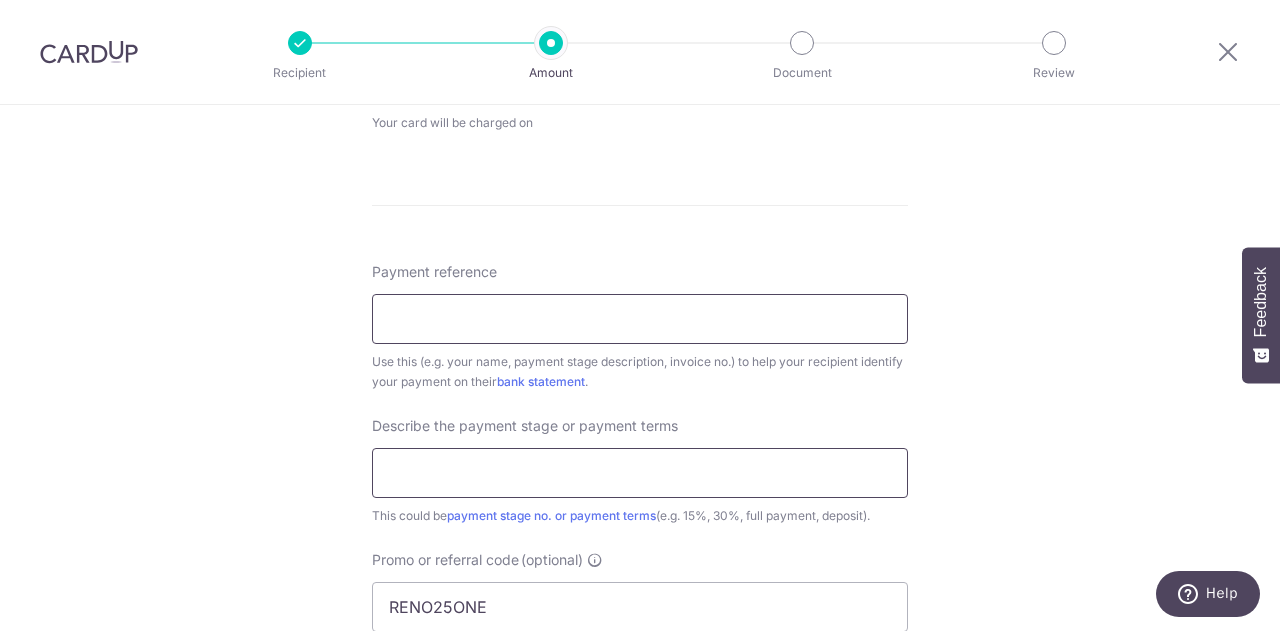 type on "E" 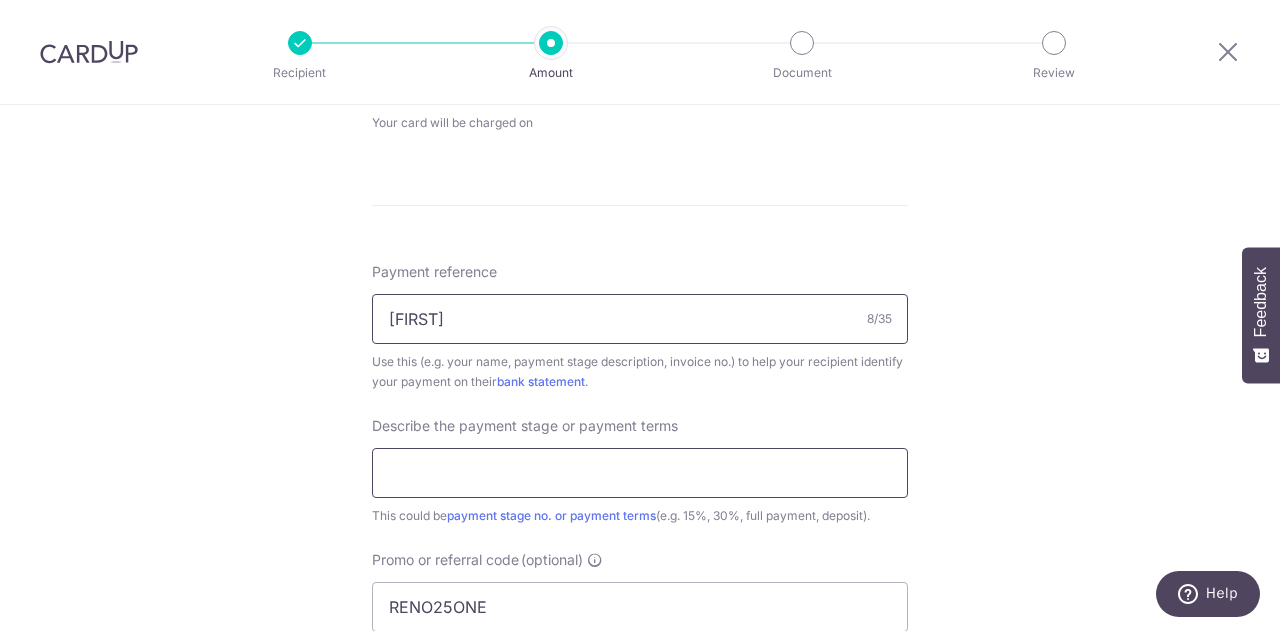 type on "Peijua" 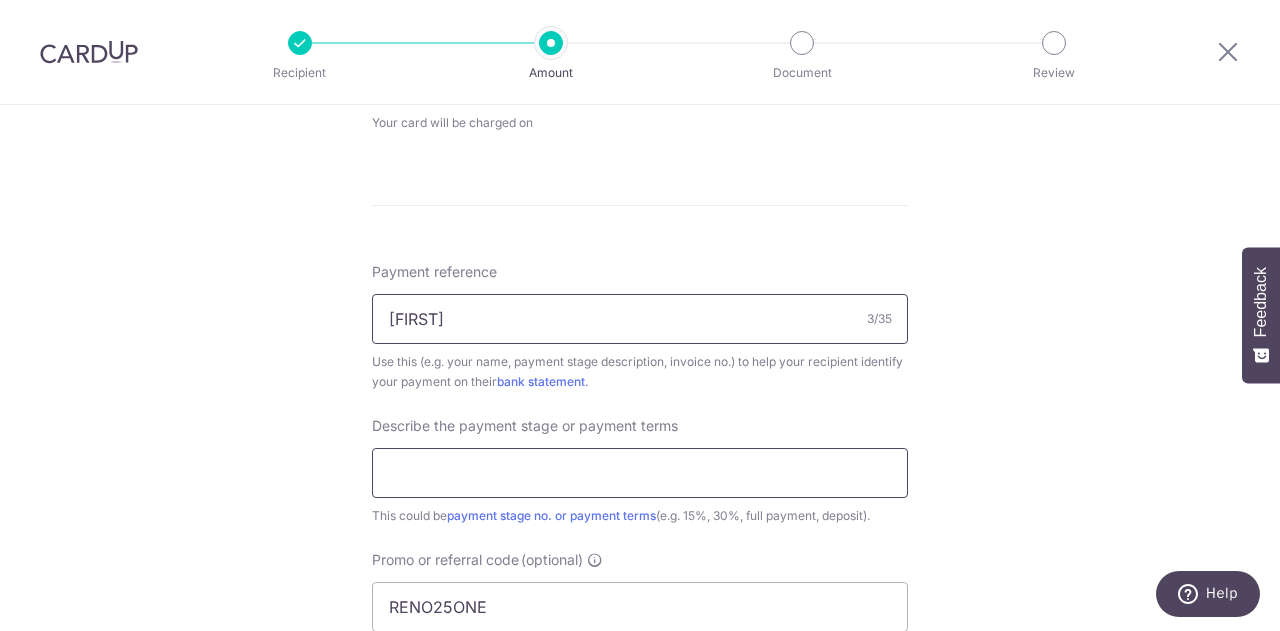 type on "Peijuan" 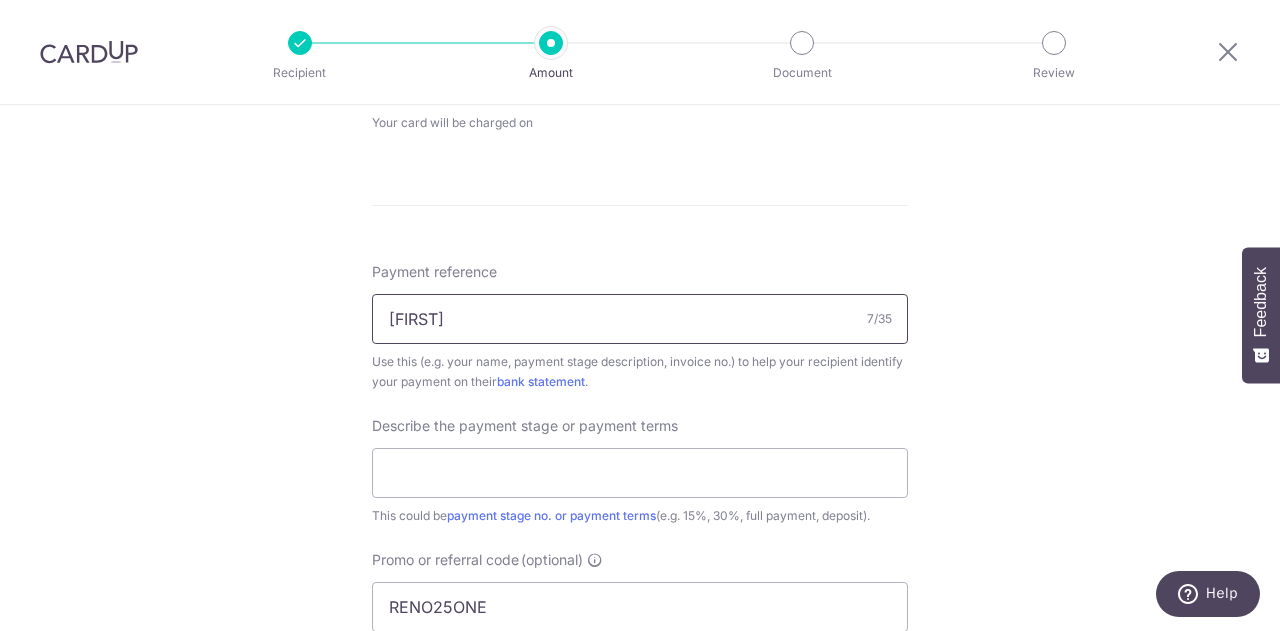 drag, startPoint x: 458, startPoint y: 331, endPoint x: 270, endPoint y: 317, distance: 188.52055 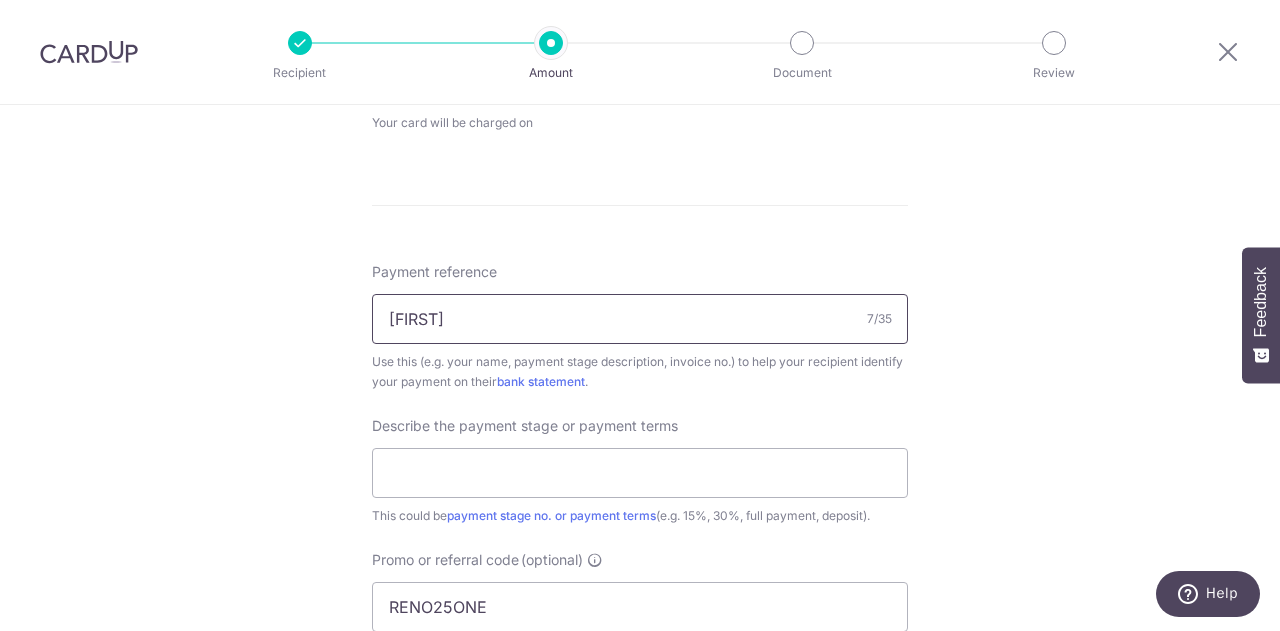 click on "Tell us more about your payment
Enter payment amount
SGD
11,170.00
11170.00
Select Card
**** 2754
Add credit card
Your Cards
**** 2754
Secure 256-bit SSL
Text
New card details
Card
Secure 256-bit SSL
Ee" at bounding box center [640, 119] 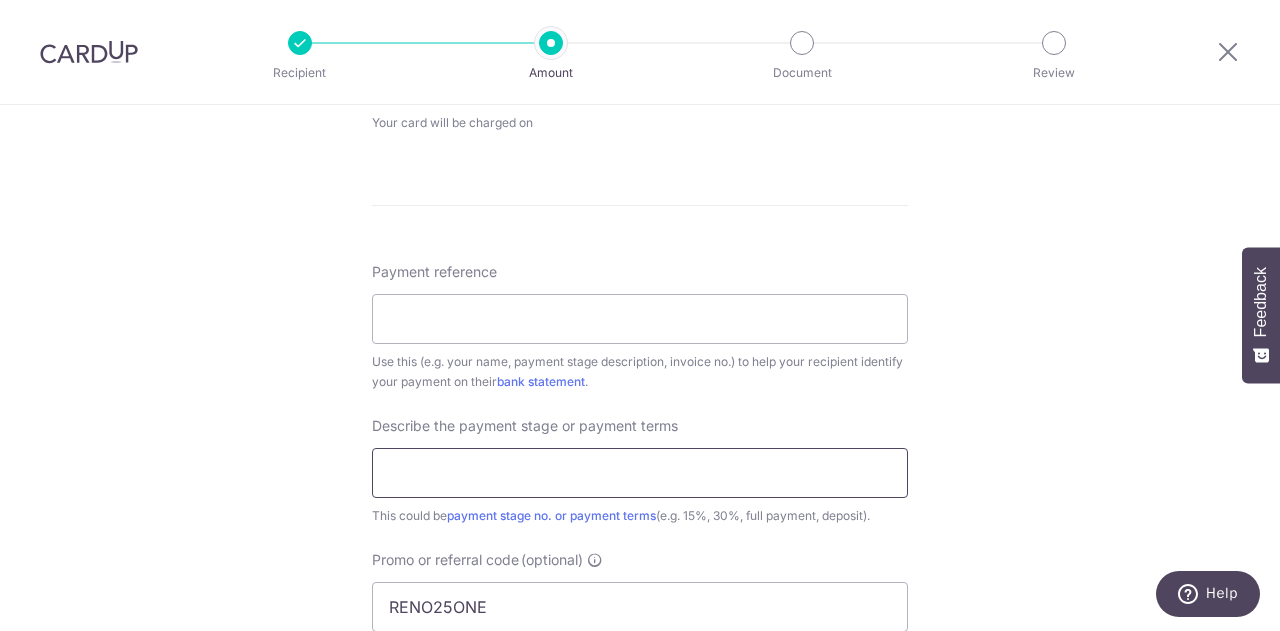 click at bounding box center [640, 473] 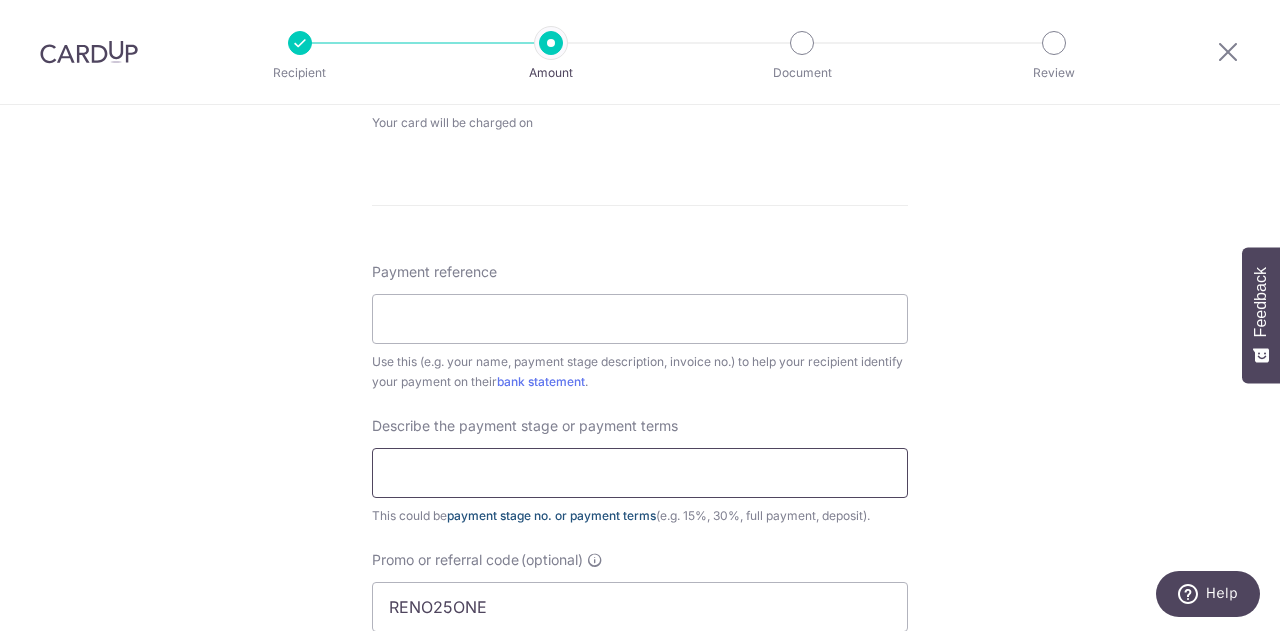 scroll, scrollTop: 1102, scrollLeft: 0, axis: vertical 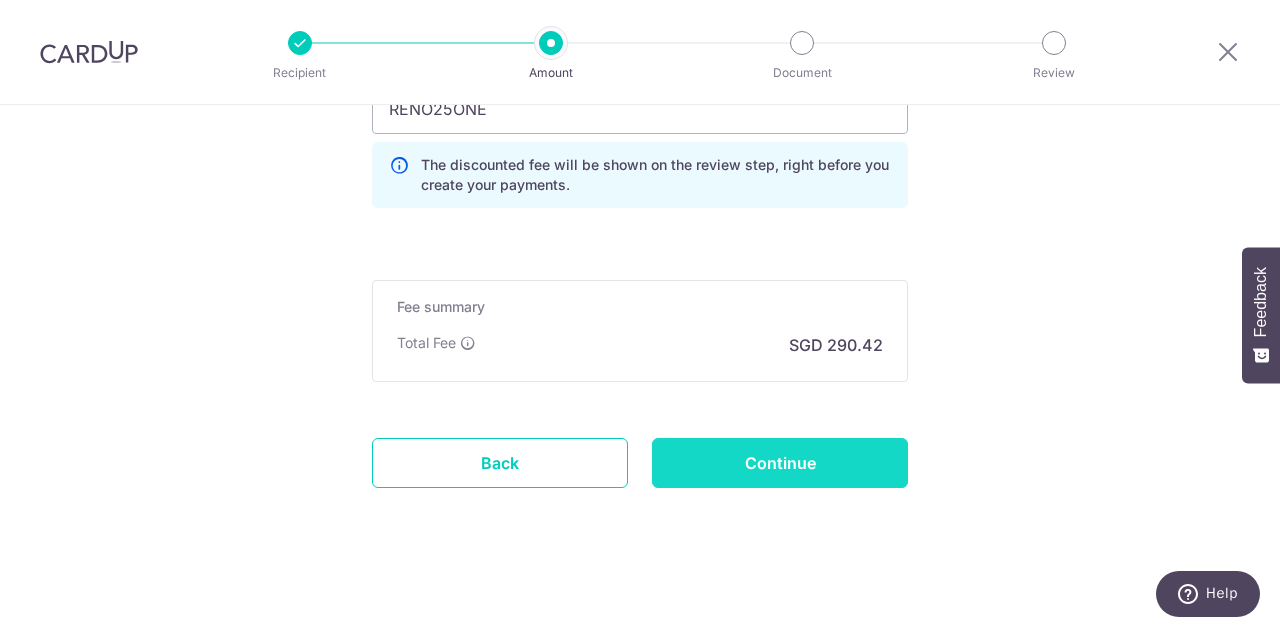 click on "Continue" at bounding box center [780, 463] 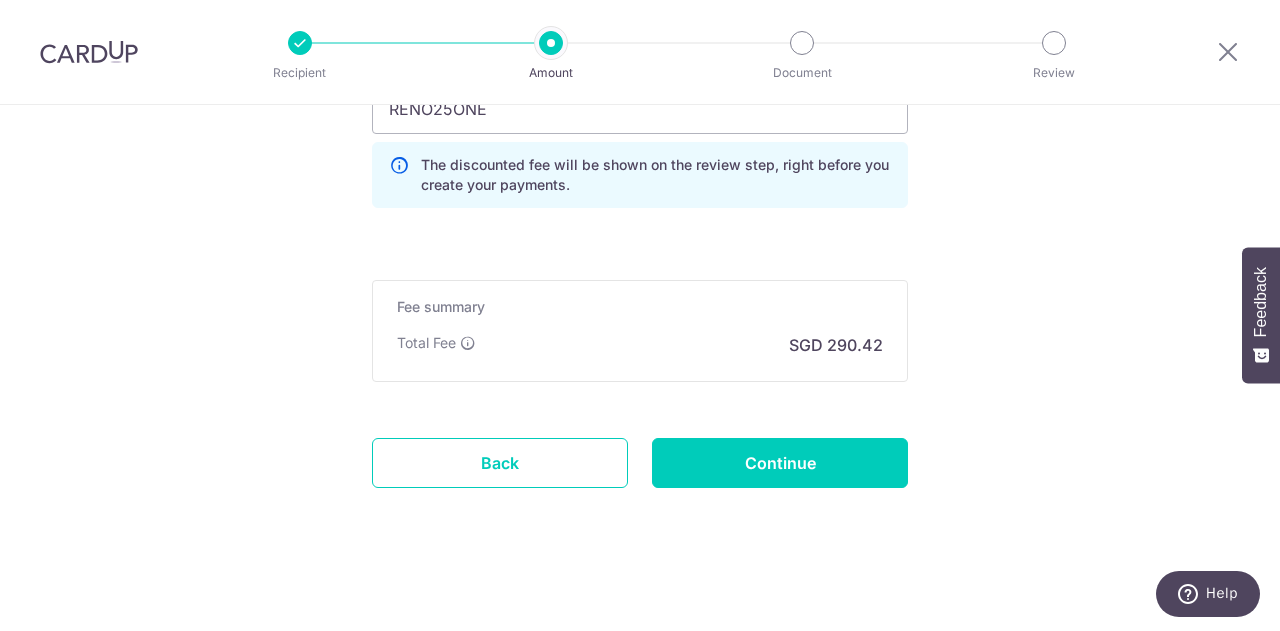 type on "Create Schedule" 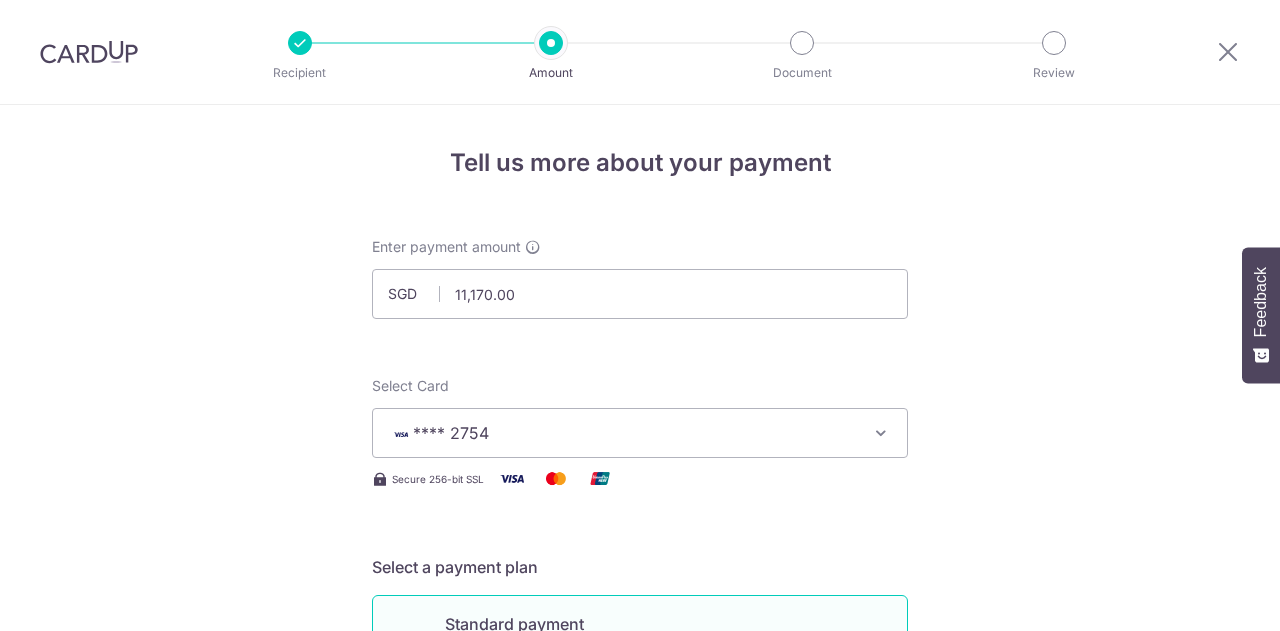 scroll, scrollTop: 0, scrollLeft: 0, axis: both 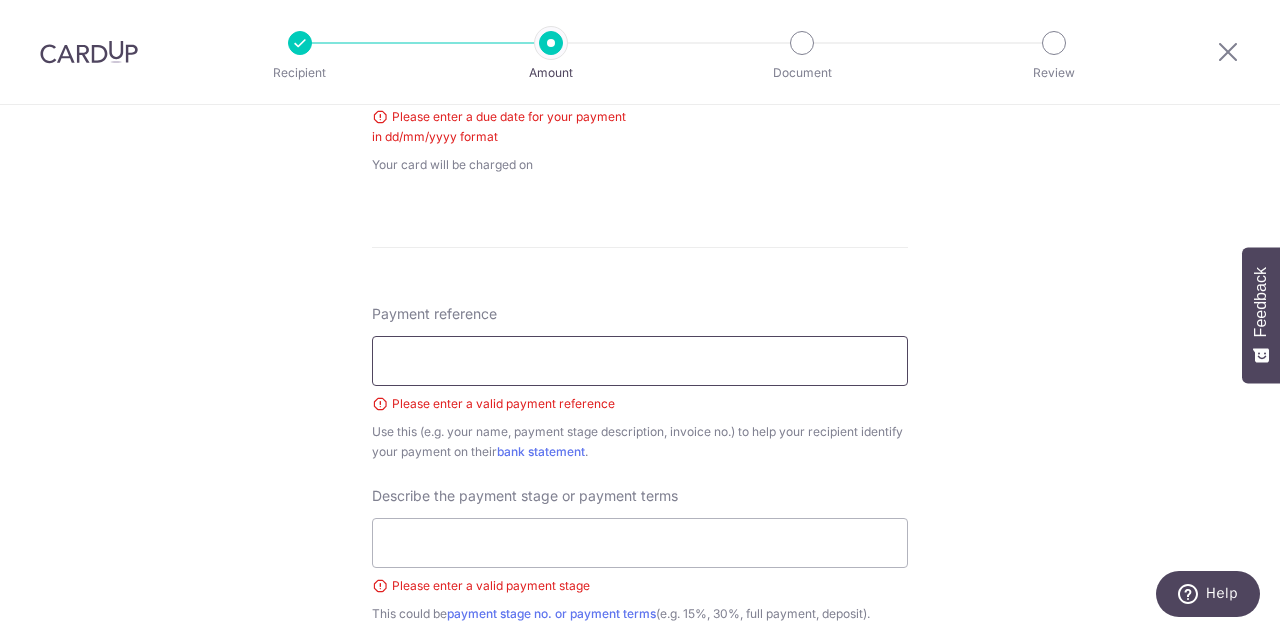 click on "Payment reference" at bounding box center [640, 361] 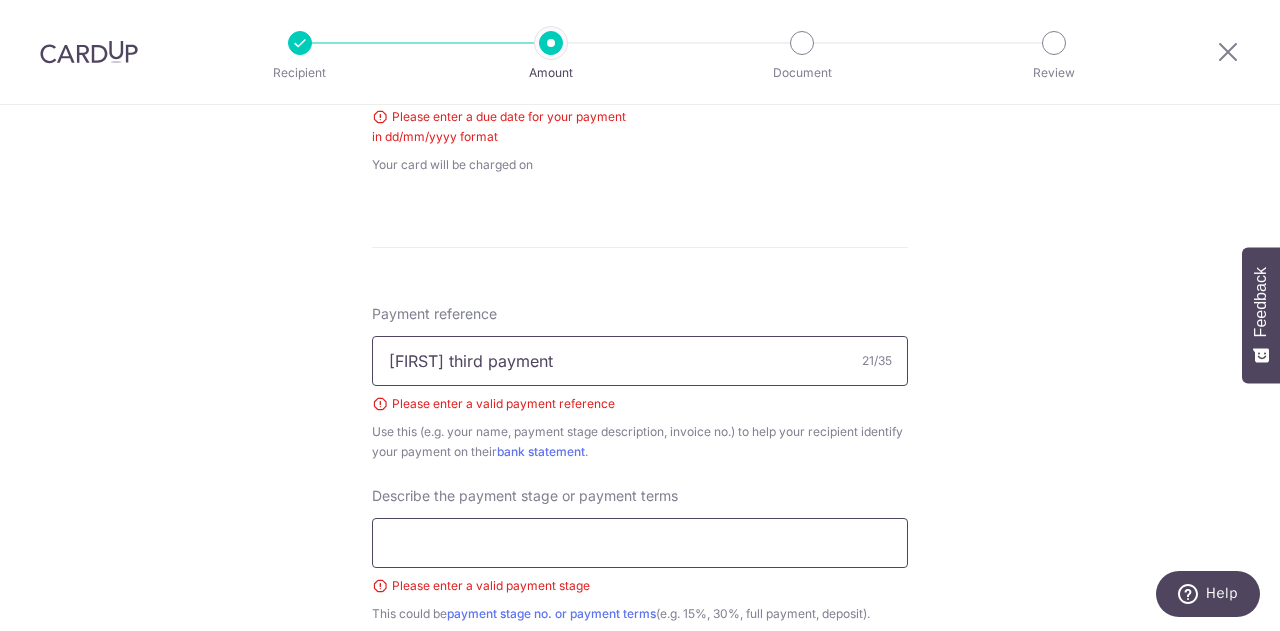 type on "[FIRST] third payment" 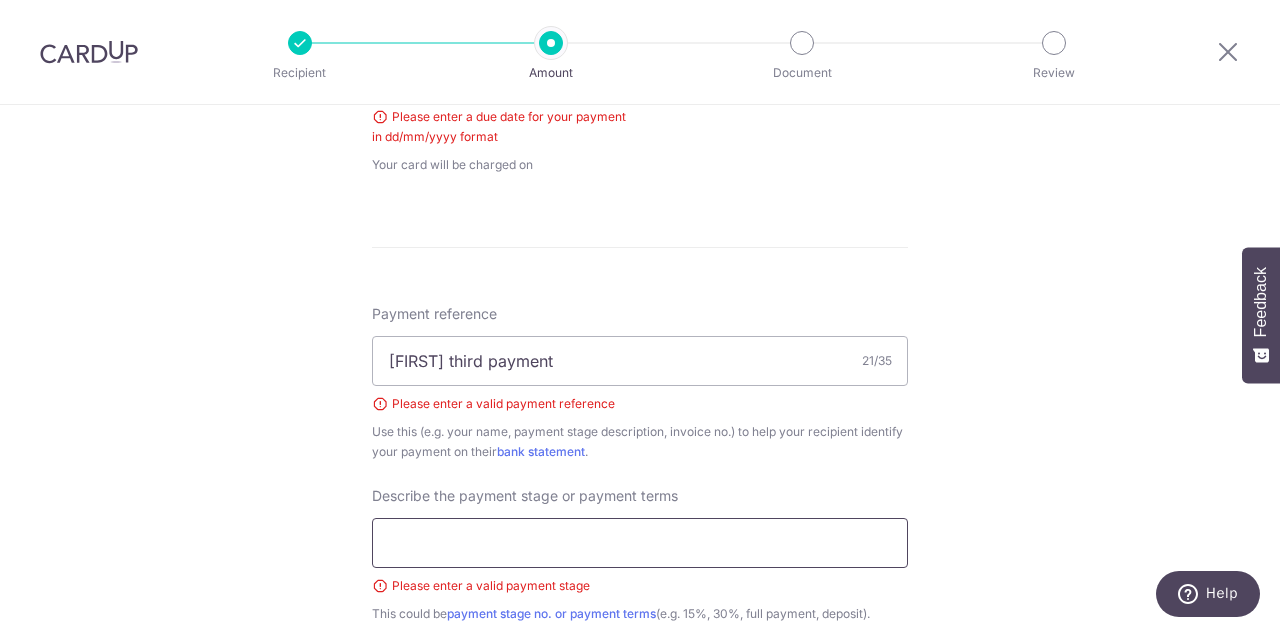 click at bounding box center (640, 543) 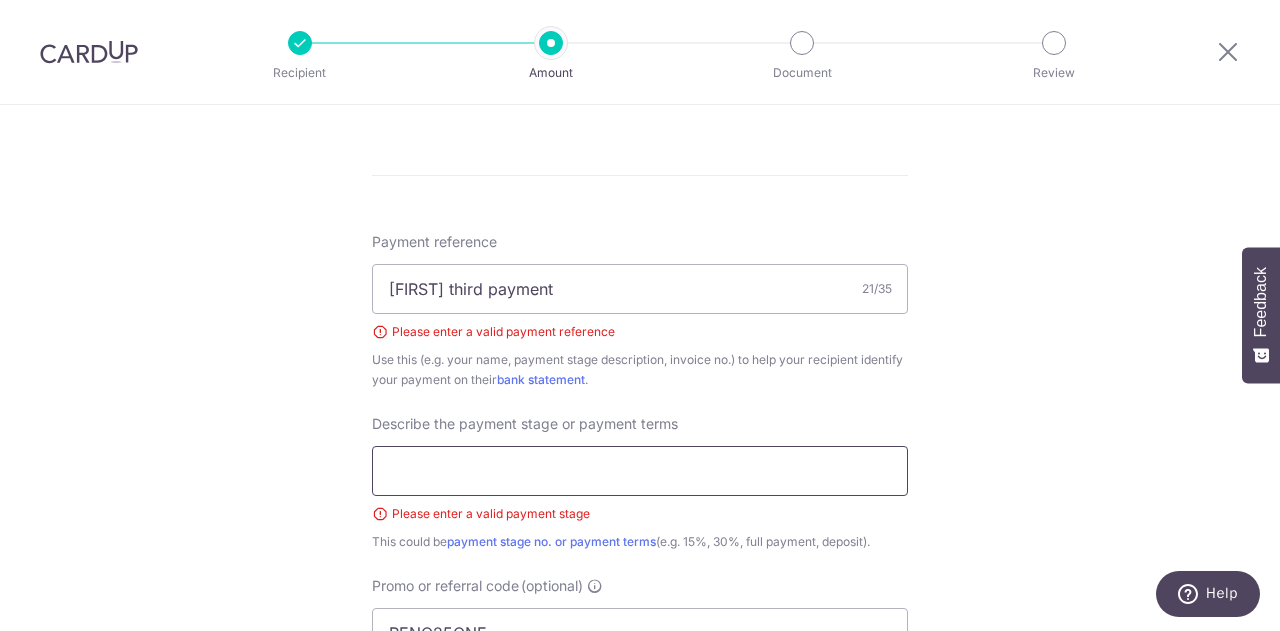 scroll, scrollTop: 1108, scrollLeft: 0, axis: vertical 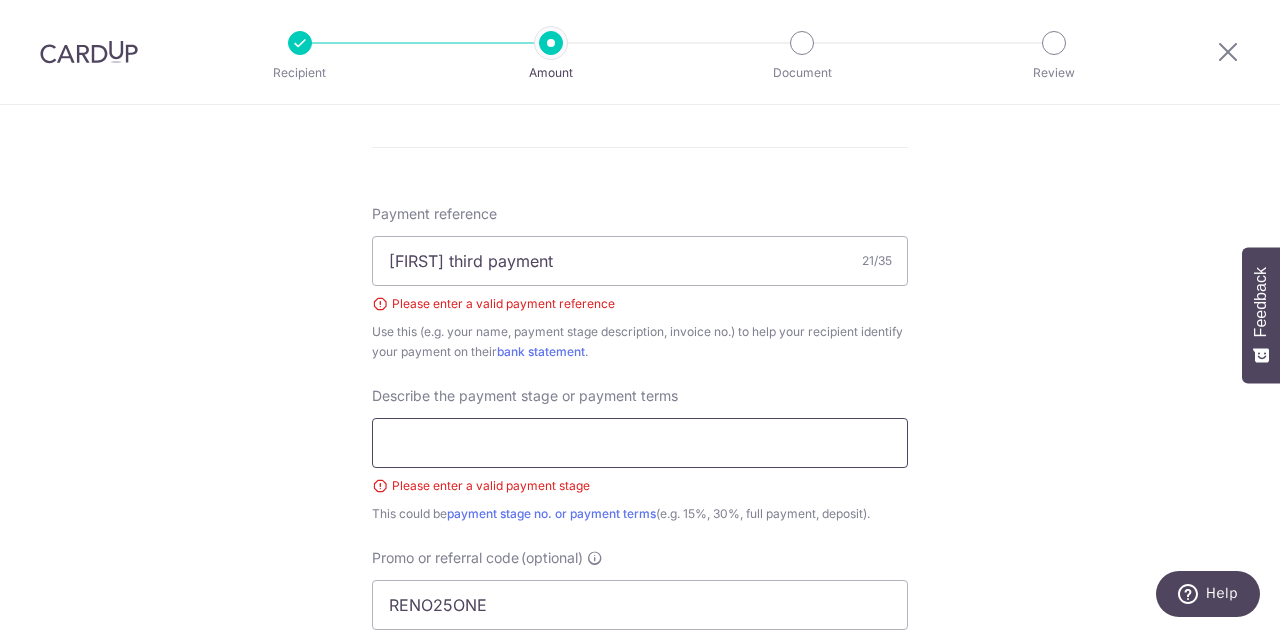 type on "1" 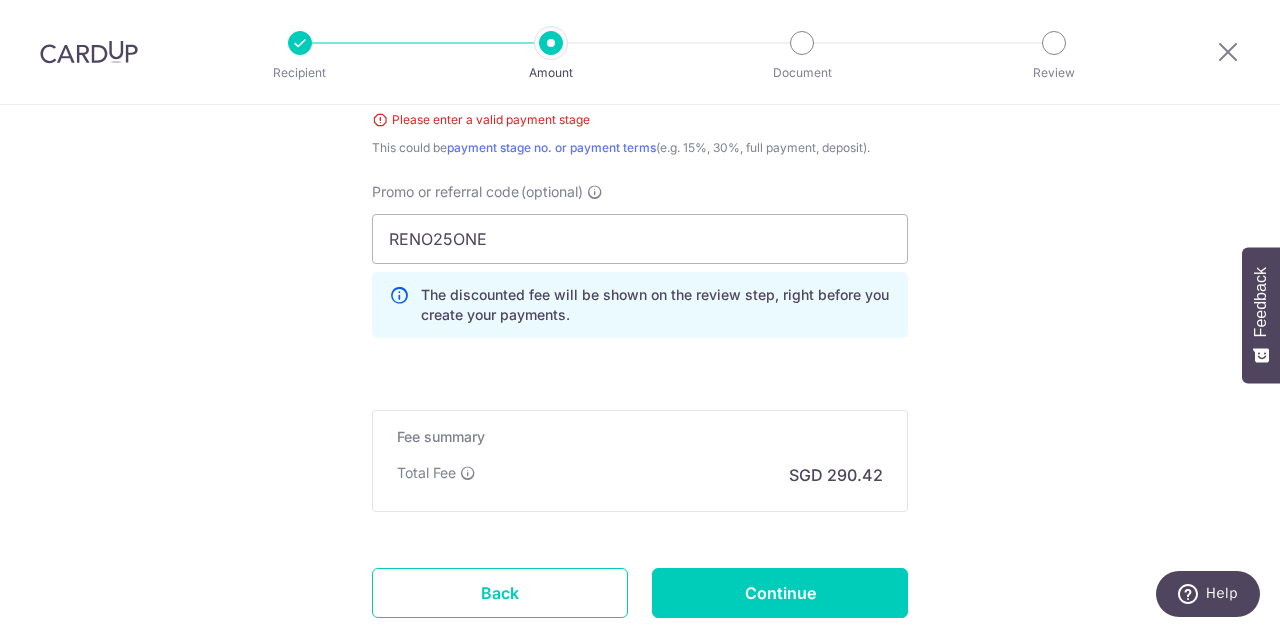 scroll, scrollTop: 1606, scrollLeft: 0, axis: vertical 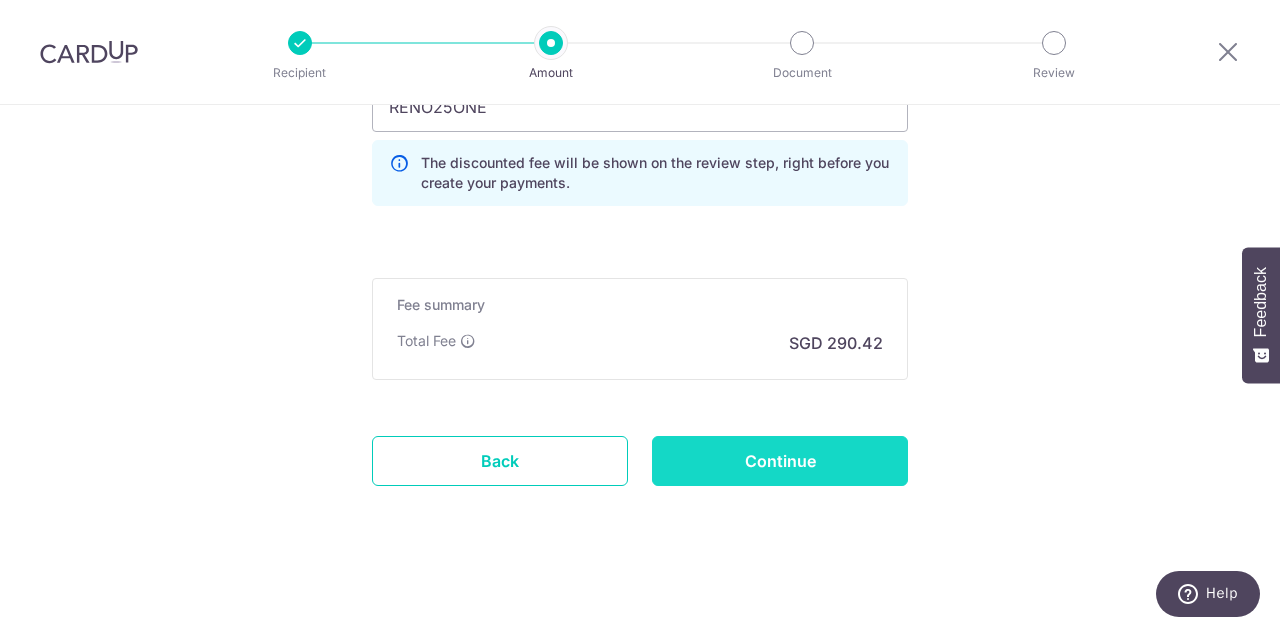 type on "20%" 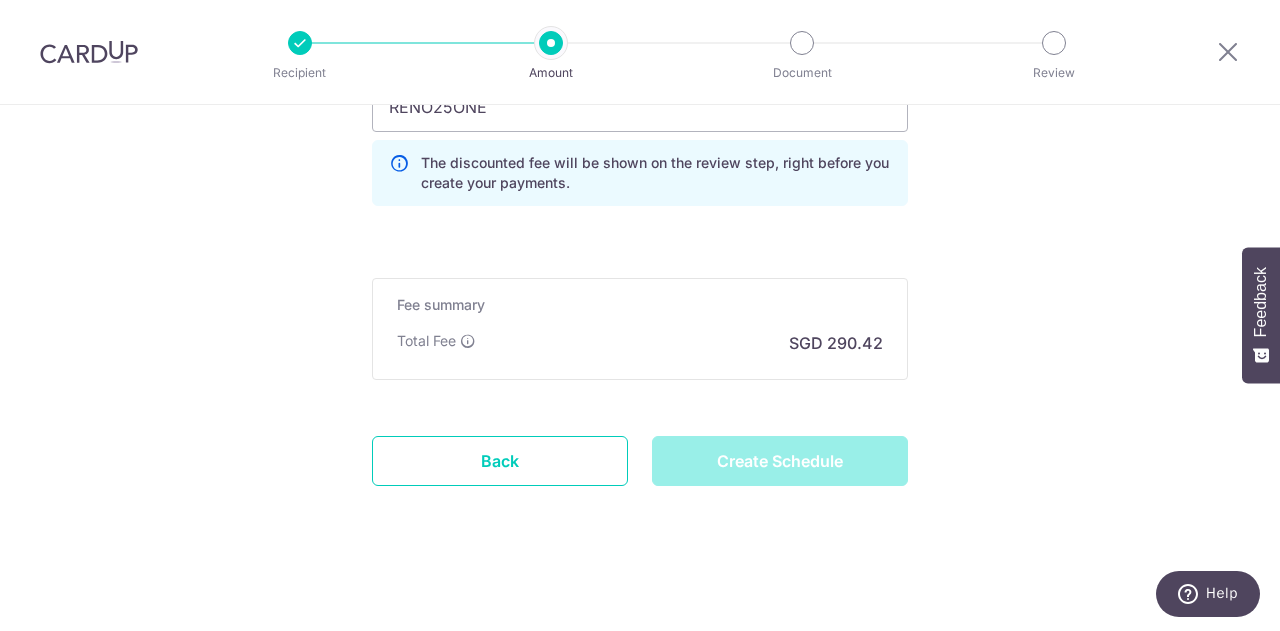 type on "Create Schedule" 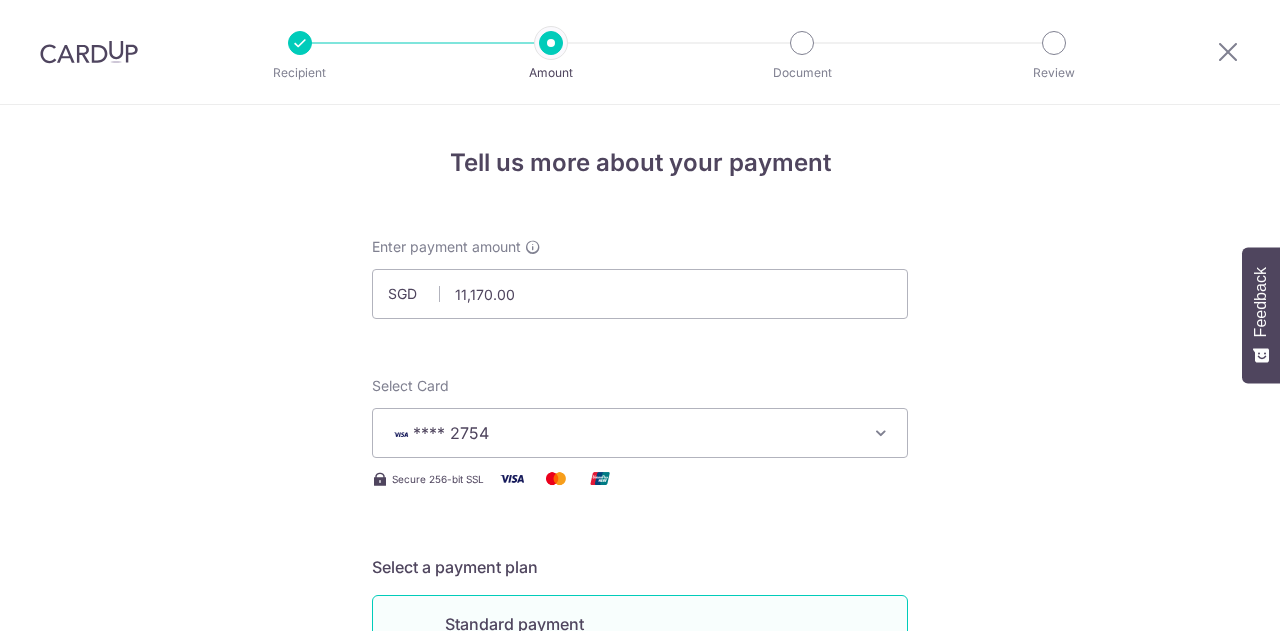 scroll, scrollTop: 0, scrollLeft: 0, axis: both 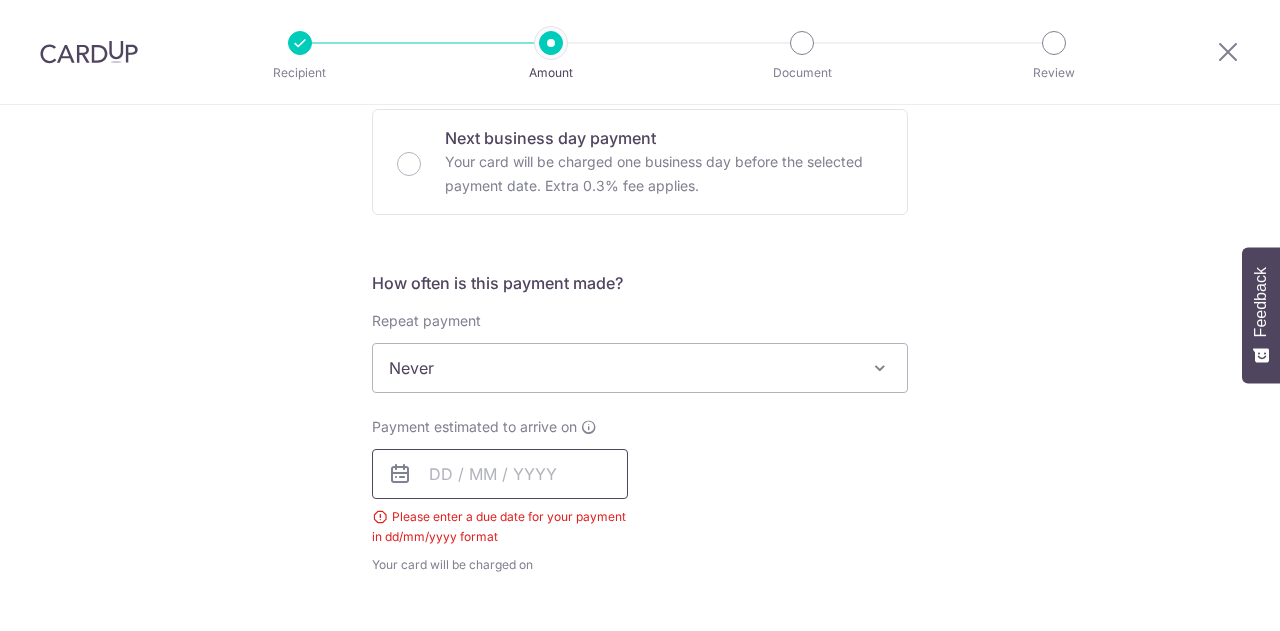 click at bounding box center (500, 474) 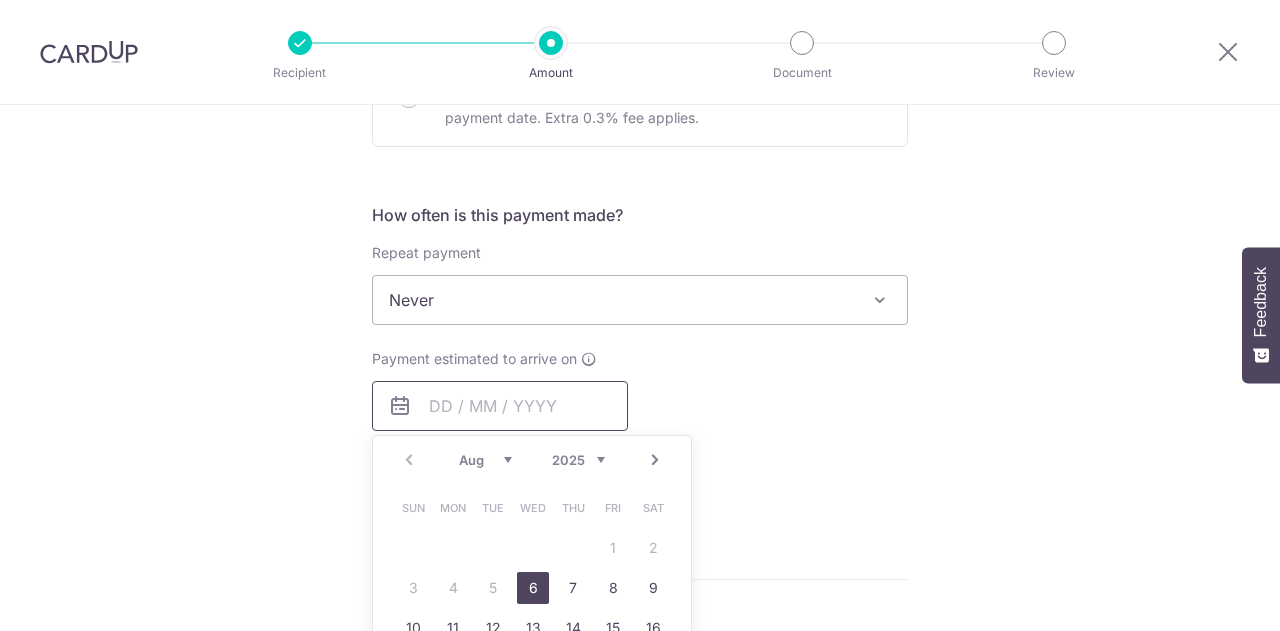 scroll, scrollTop: 708, scrollLeft: 0, axis: vertical 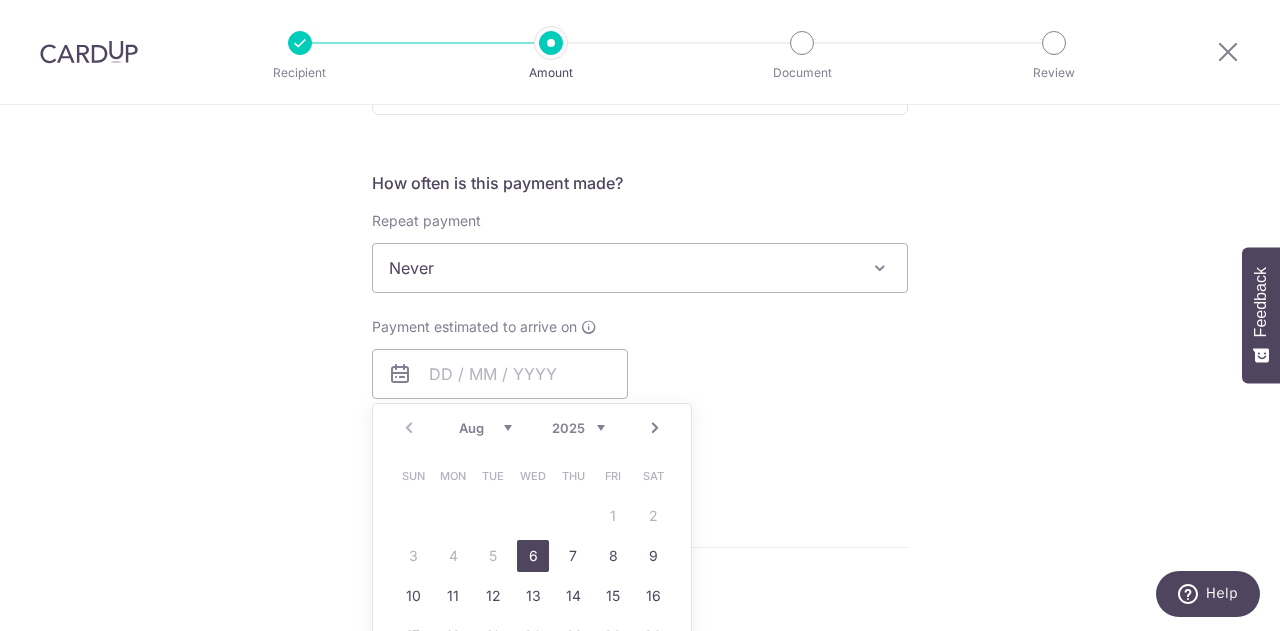 click on "6" at bounding box center [533, 556] 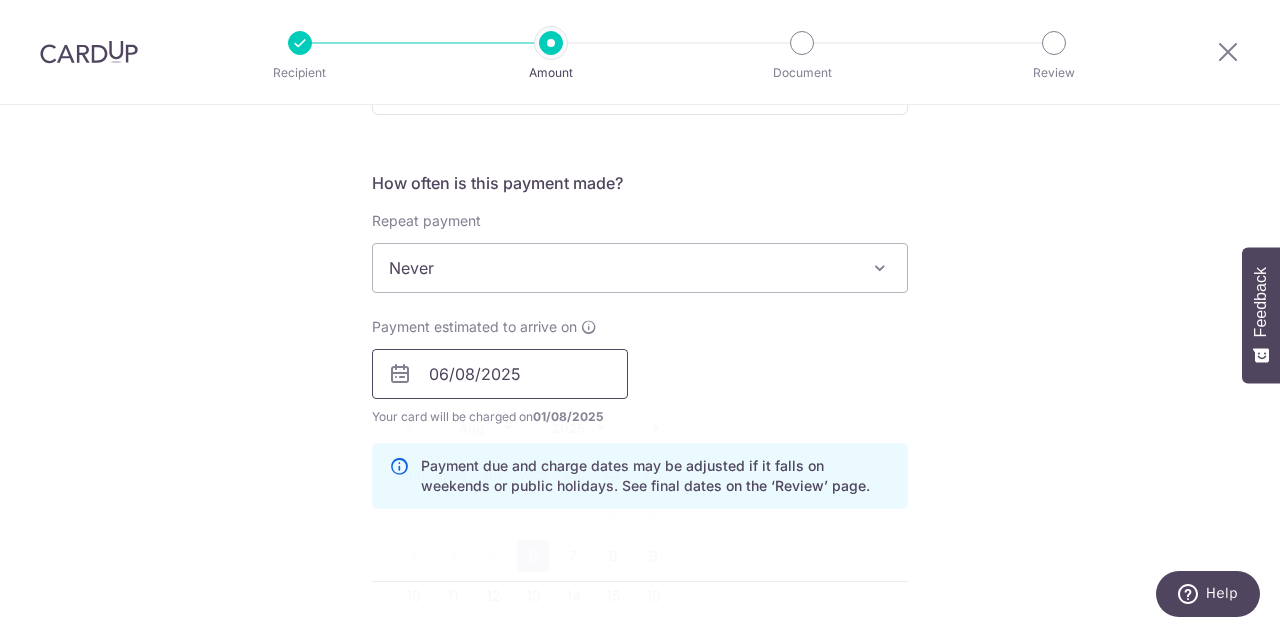 click on "06/08/2025" at bounding box center [500, 374] 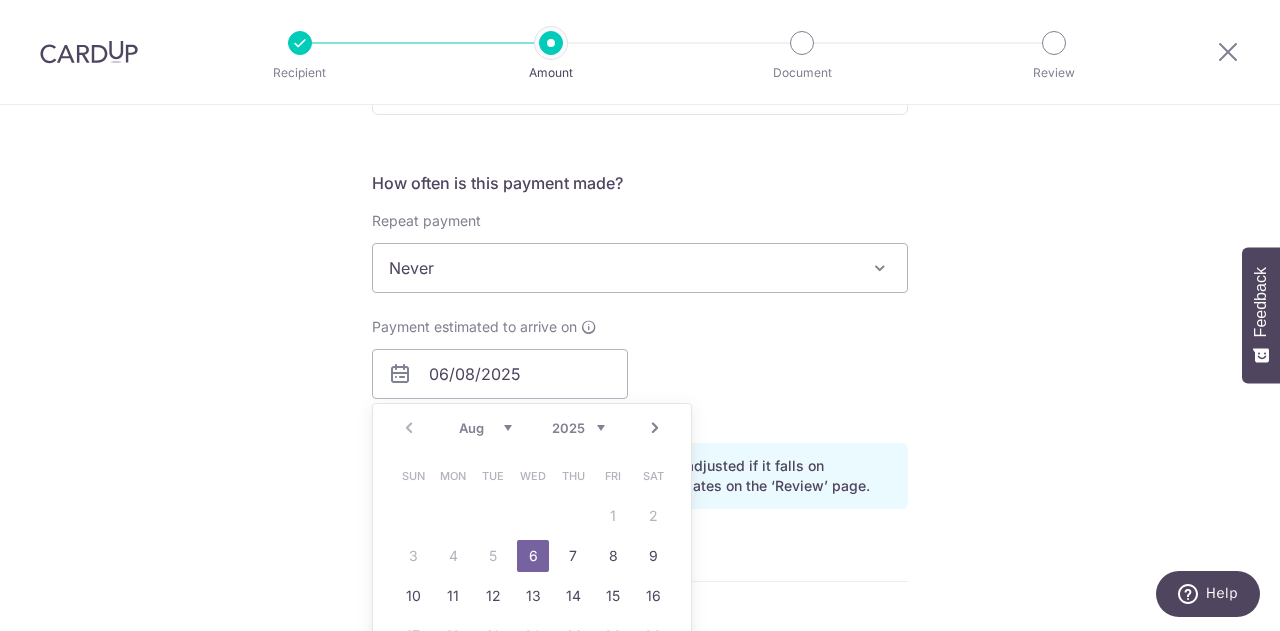 click on "Payment estimated to arrive on
06/08/2025
Prev Next Aug Sep Oct Nov Dec 2025 2026 2027 2028 2029 2030 2031 2032 2033 2034 2035 Sun Mon Tue Wed Thu Fri Sat           1 2 3 4 5 6 7 8 9 10 11 12 13 14 15 16 17 18 19 20 21 22 23 24 25 26 27 28 29 30 31             Why are some dates not available?
Please enter a due date for your payment in dd/mm/yyyy format
Your card will be charged on  01/08/2025  for the first payment
* If your payment is funded by  9:00am SGT on Monday 04/08/2025
04/08/2025
No. of Payments" at bounding box center [640, 372] 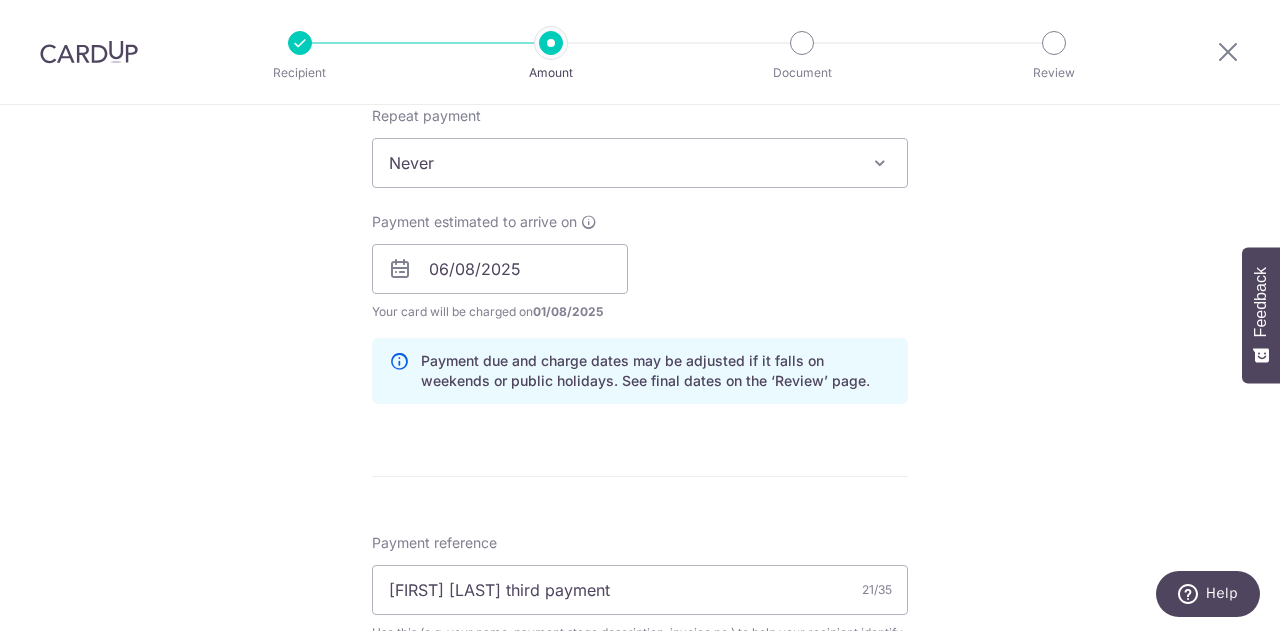 scroll, scrollTop: 808, scrollLeft: 0, axis: vertical 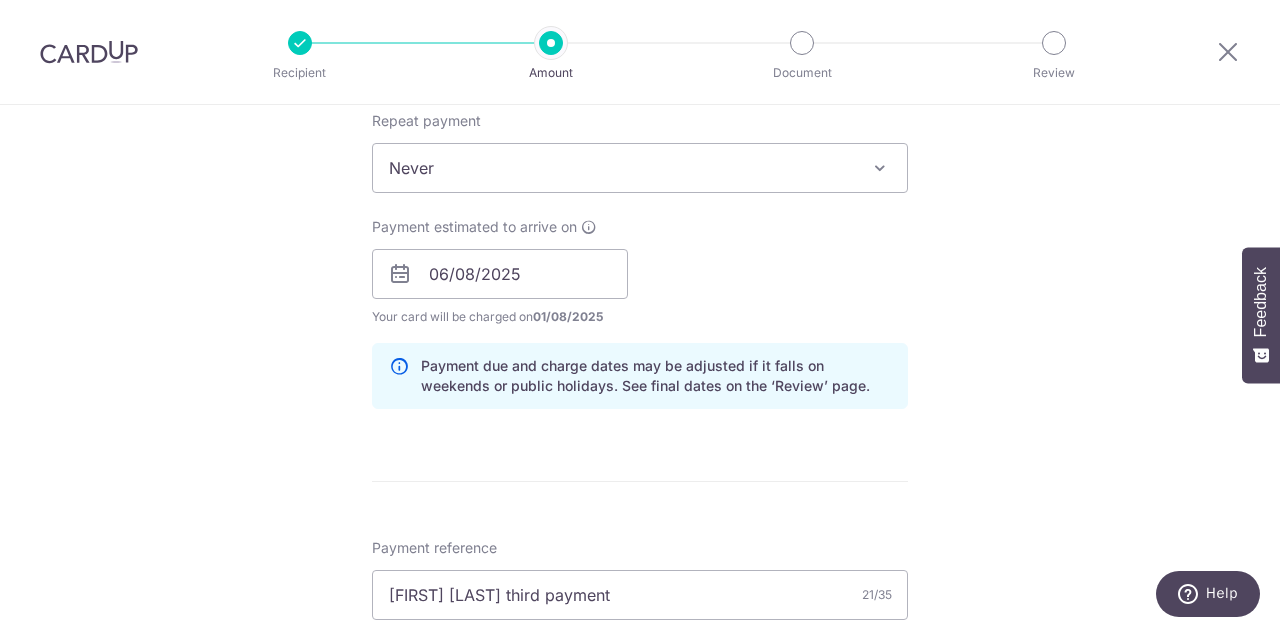 click on "Payment estimated to arrive on" at bounding box center [474, 227] 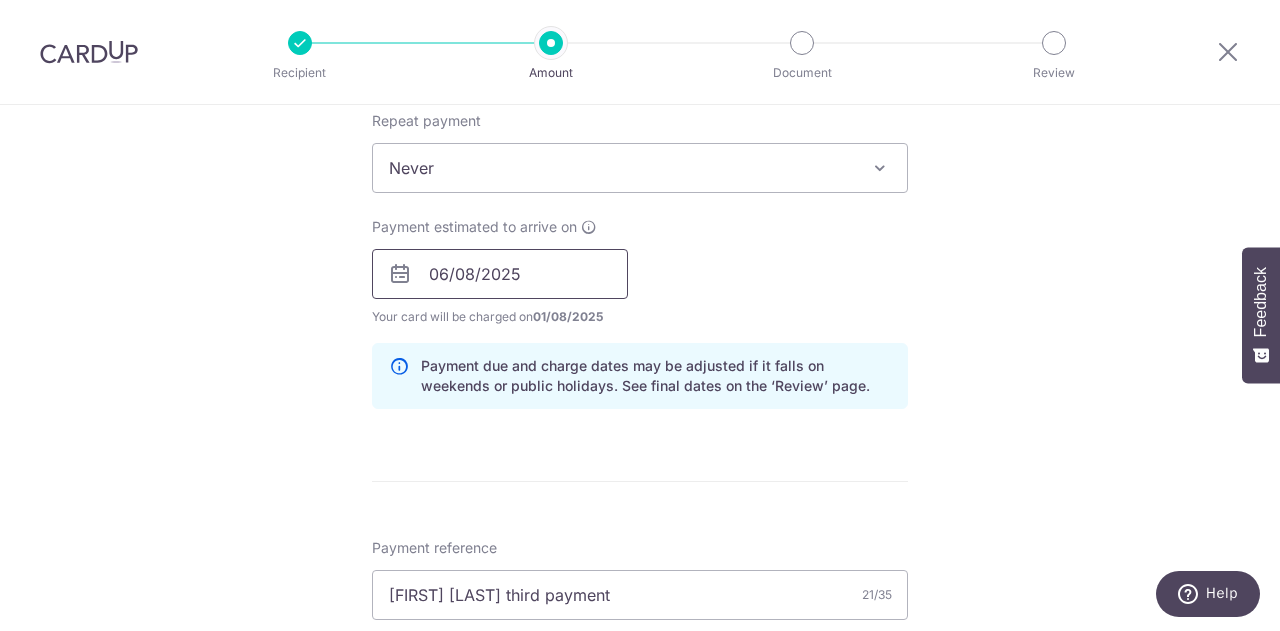 click on "06/08/2025" at bounding box center [500, 274] 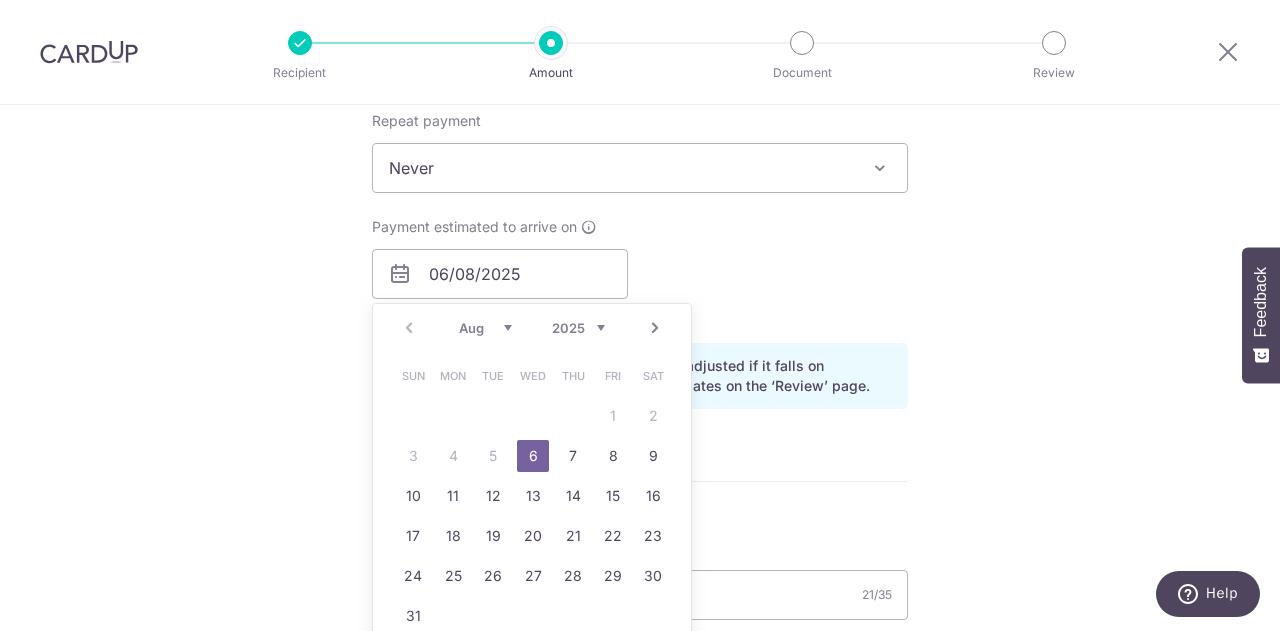 click on "Sun Mon Tue Wed Thu Fri Sat           1 2 3 4 5 6 7 8 9 10 11 12 13 14 15 16 17 18 19 20 21 22 23 24 25 26 27 28 29 30 31" at bounding box center (533, 496) 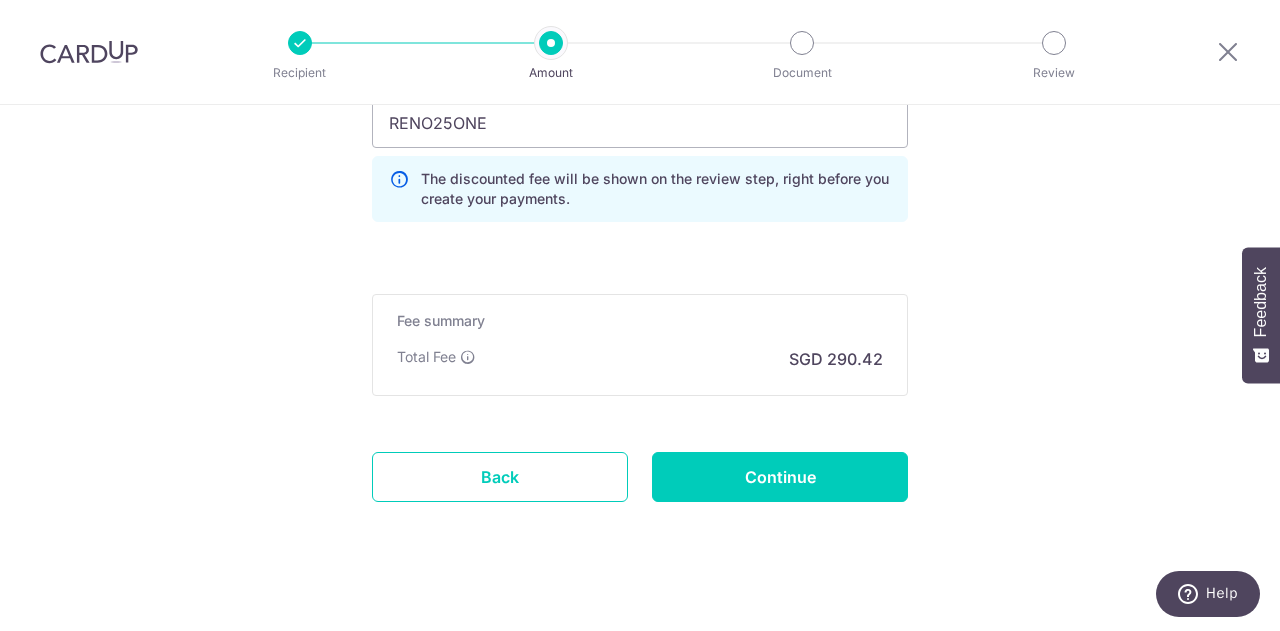 scroll, scrollTop: 1583, scrollLeft: 0, axis: vertical 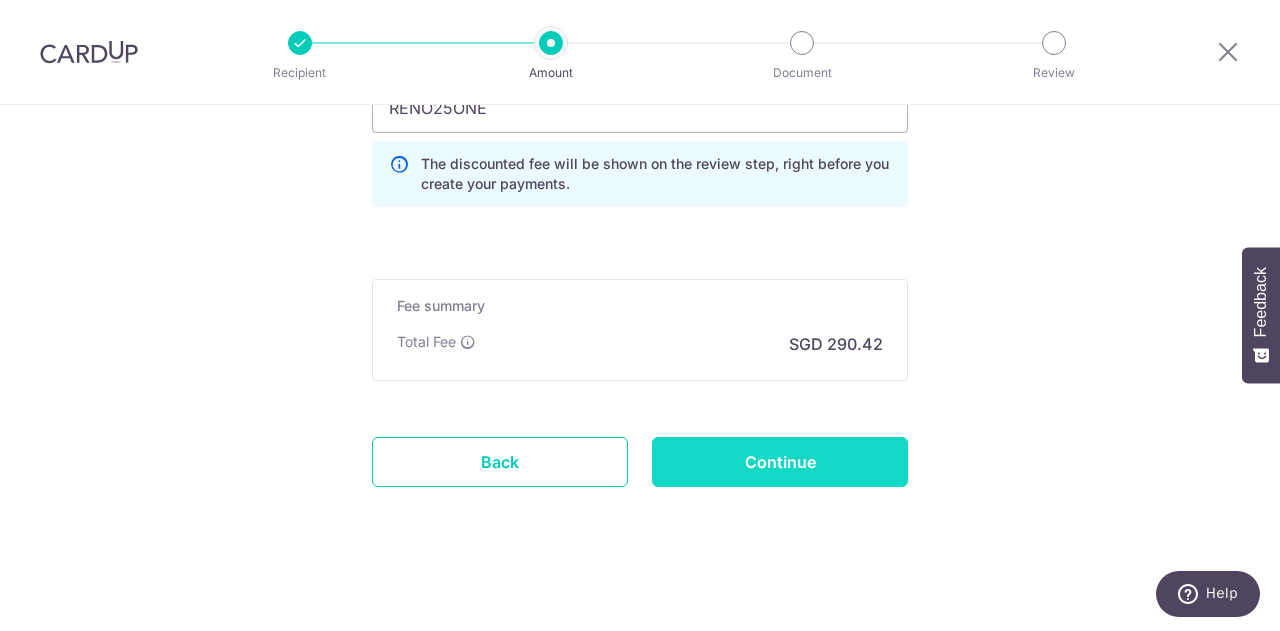 click on "Continue" at bounding box center [780, 462] 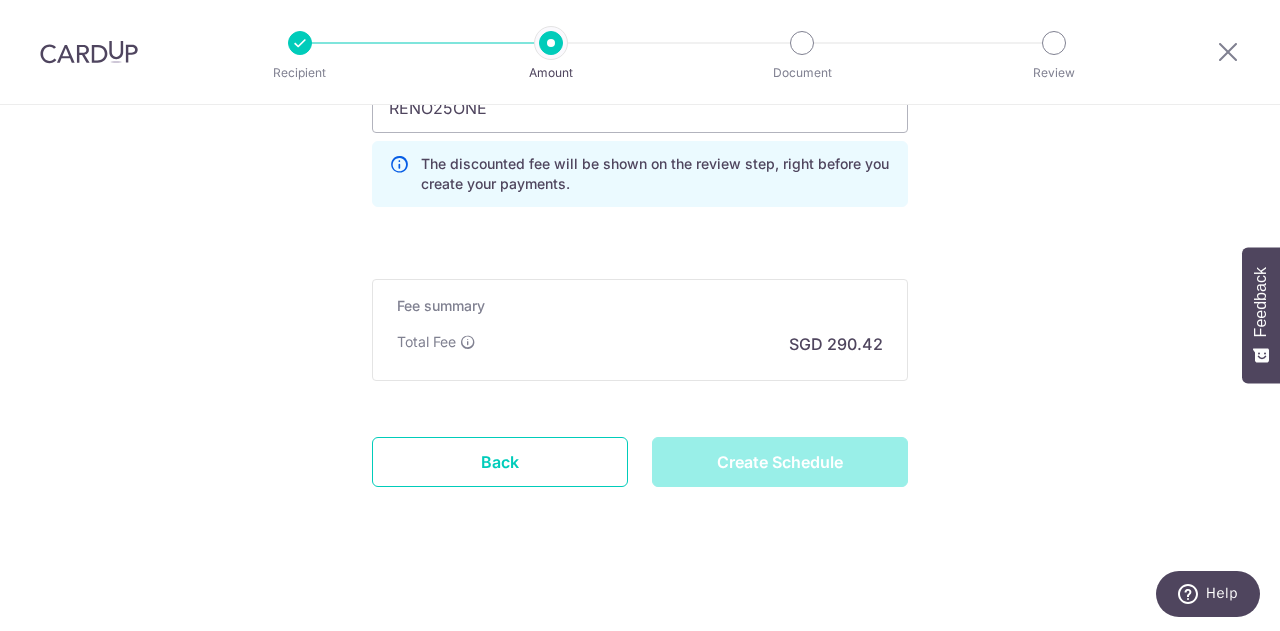 type on "Create Schedule" 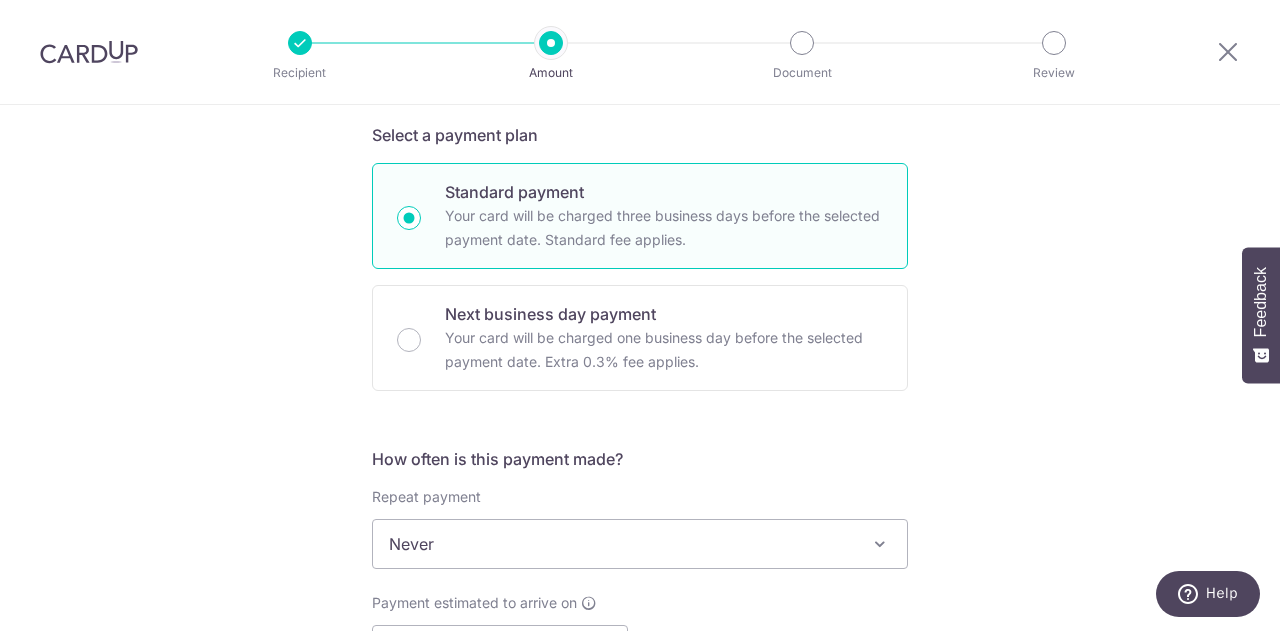 scroll, scrollTop: 0, scrollLeft: 0, axis: both 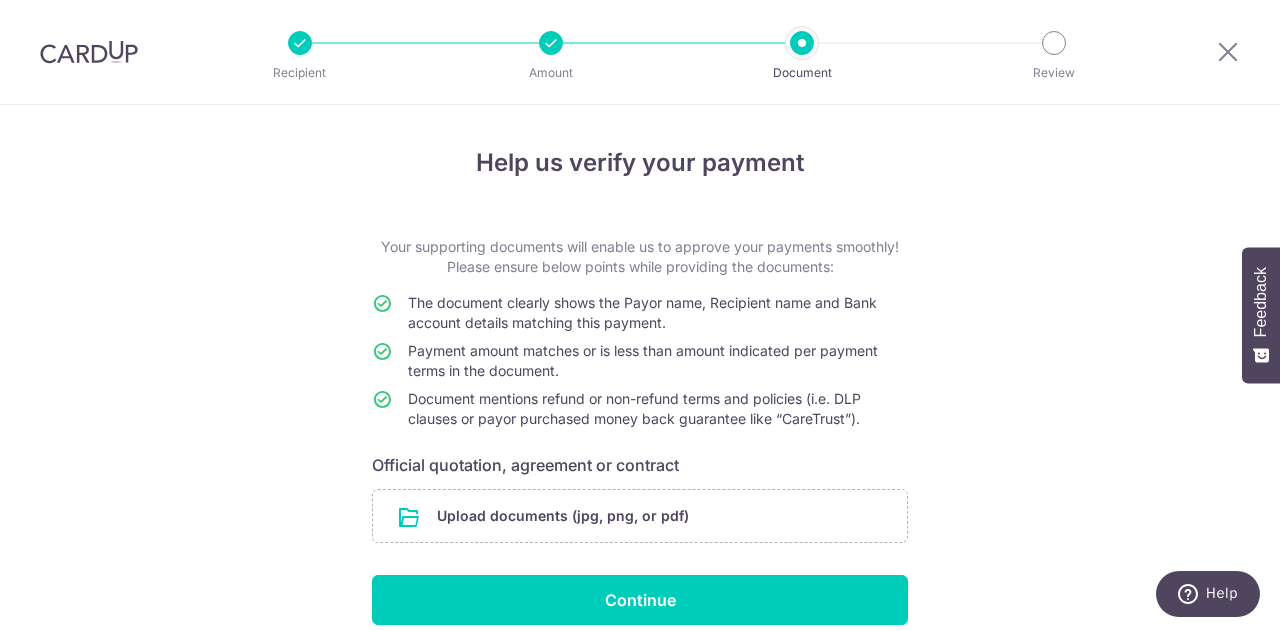 click at bounding box center (551, 43) 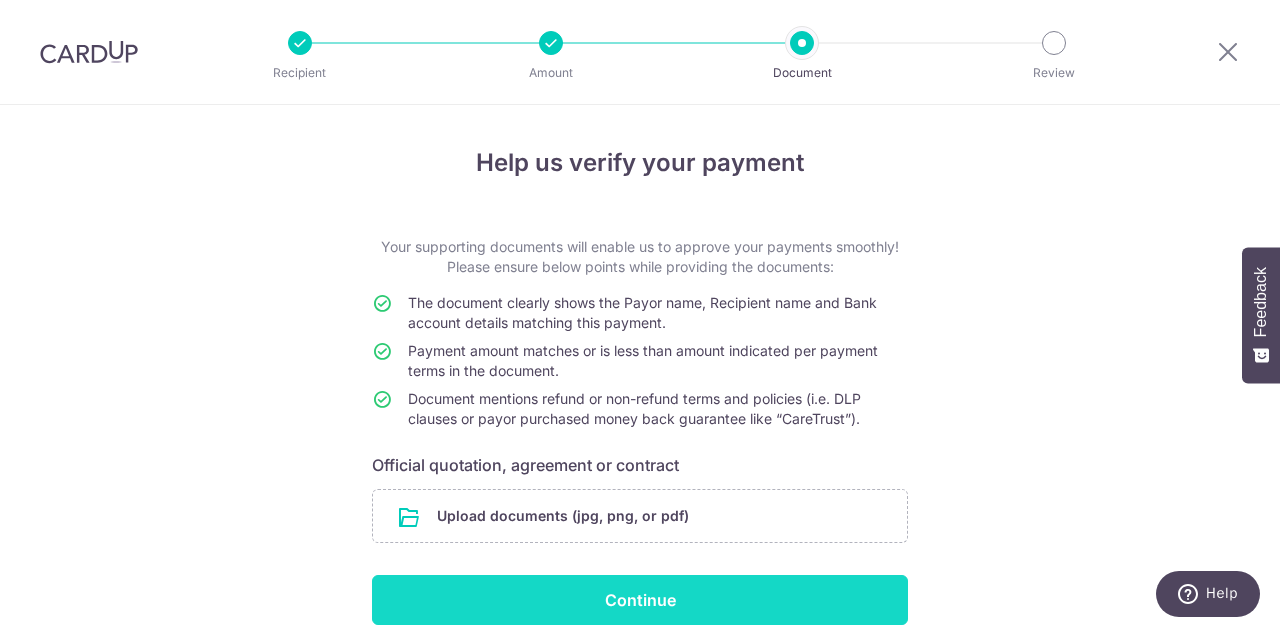 click on "Continue" at bounding box center (640, 600) 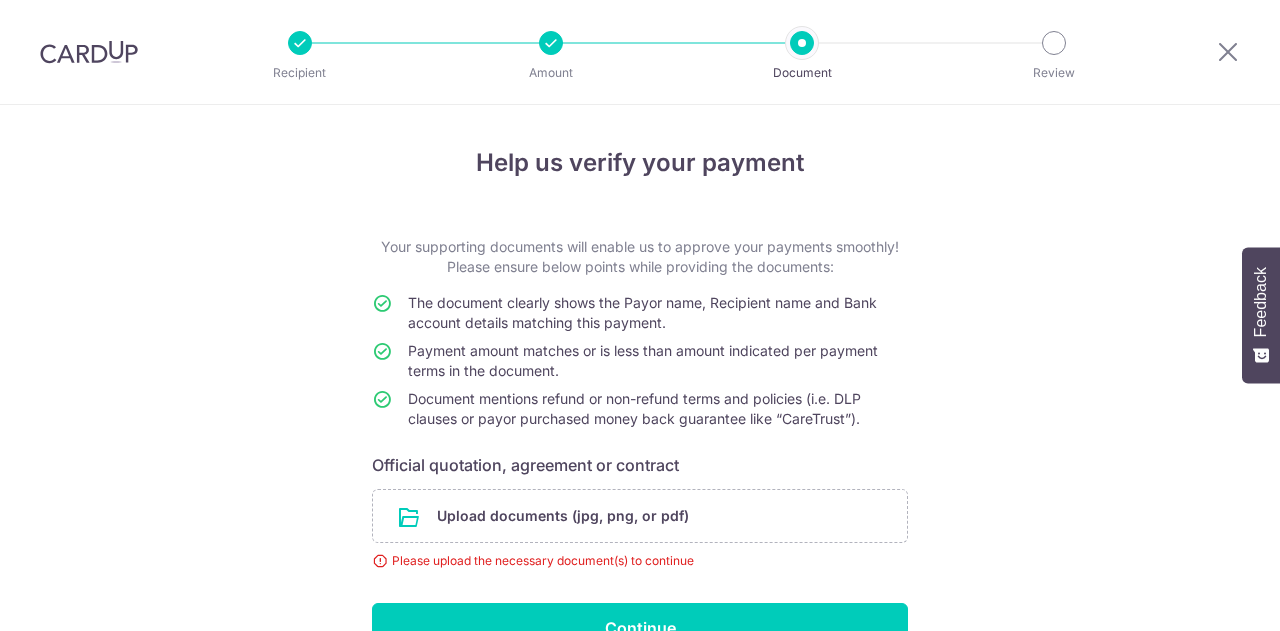 scroll, scrollTop: 0, scrollLeft: 0, axis: both 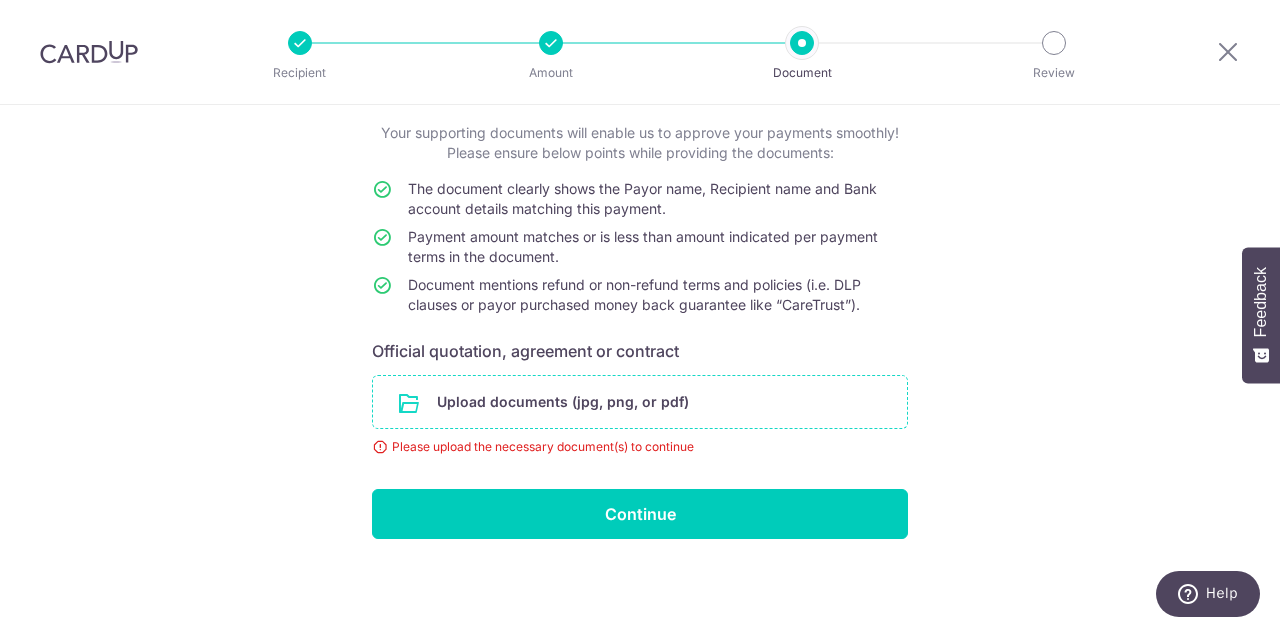 click at bounding box center [640, 402] 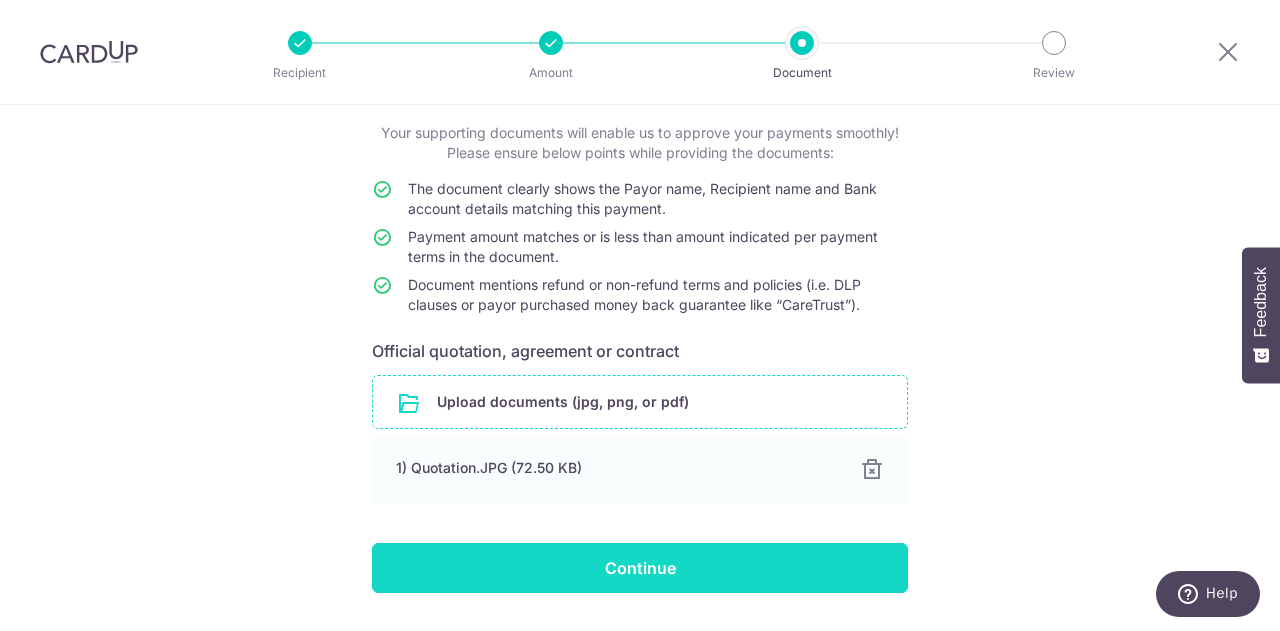 click on "Continue" at bounding box center (640, 568) 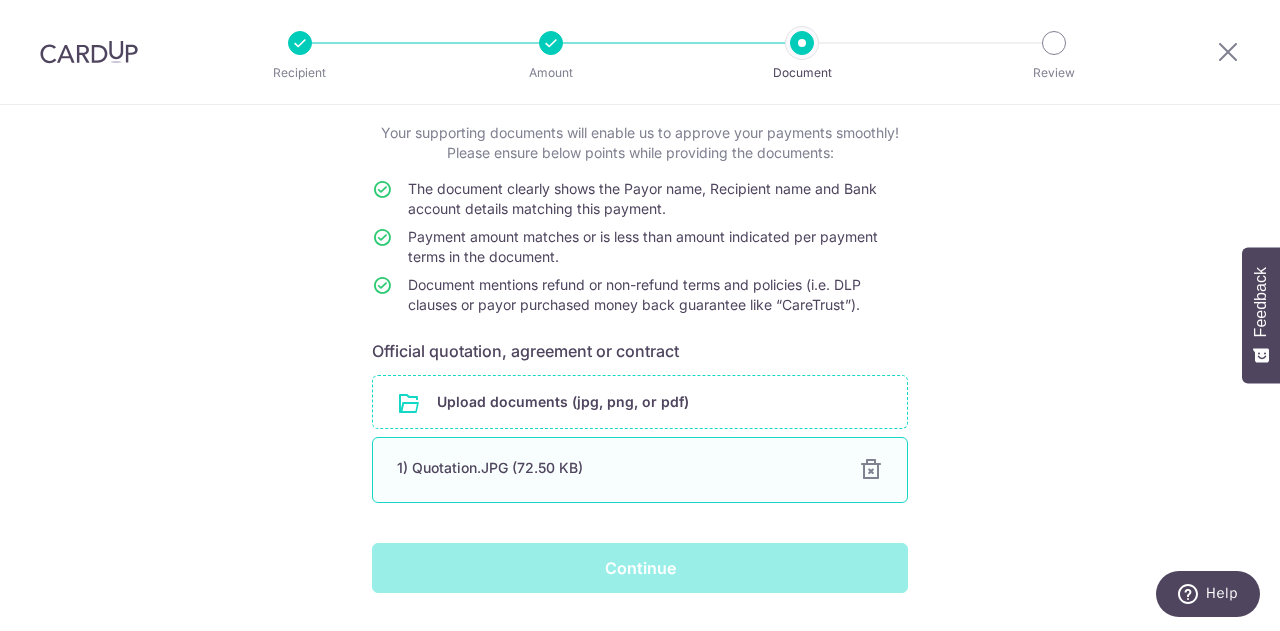 scroll, scrollTop: 152, scrollLeft: 0, axis: vertical 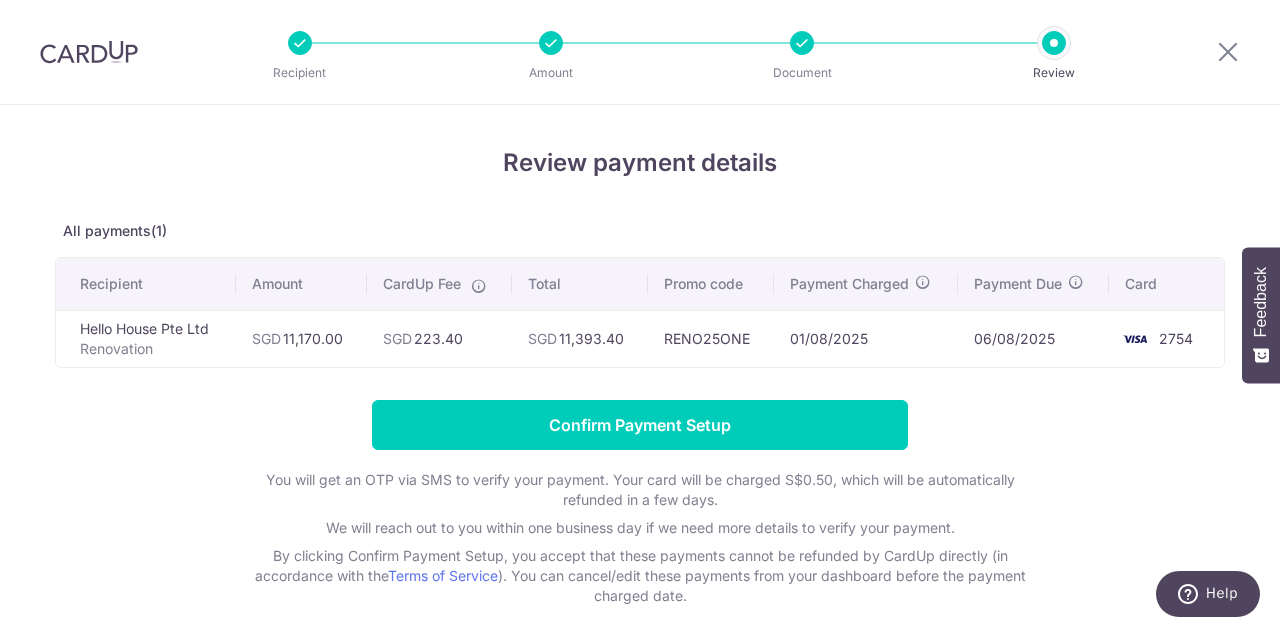 click on "You will get an OTP via SMS to verify your payment. Your card will be charged S$0.50, which will be automatically refunded in a few days." at bounding box center (640, 490) 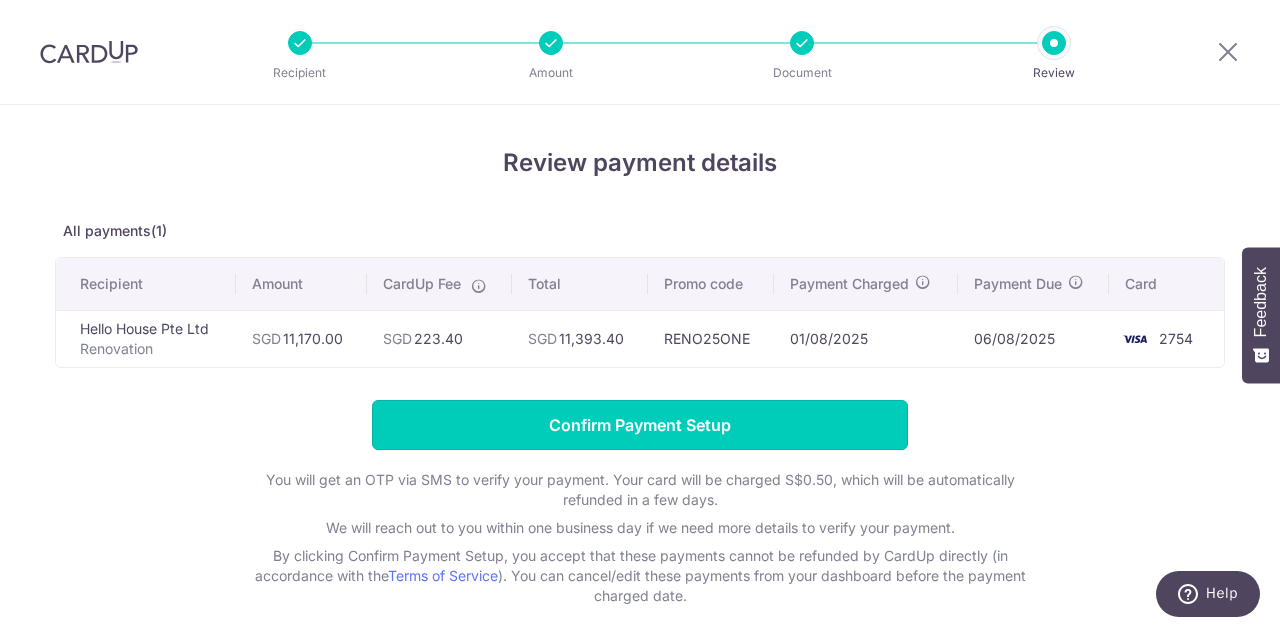 click on "Confirm Payment Setup" at bounding box center (640, 425) 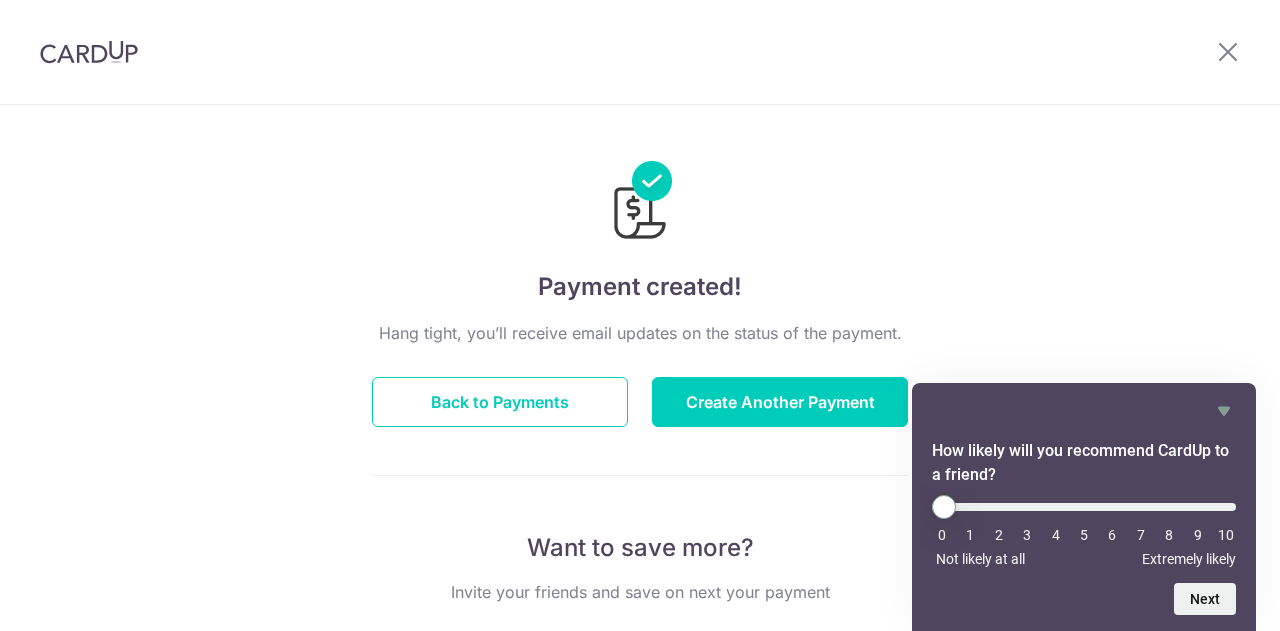 scroll, scrollTop: 0, scrollLeft: 0, axis: both 